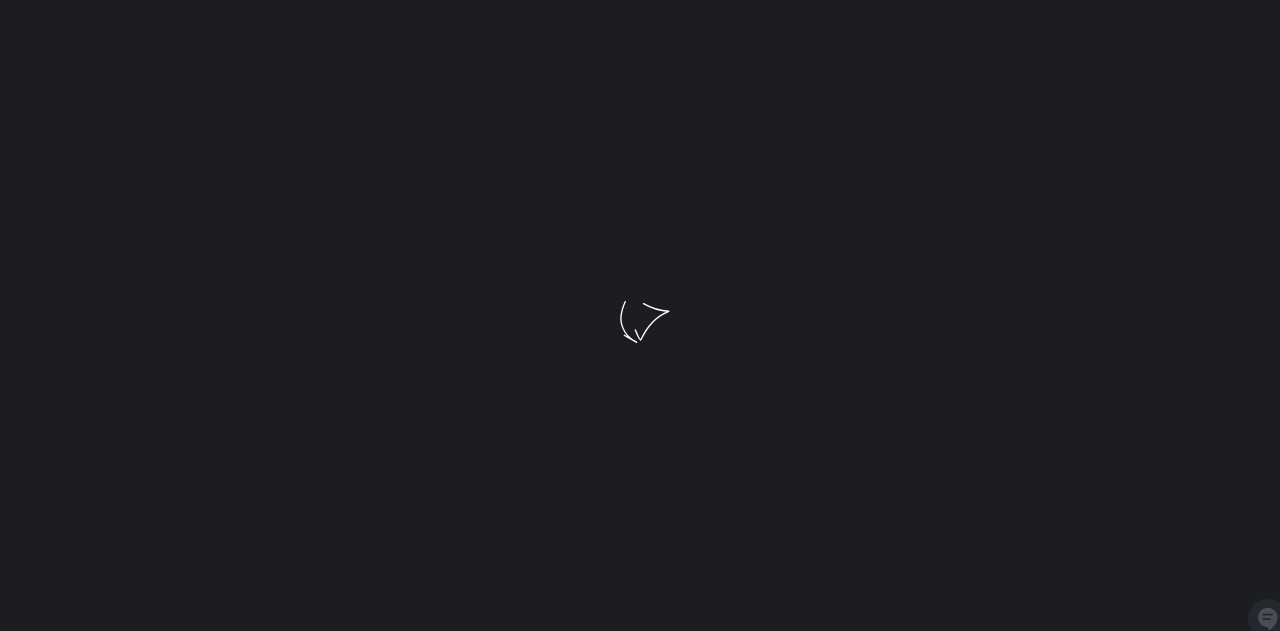 scroll, scrollTop: 0, scrollLeft: 0, axis: both 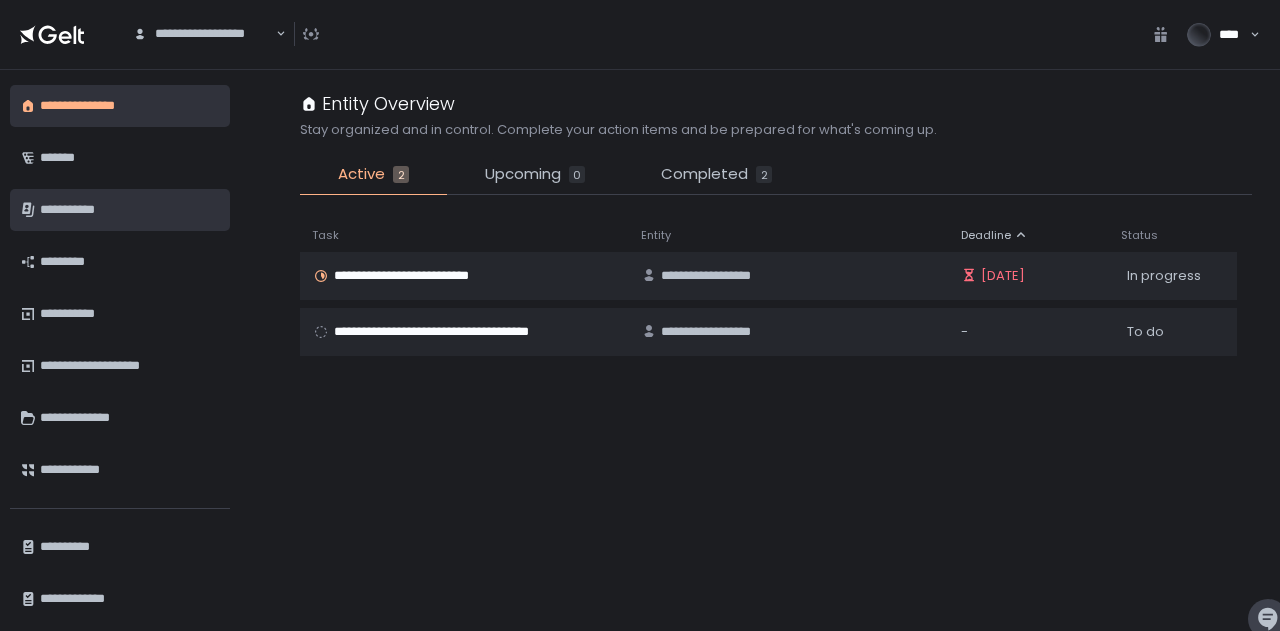 click on "**********" at bounding box center (127, 210) 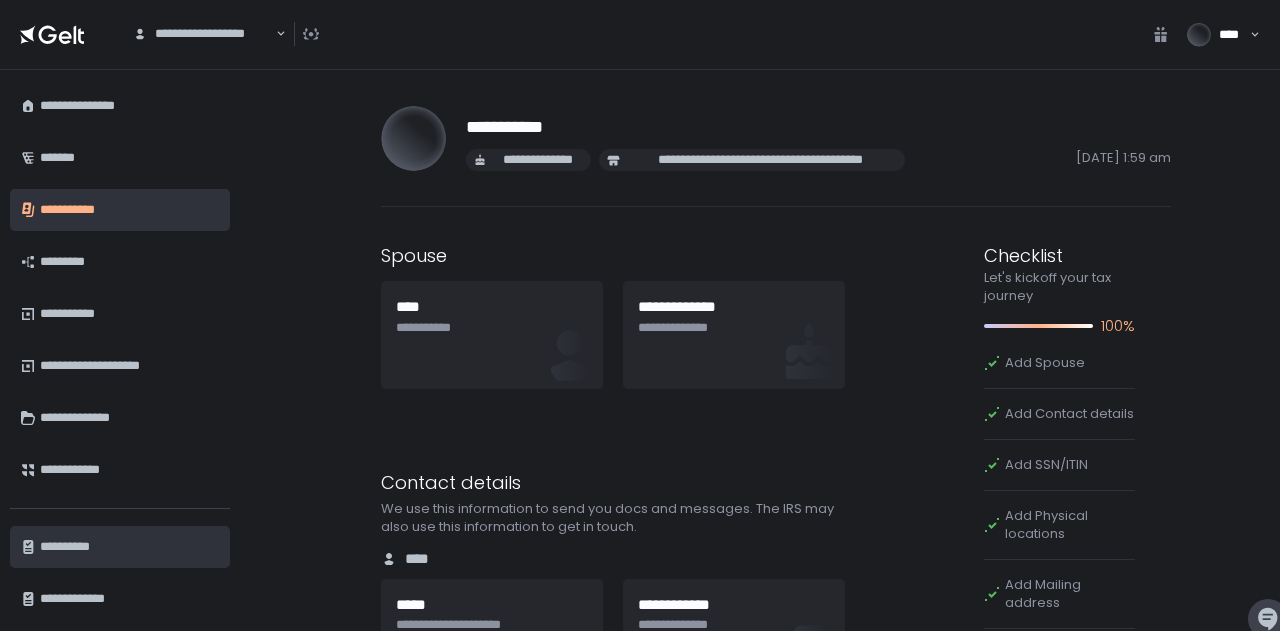 click on "**********" at bounding box center (127, 547) 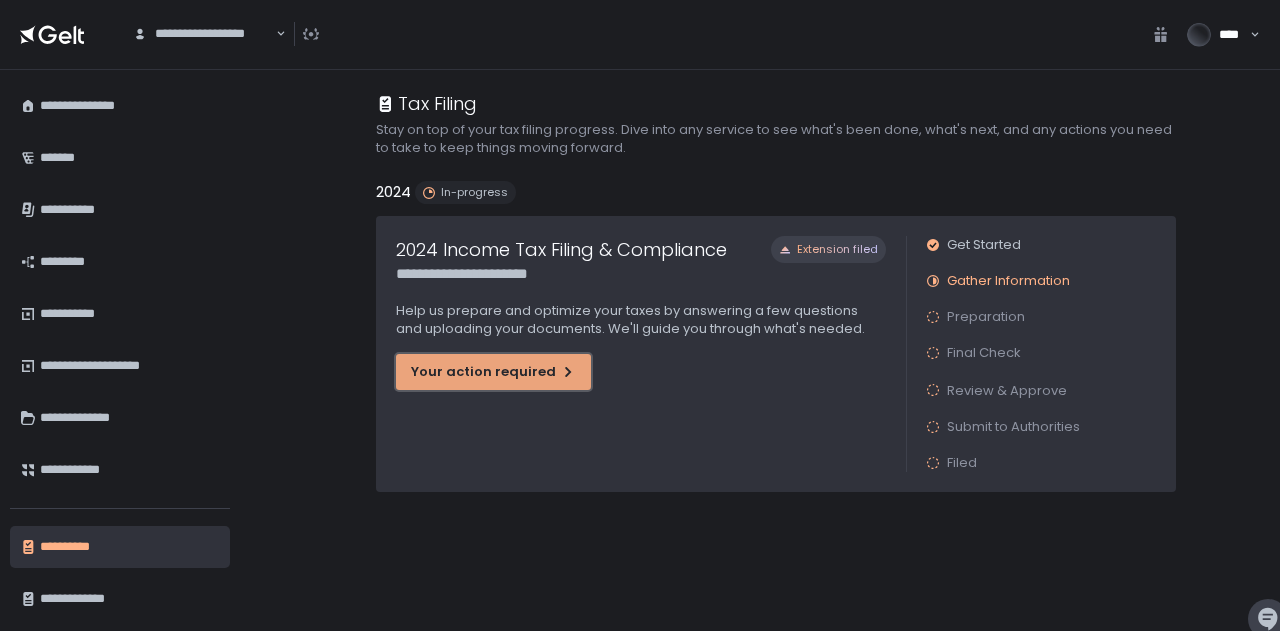 click on "Your action required" 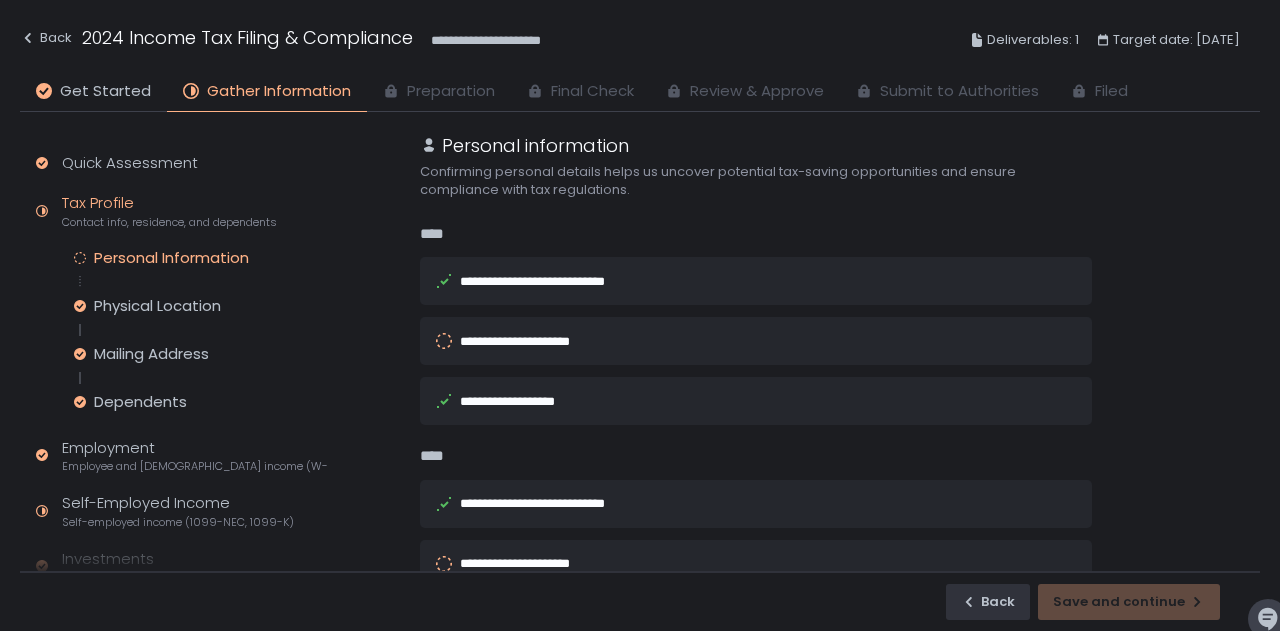 click on "**********" at bounding box center [521, 341] 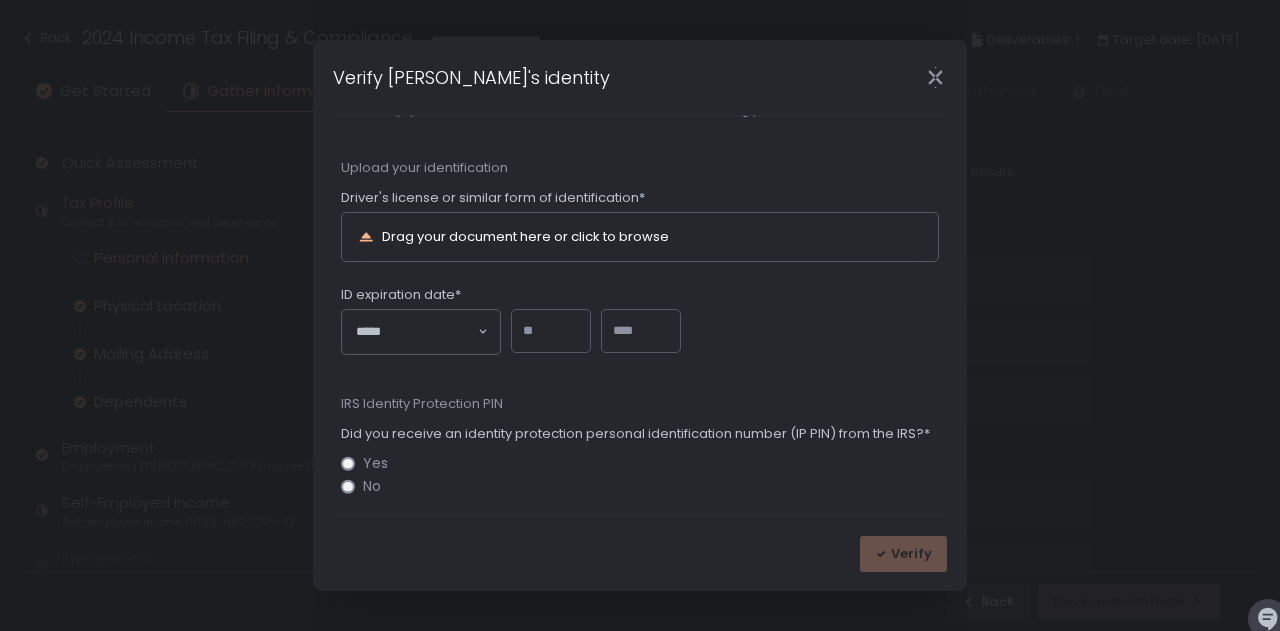 scroll, scrollTop: 69, scrollLeft: 0, axis: vertical 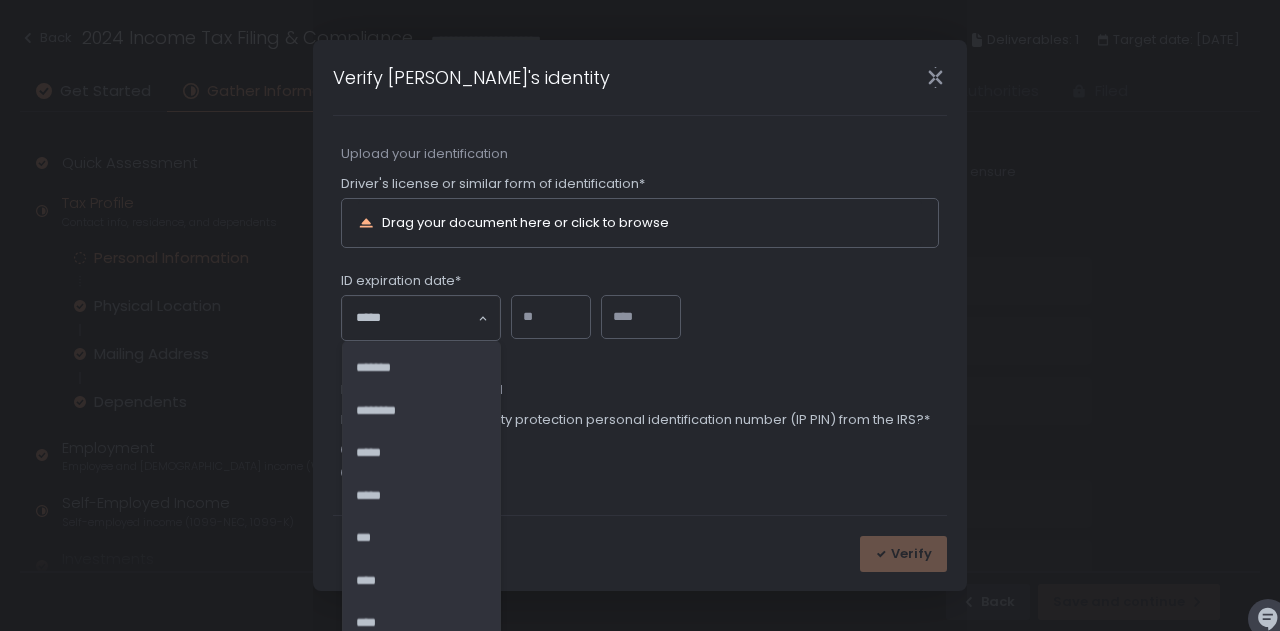 click 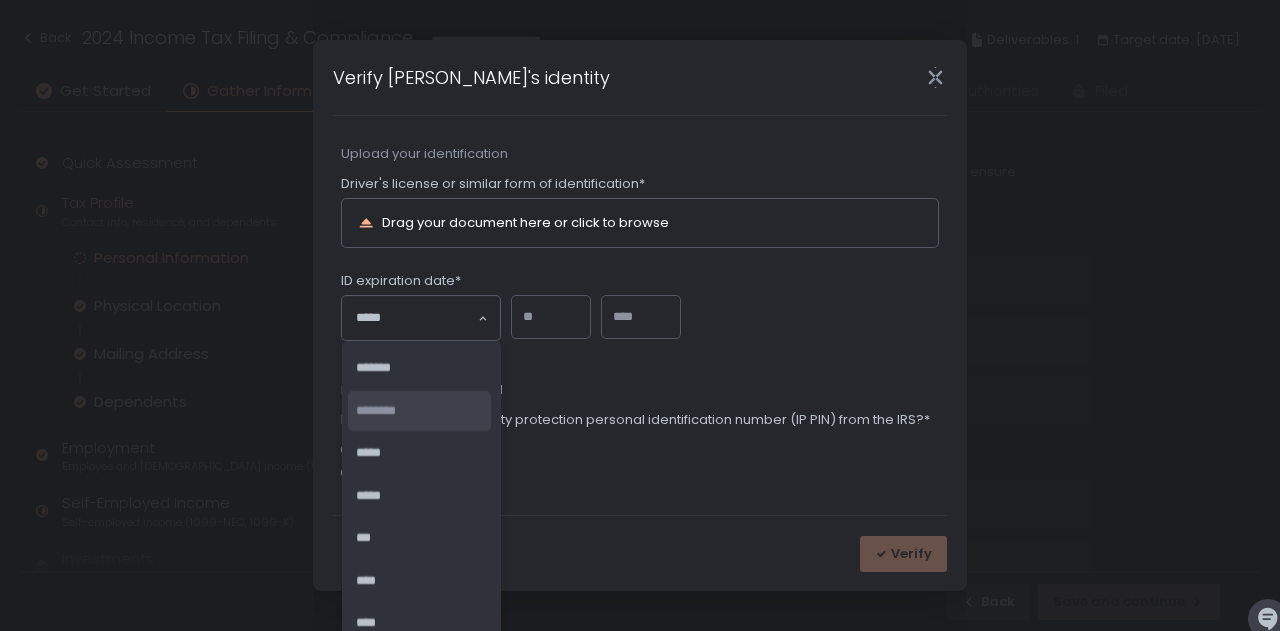 click on "********" 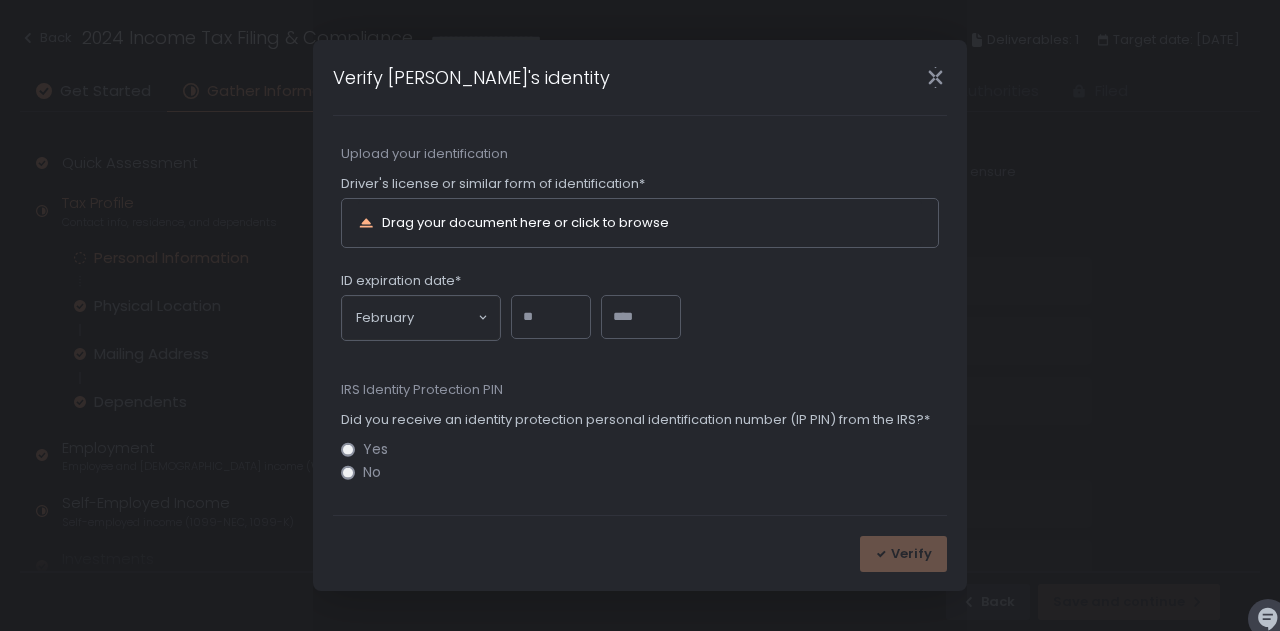 click 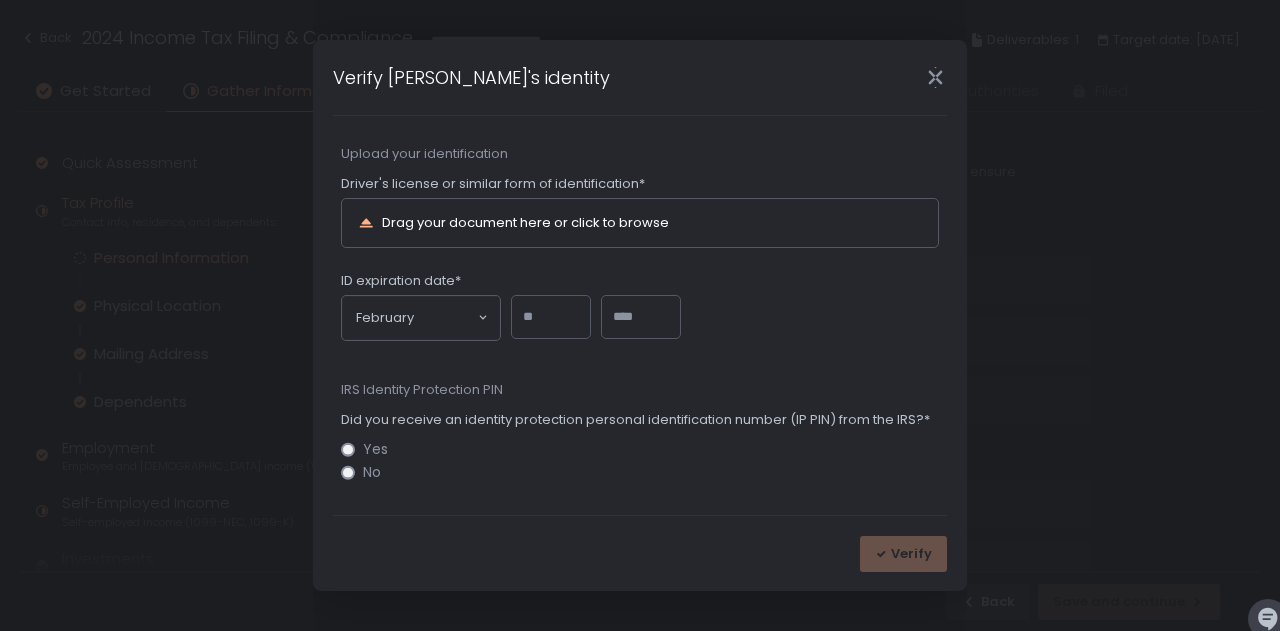 click at bounding box center [551, 317] 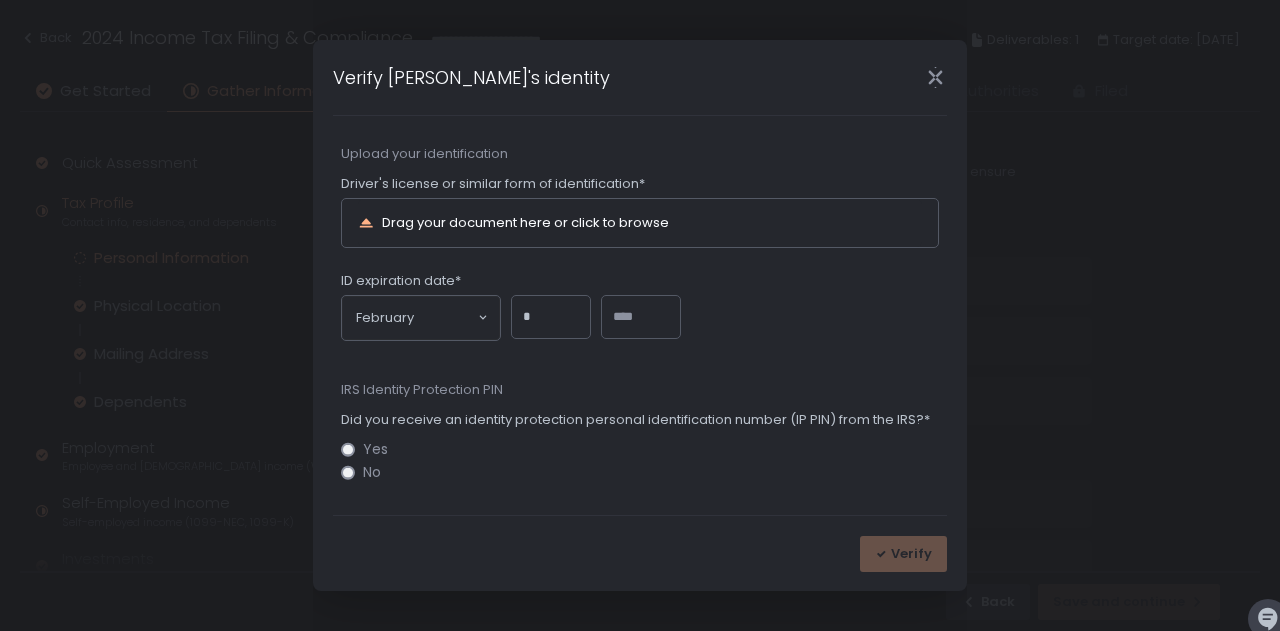 type on "*" 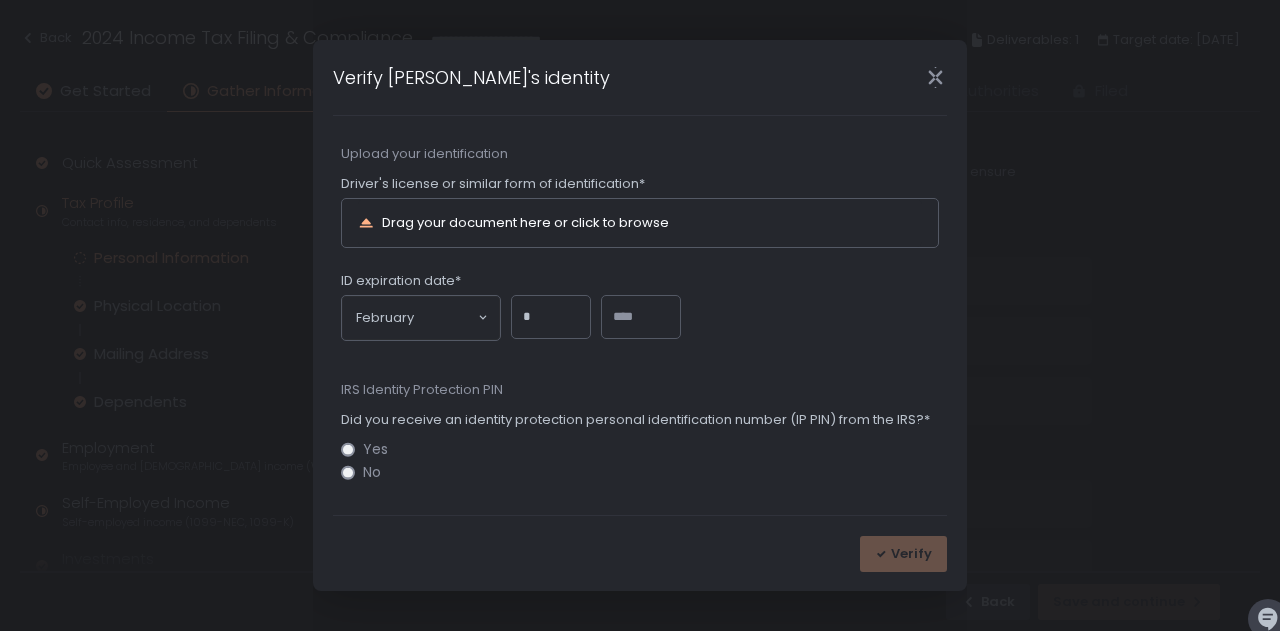 click at bounding box center [641, 317] 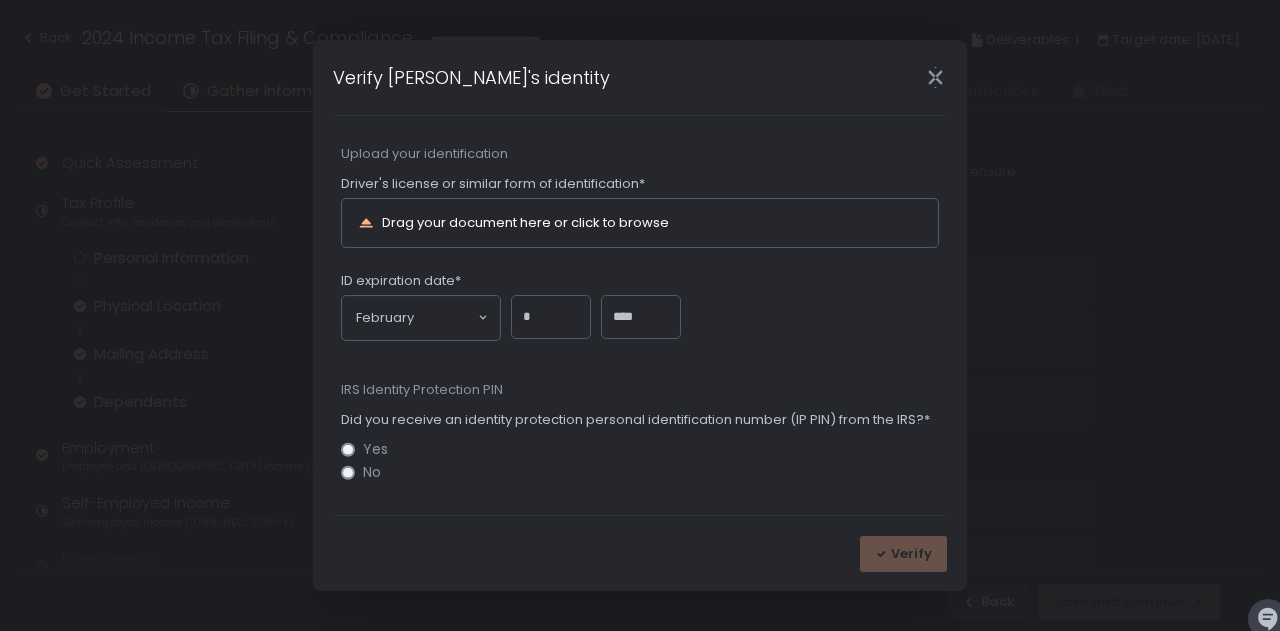 type on "****" 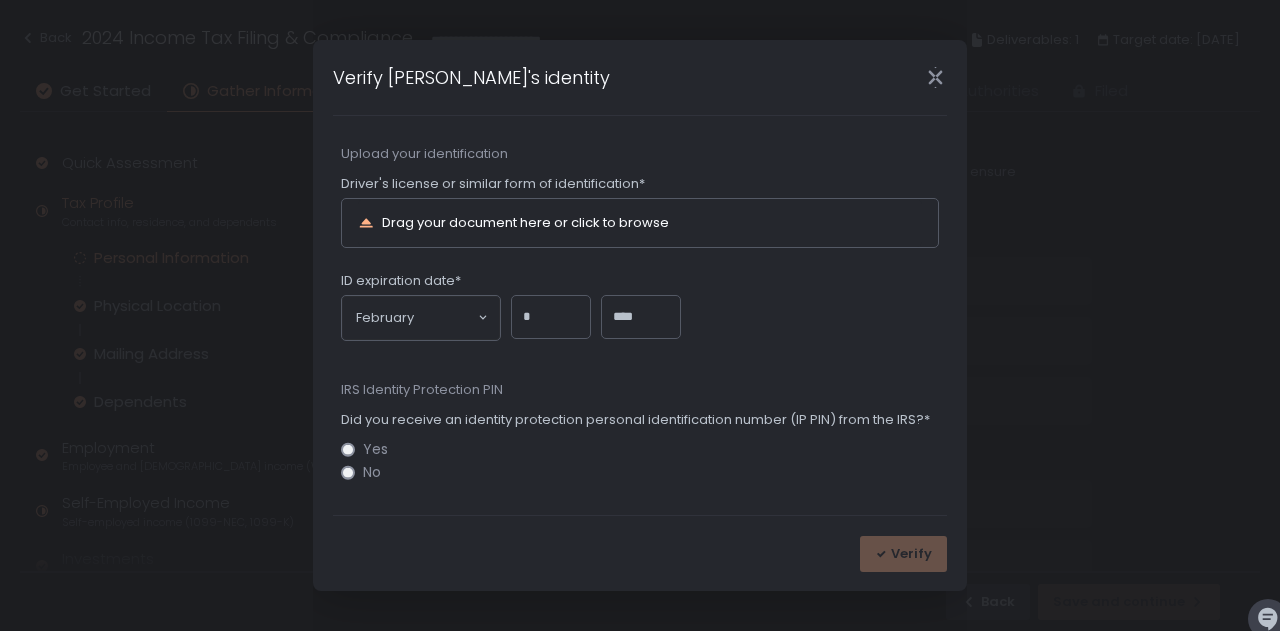 click on "No" 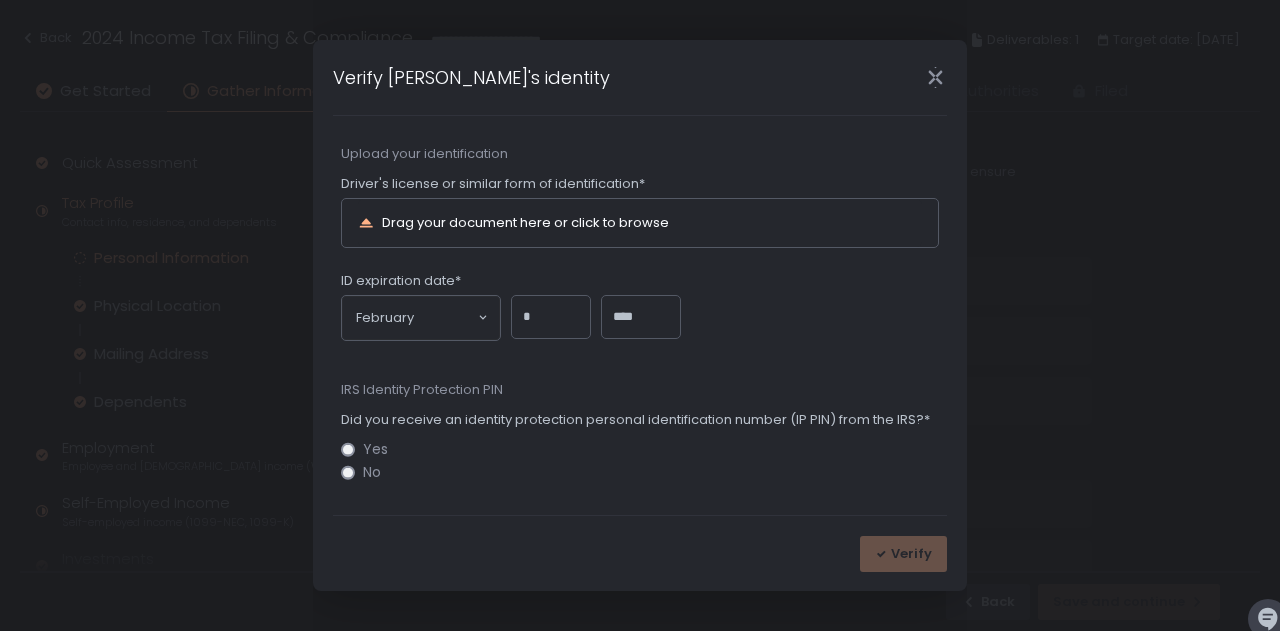 click on "Drag your document here or click to browse" at bounding box center (525, 222) 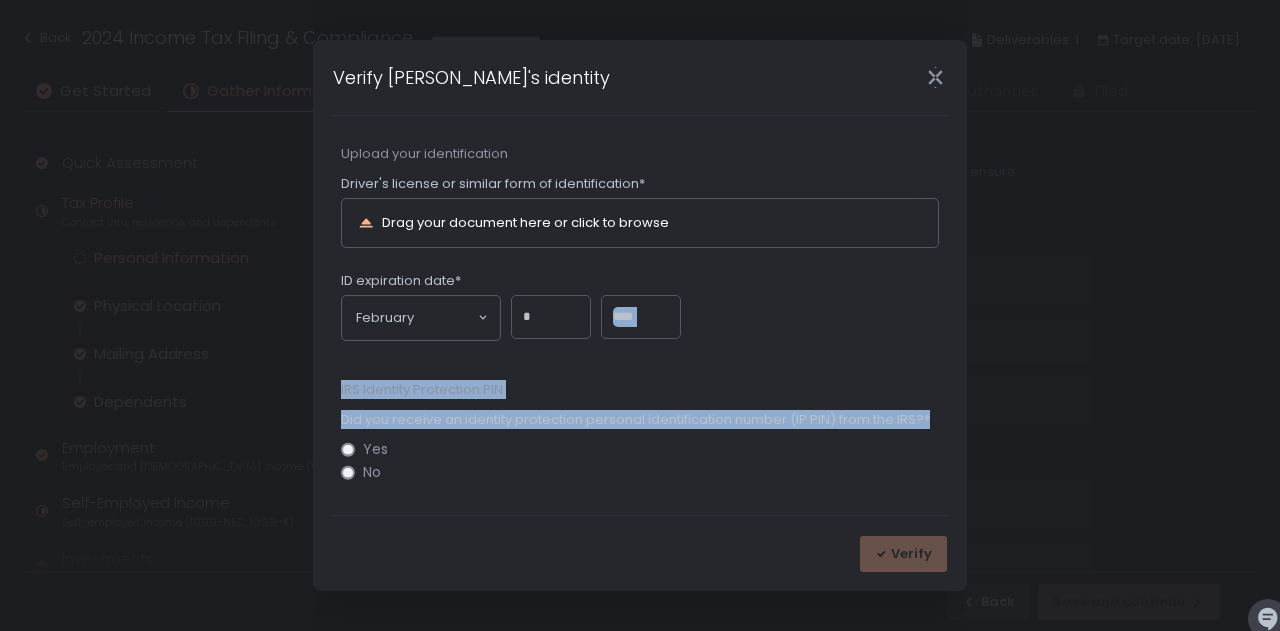 drag, startPoint x: 941, startPoint y: 425, endPoint x: 953, endPoint y: 311, distance: 114.62984 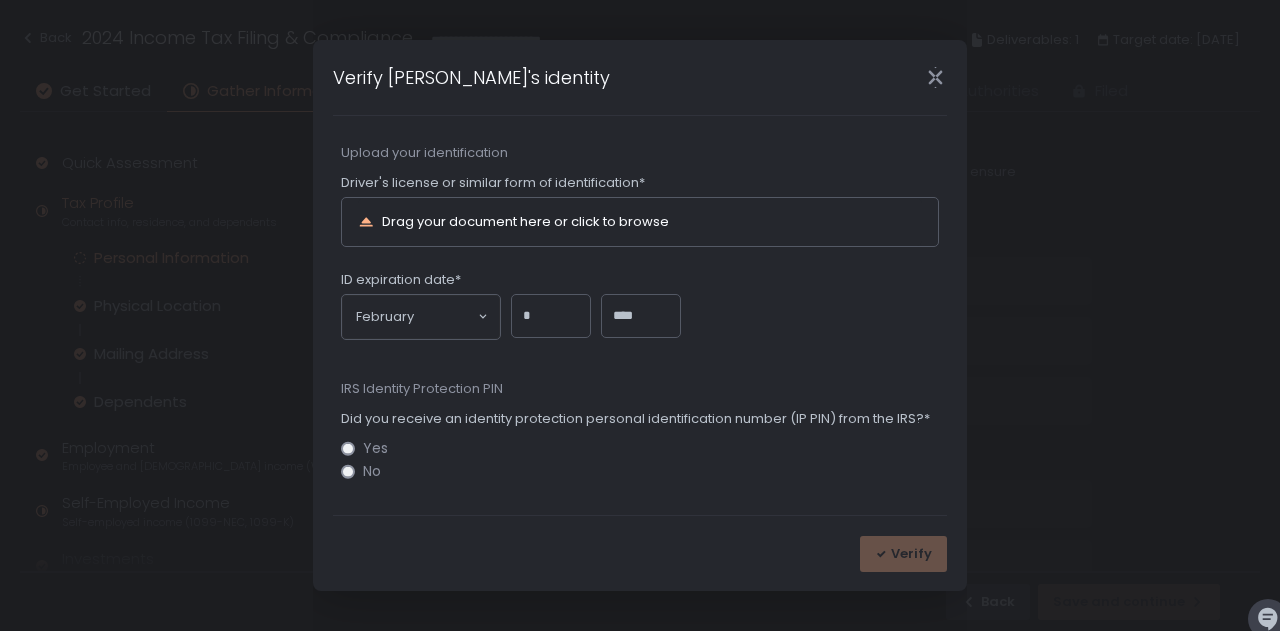click on "Let's keep your information secure to ensure a smooth tax filing process. Upload your identification Driver's license or similar form of identification*  Drag your document here or click to browse ID expiration date*    February Loading...   *   **** IRS Identity Protection PIN Did you receive an identity protection personal identification number (IP PIN) from the IRS?*  Yes No" at bounding box center [640, 283] 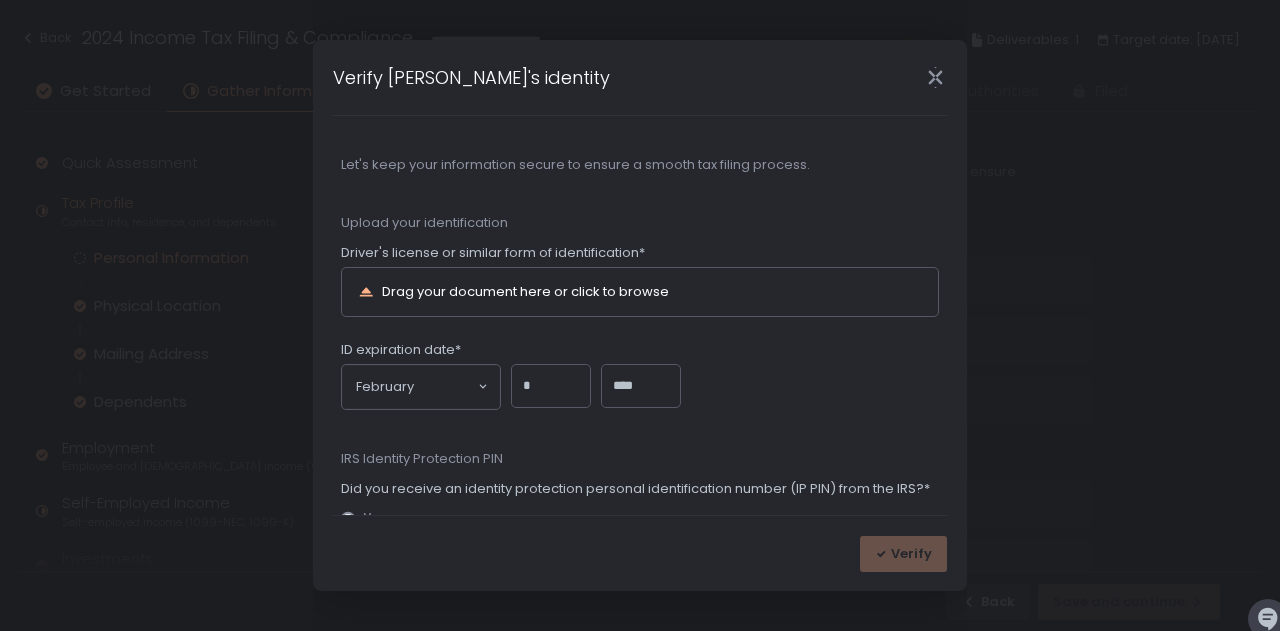 scroll, scrollTop: 70, scrollLeft: 0, axis: vertical 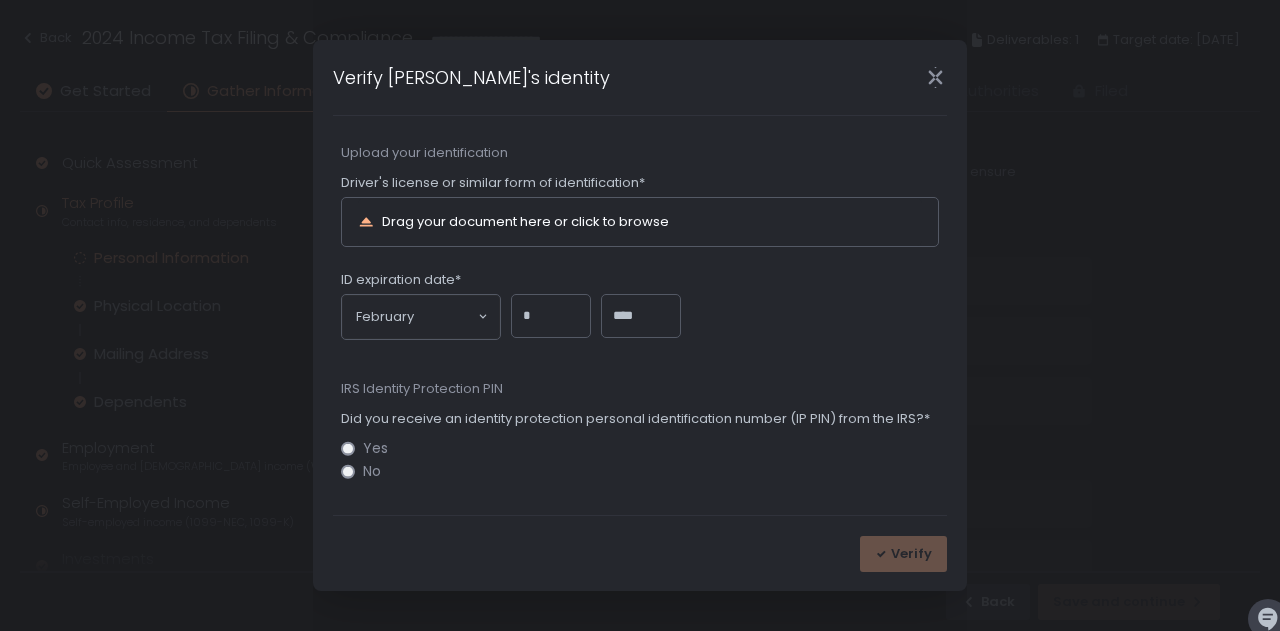 click on "Verify [PERSON_NAME]'s identity Let's keep your information secure to ensure a smooth tax filing process. Upload your identification Driver's license or similar form of identification*  Drag your document here or click to browse ID expiration date*    February Loading...   *   **** IRS Identity Protection PIN Did you receive an identity protection personal identification number (IP PIN) from the IRS?*  Yes No Verify" at bounding box center (640, 315) 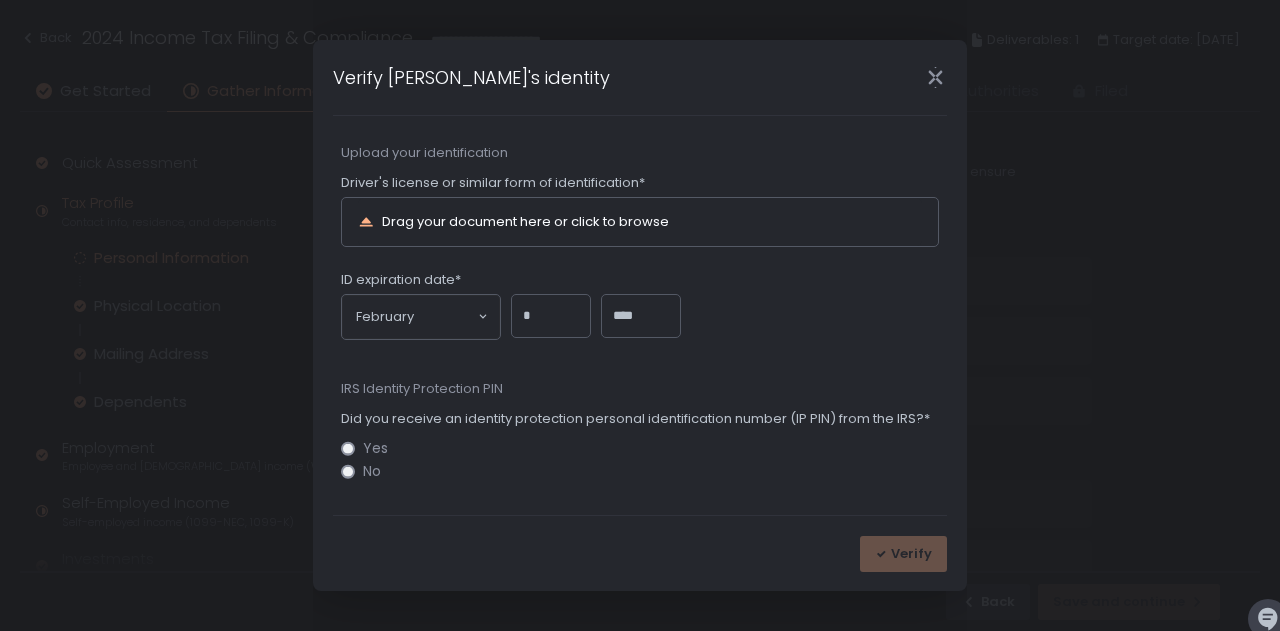 click on "Verify [PERSON_NAME]'s identity Let's keep your information secure to ensure a smooth tax filing process. Upload your identification Driver's license or similar form of identification*  Drag your document here or click to browse ID expiration date*    February Loading...   *   **** IRS Identity Protection PIN Did you receive an identity protection personal identification number (IP PIN) from the IRS?*  Yes No Verify" at bounding box center [640, 315] 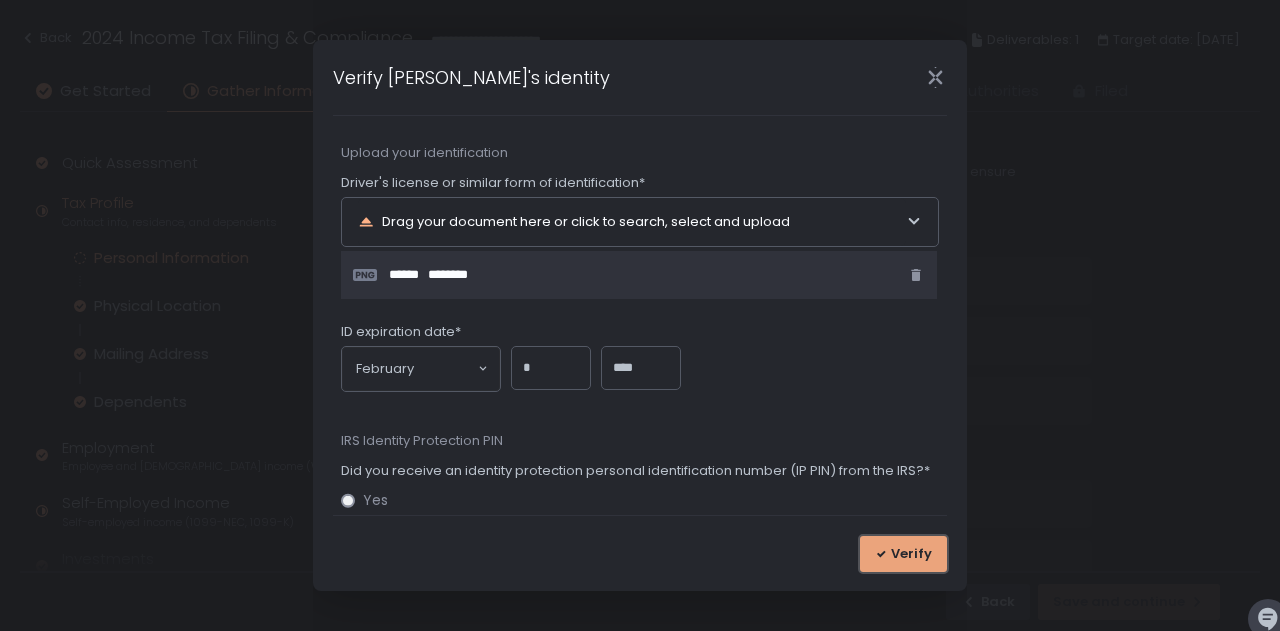 click on "Verify" at bounding box center (911, 554) 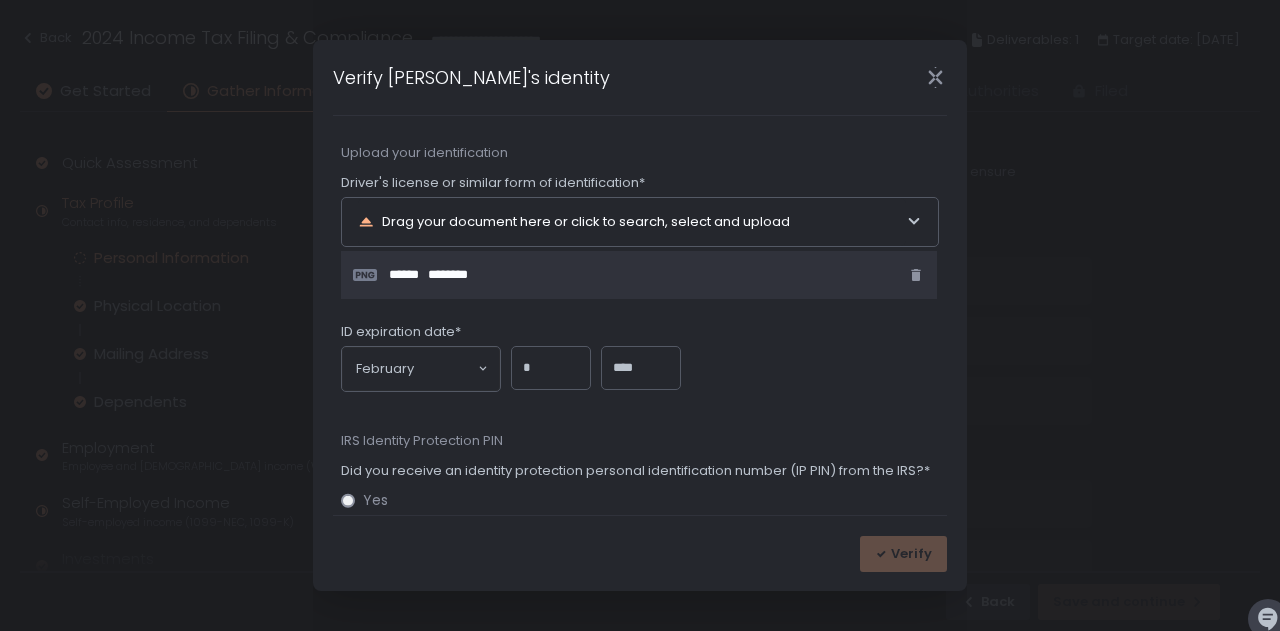 scroll, scrollTop: 0, scrollLeft: 0, axis: both 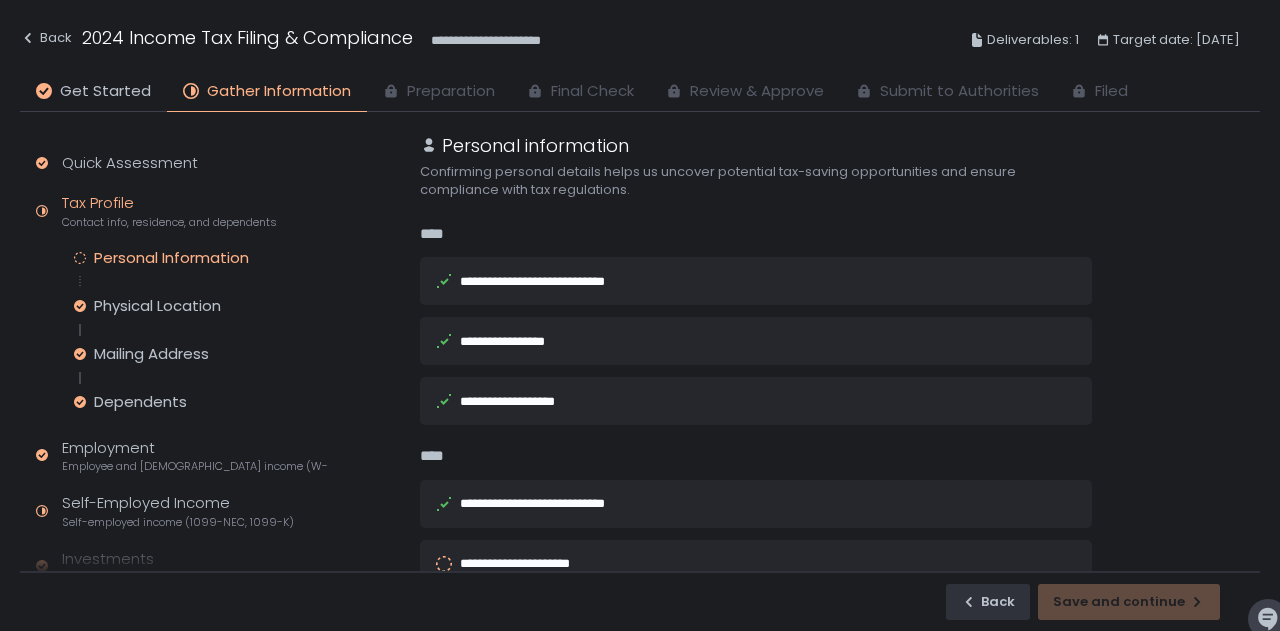 click on "**********" at bounding box center [728, 564] 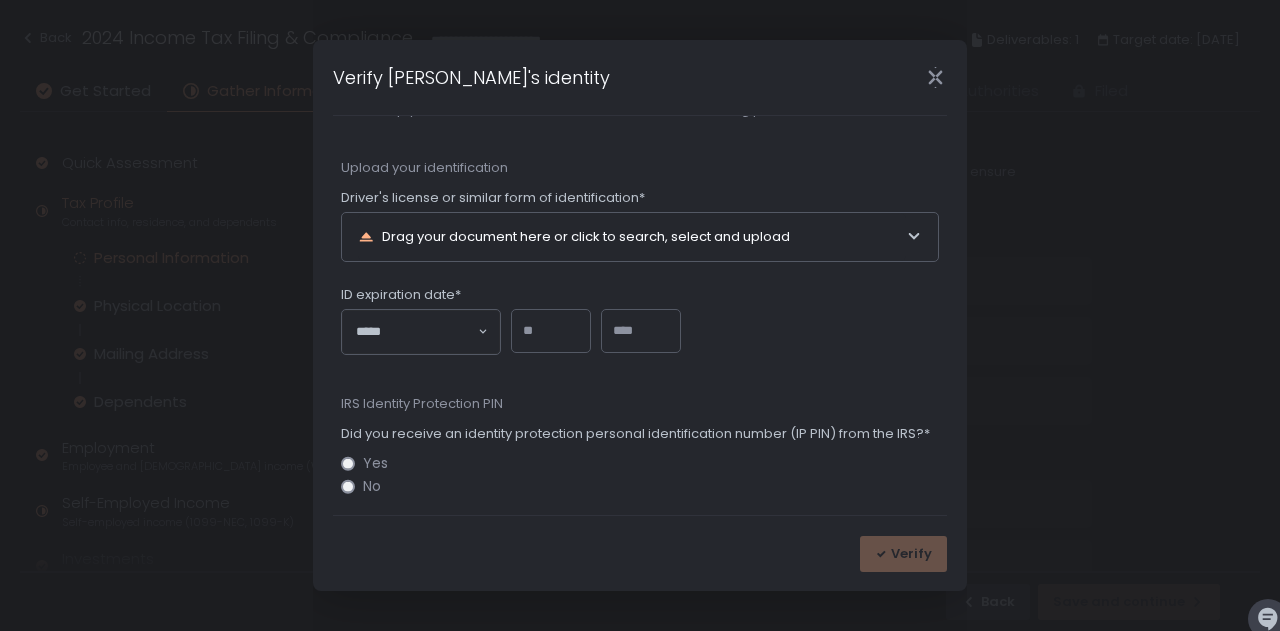 scroll, scrollTop: 69, scrollLeft: 0, axis: vertical 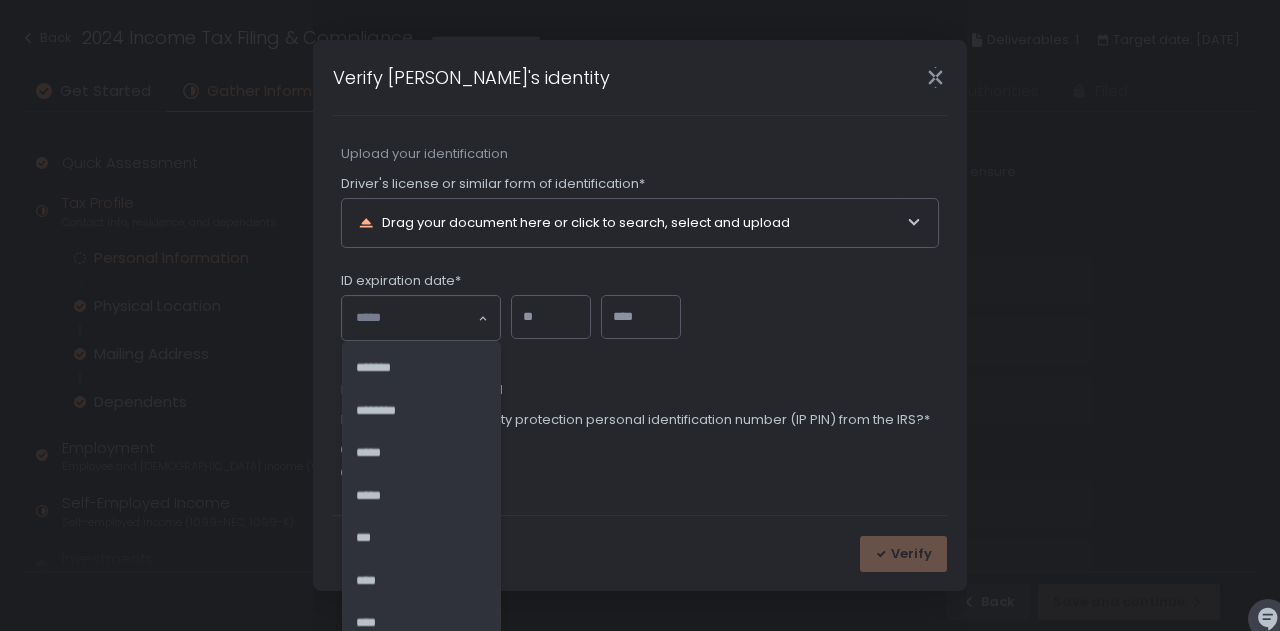 click on "Drag your document here or click to search, select and upload" at bounding box center (632, 223) 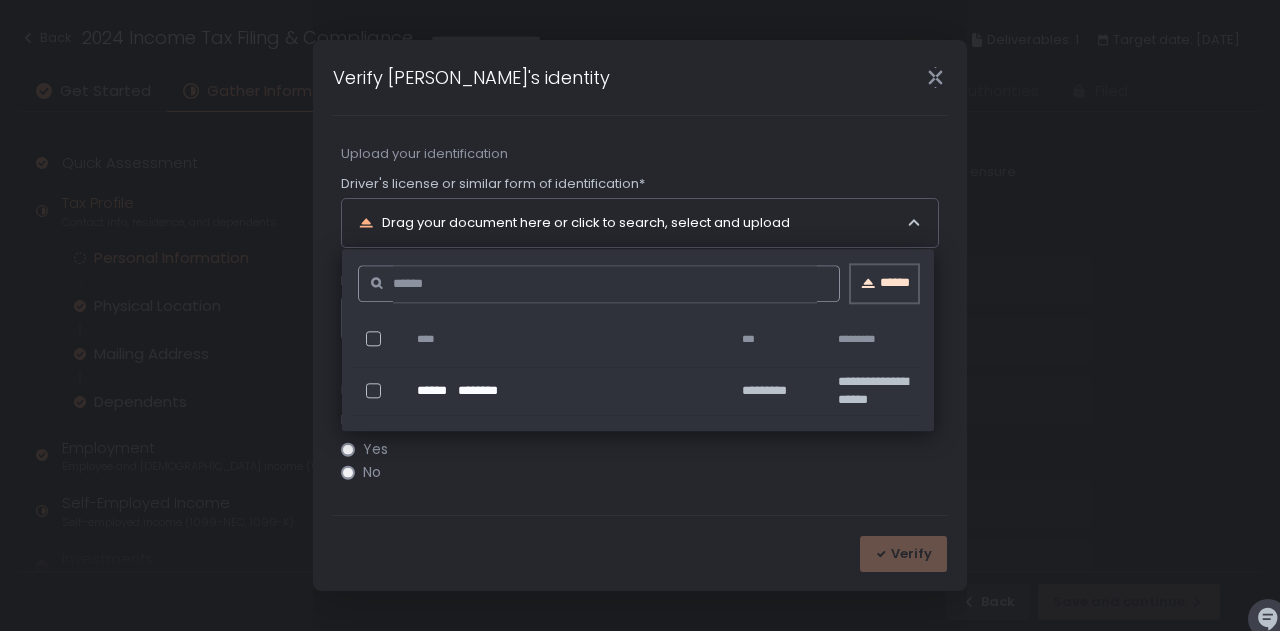 click on "******" 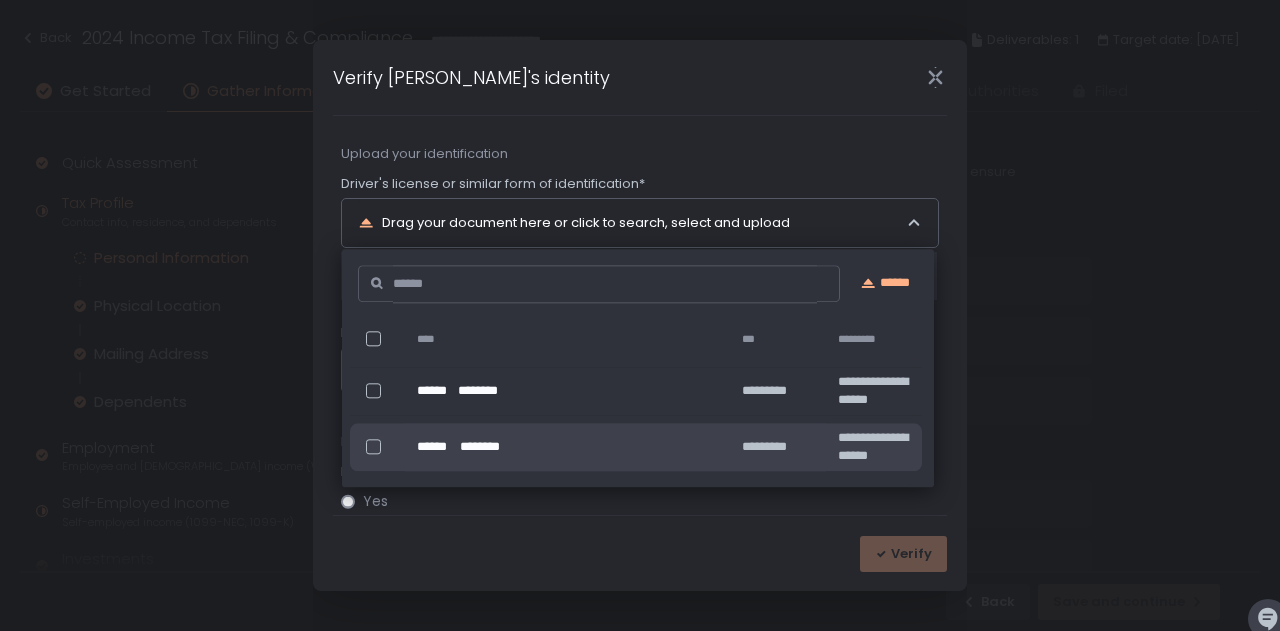 click on "Verify [PERSON_NAME]'s identity Let's keep your information secure to ensure a smooth tax filing process. Upload your identification Driver's license or similar form of identification*  Drag your document here or click to search, select and upload ****** ******** ID expiration date*    Loading...     IRS Identity Protection PIN Did you receive an identity protection personal identification number (IP PIN) from the IRS?*  Yes No Verify" at bounding box center (640, 315) 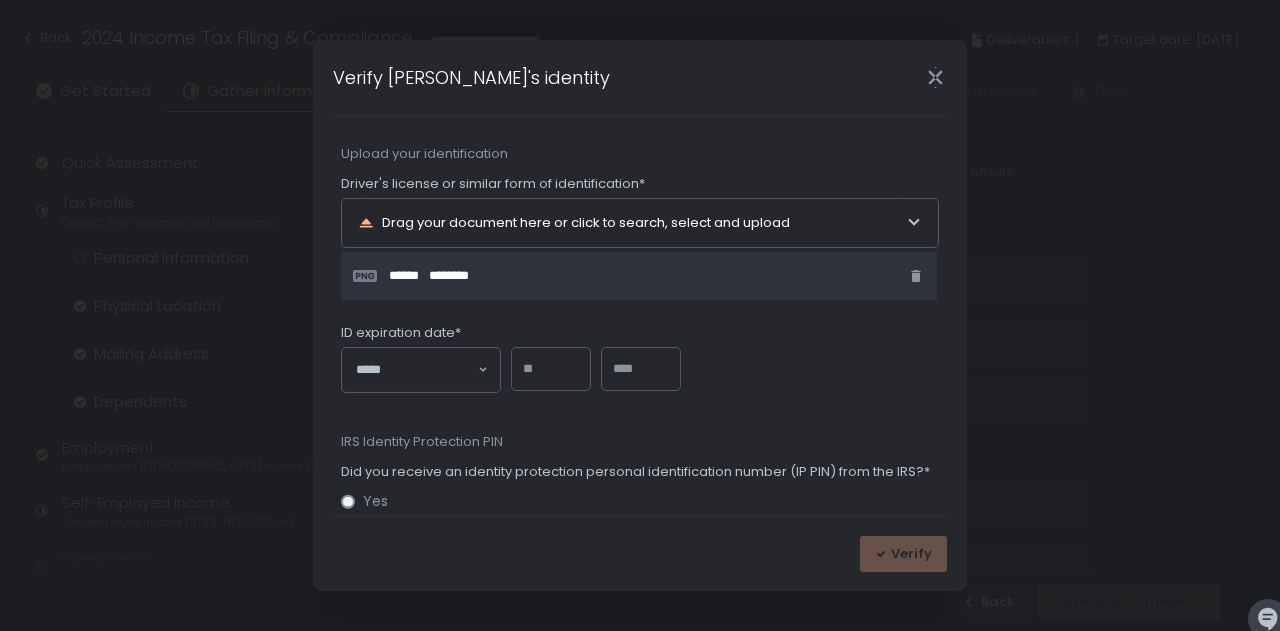 click on "Loading..." 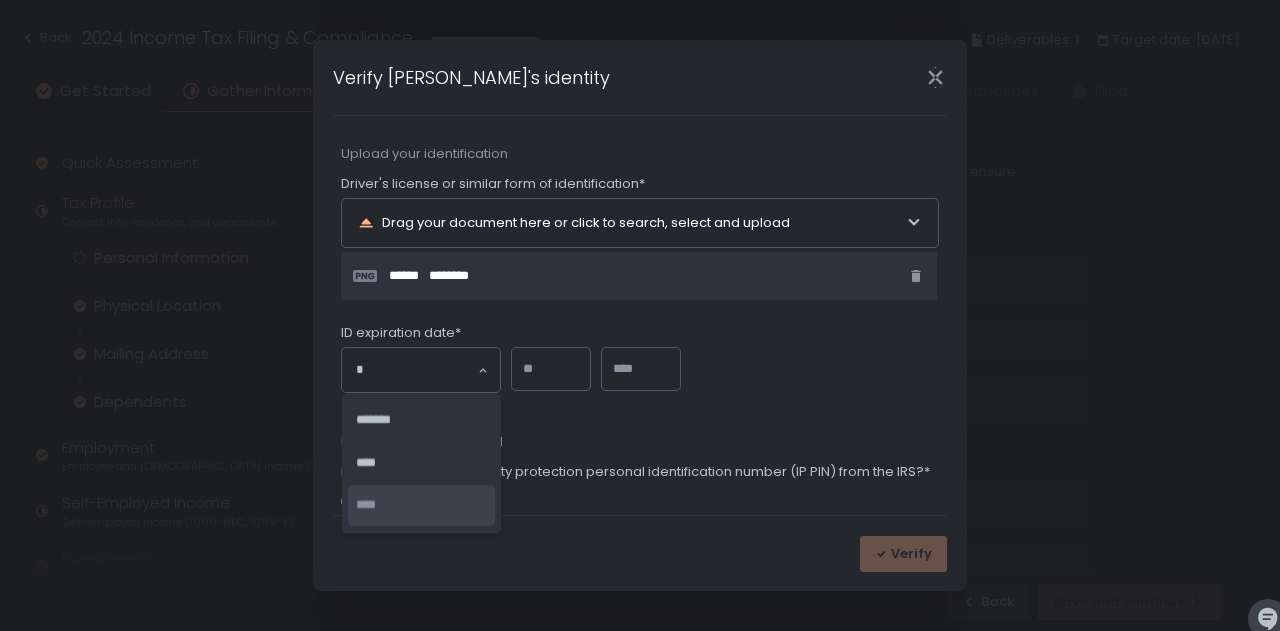 click on "****" 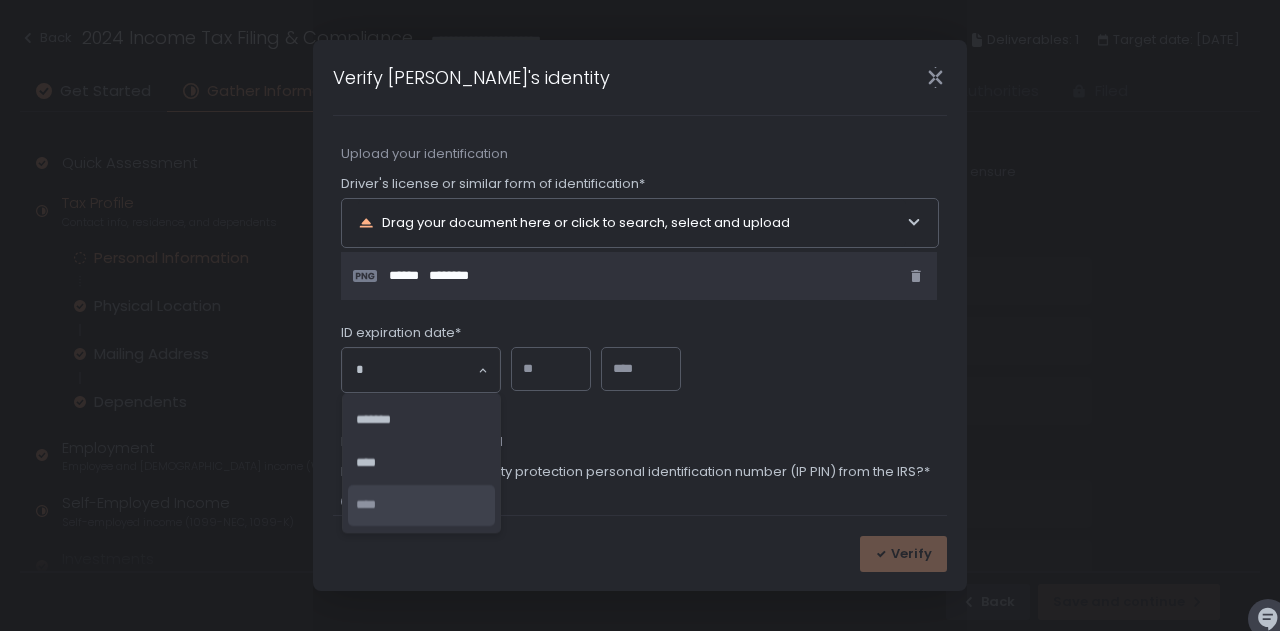 type 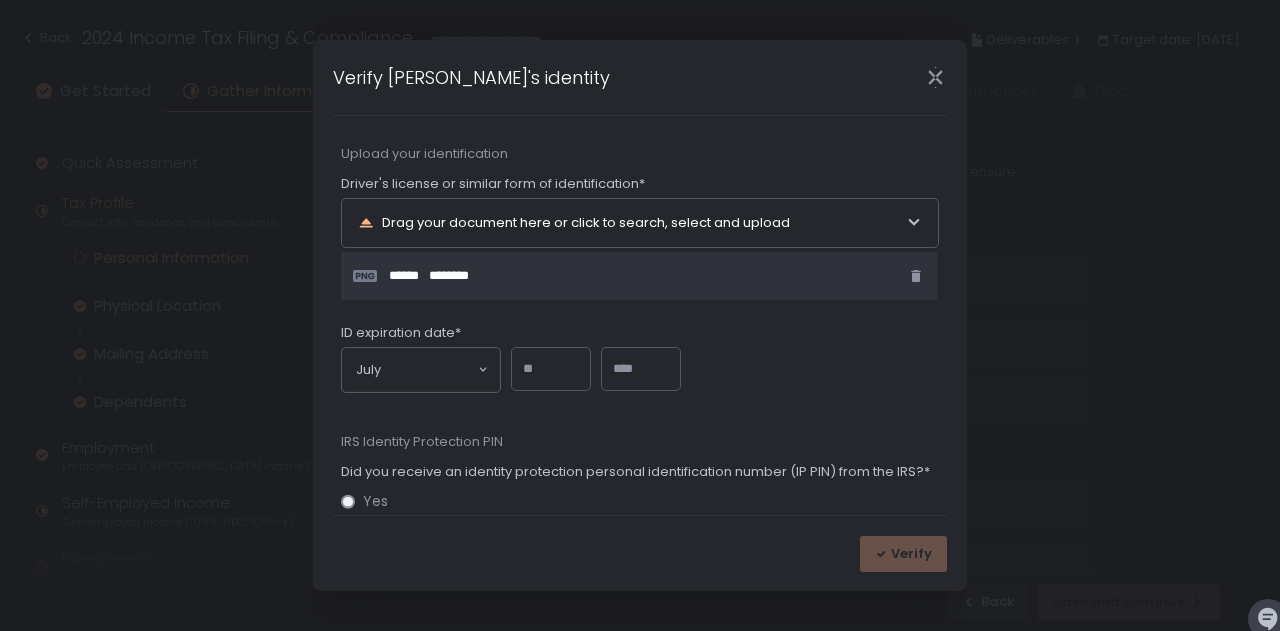 click 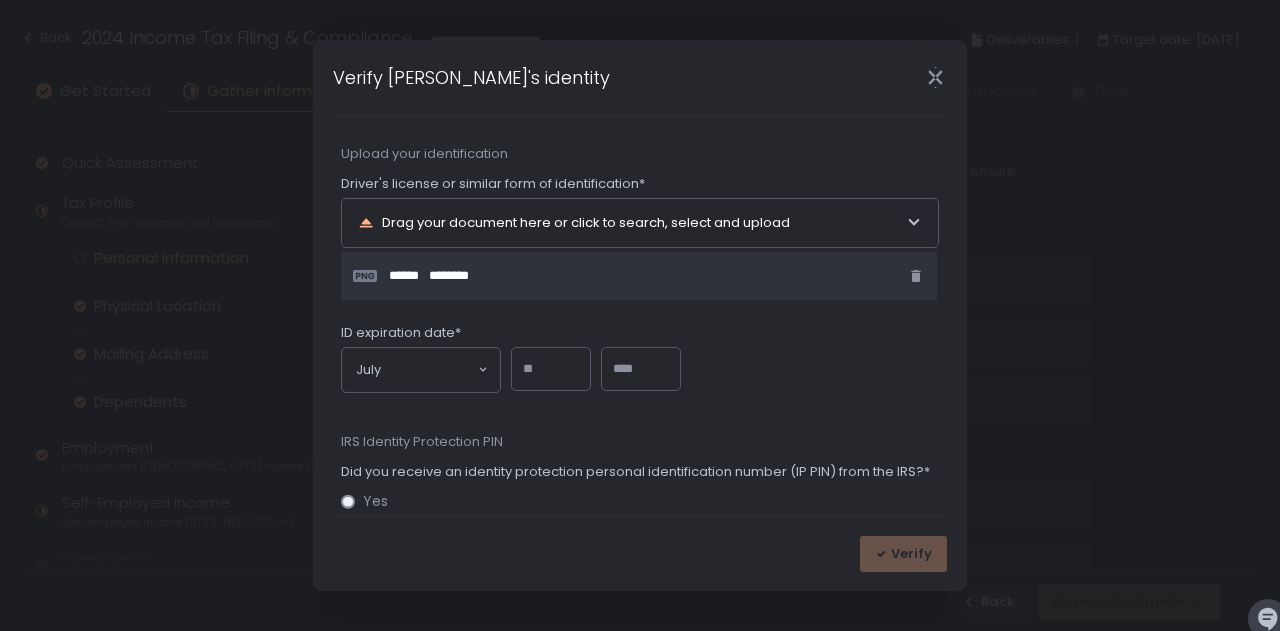 click at bounding box center (551, 369) 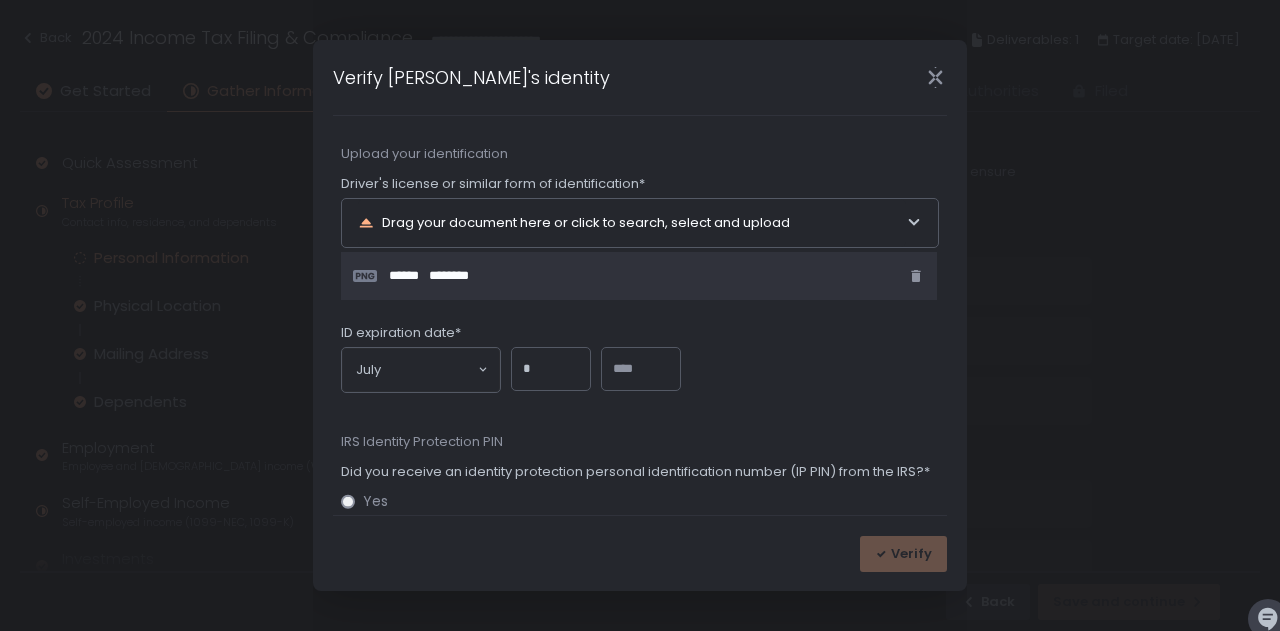 type on "*" 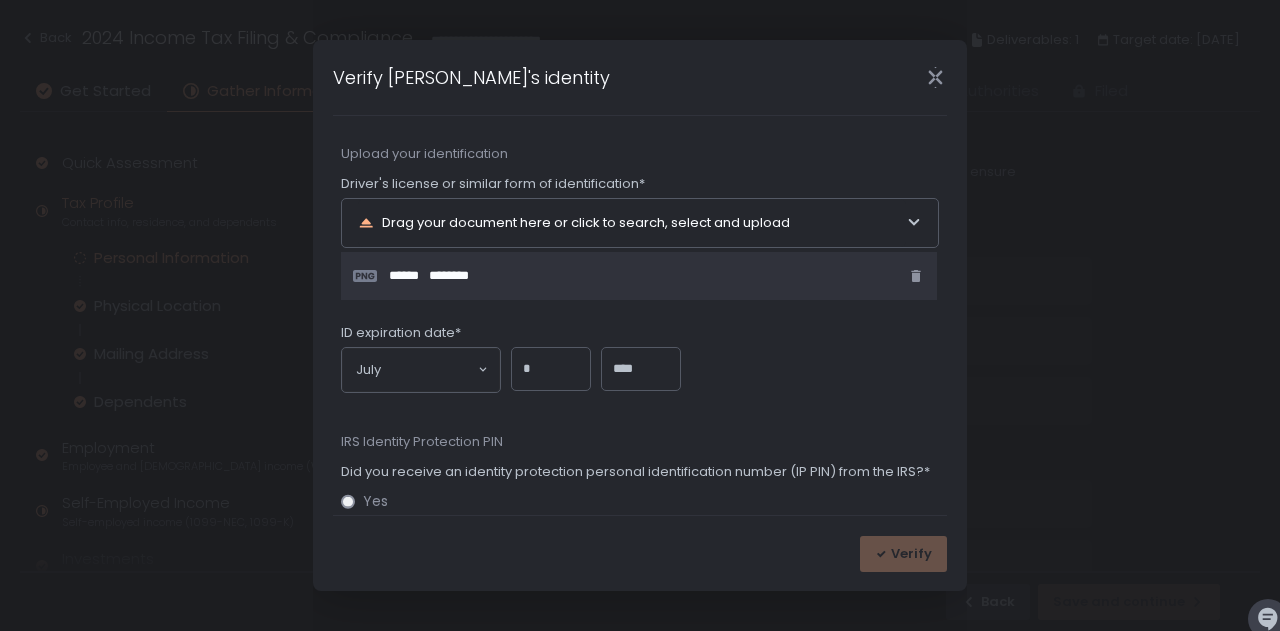 scroll, scrollTop: 122, scrollLeft: 0, axis: vertical 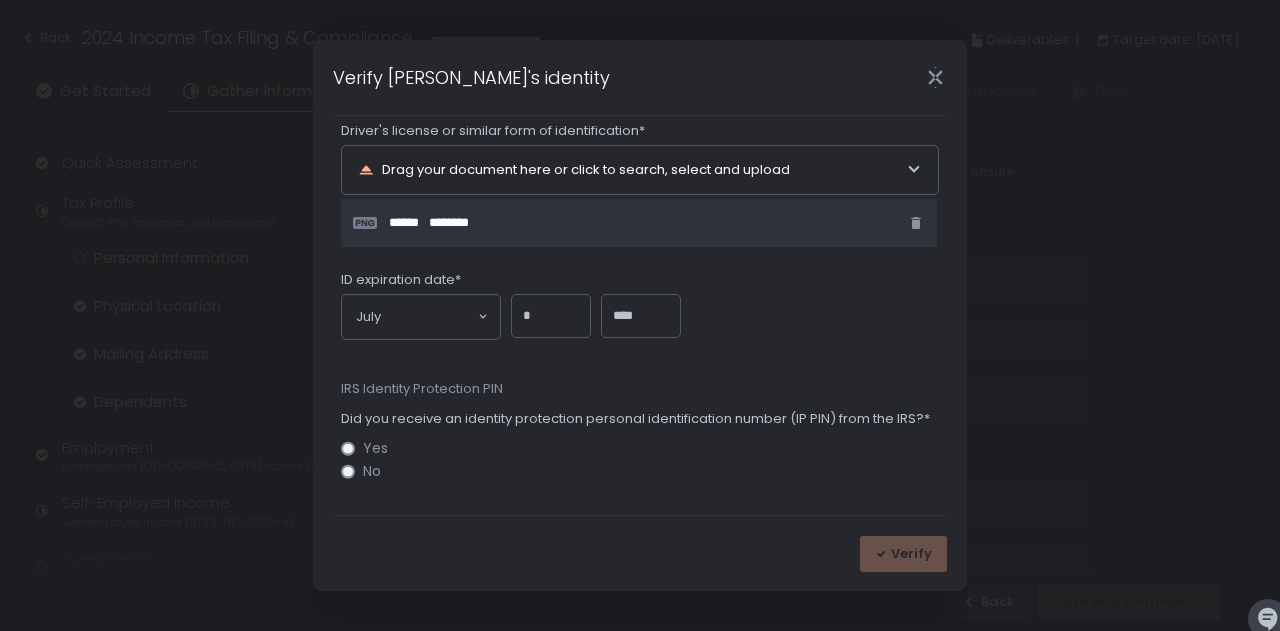 type on "****" 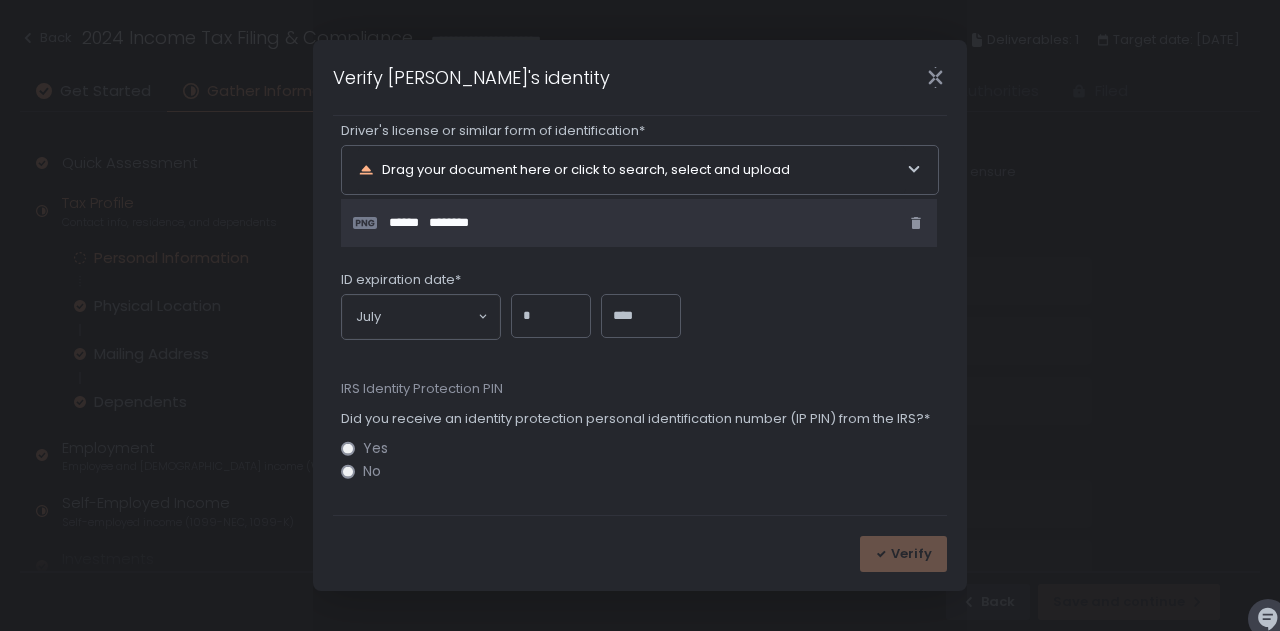 click on "Let's keep your information secure to ensure a smooth tax filing process. Upload your identification Driver's license or similar form of identification*  Drag your document here or click to search, select and upload ****** ******** ID expiration date*    July Loading...   *   **** IRS Identity Protection PIN Did you receive an identity protection personal identification number (IP PIN) from the IRS?*  Yes No" at bounding box center (640, 257) 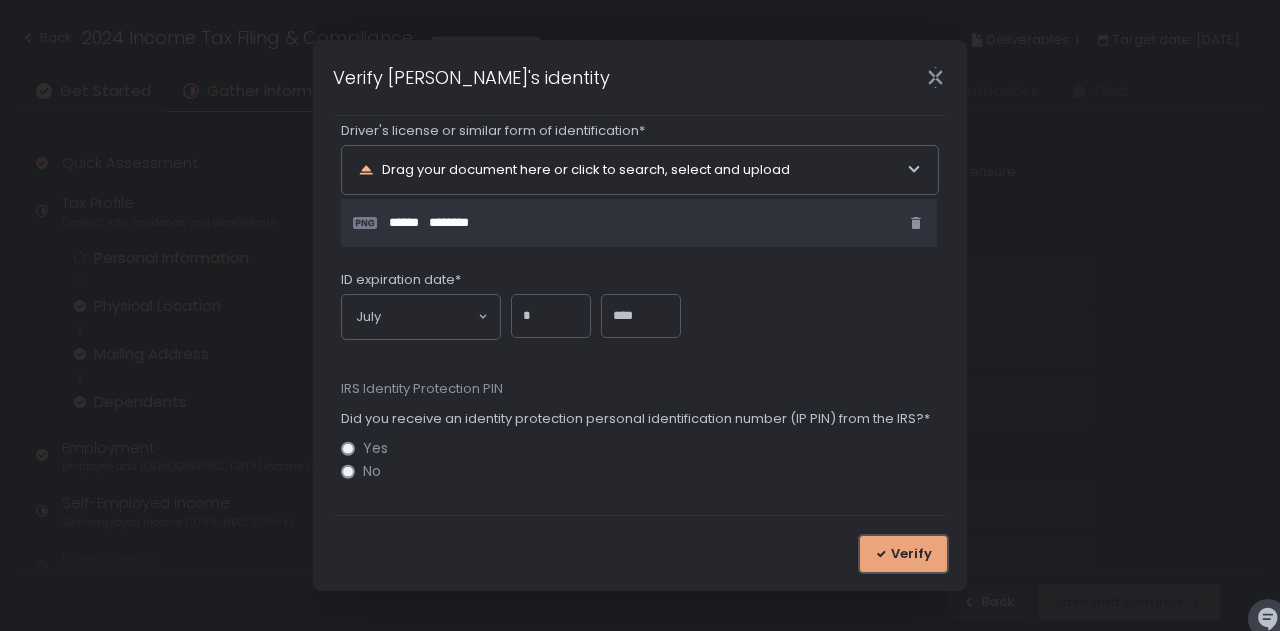 click on "Verify" at bounding box center (911, 554) 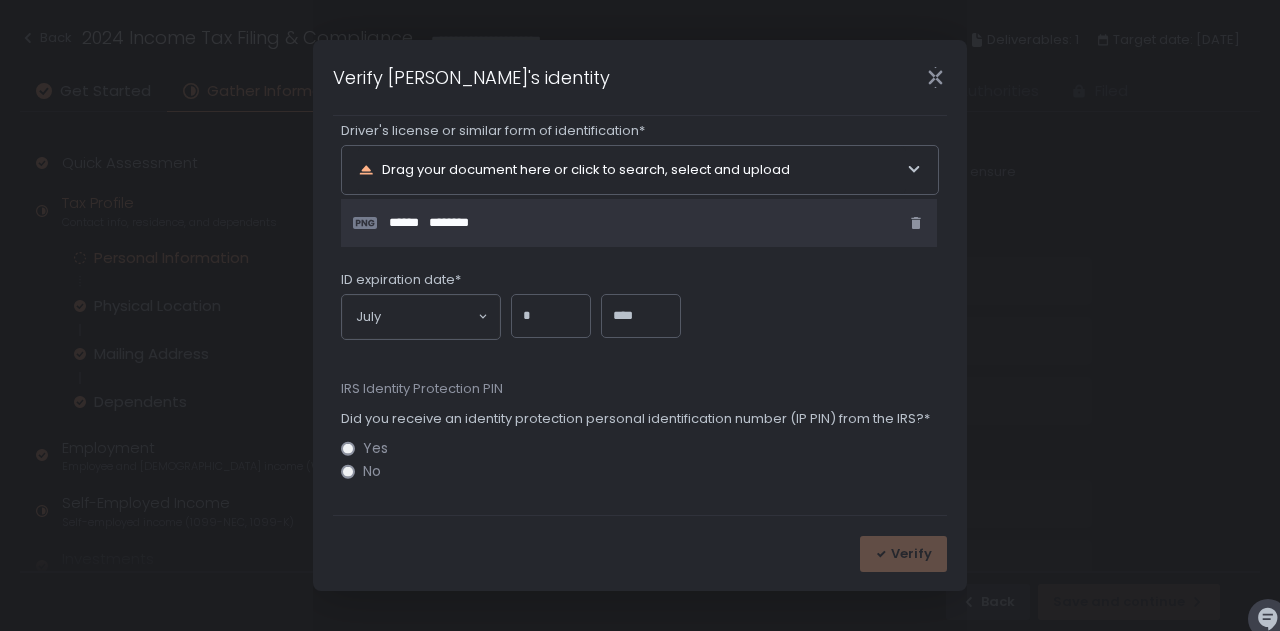 scroll, scrollTop: 0, scrollLeft: 0, axis: both 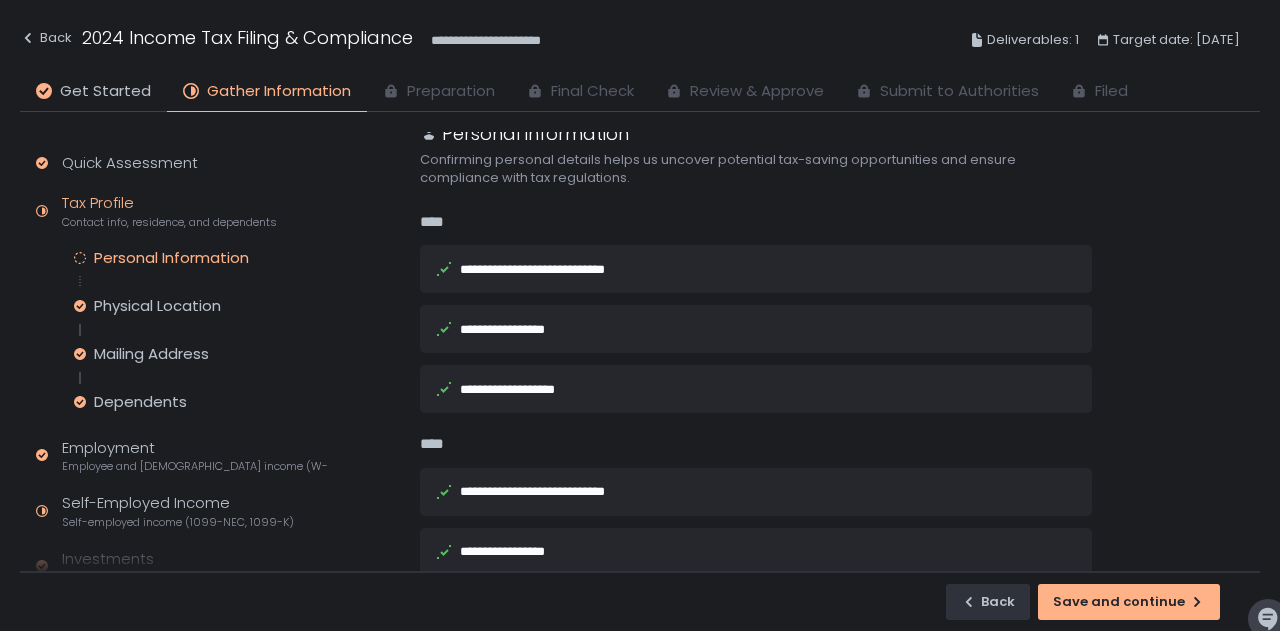 click on "Back Save and continue" at bounding box center (640, 601) 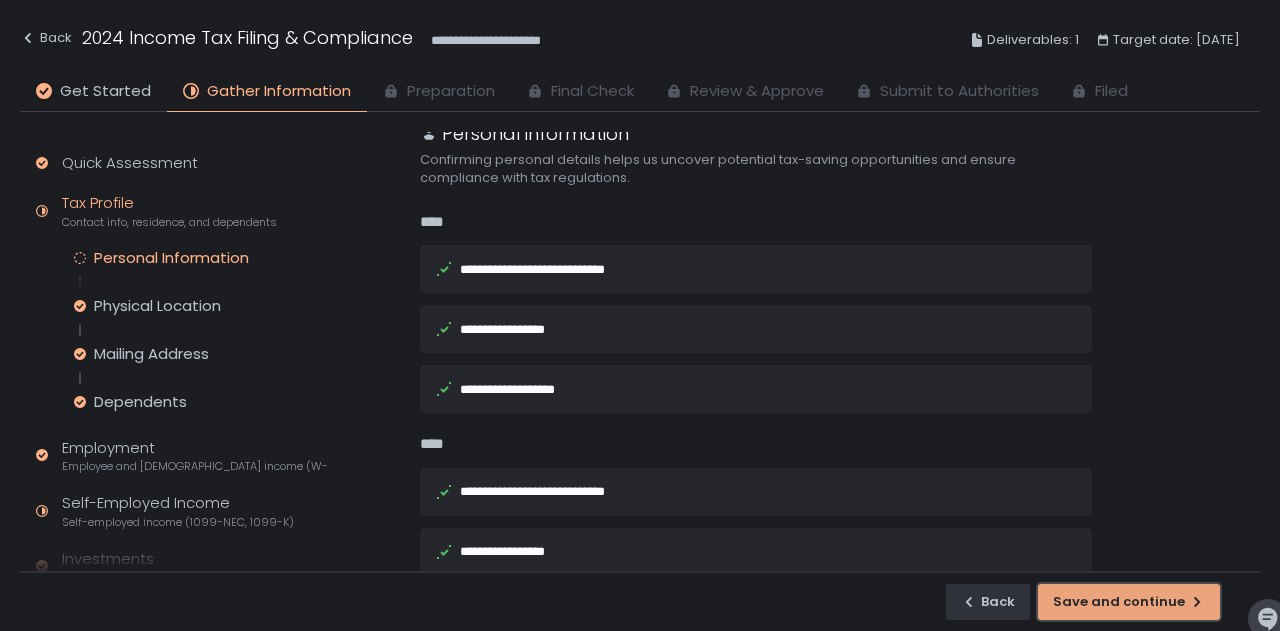 click on "Save and continue" 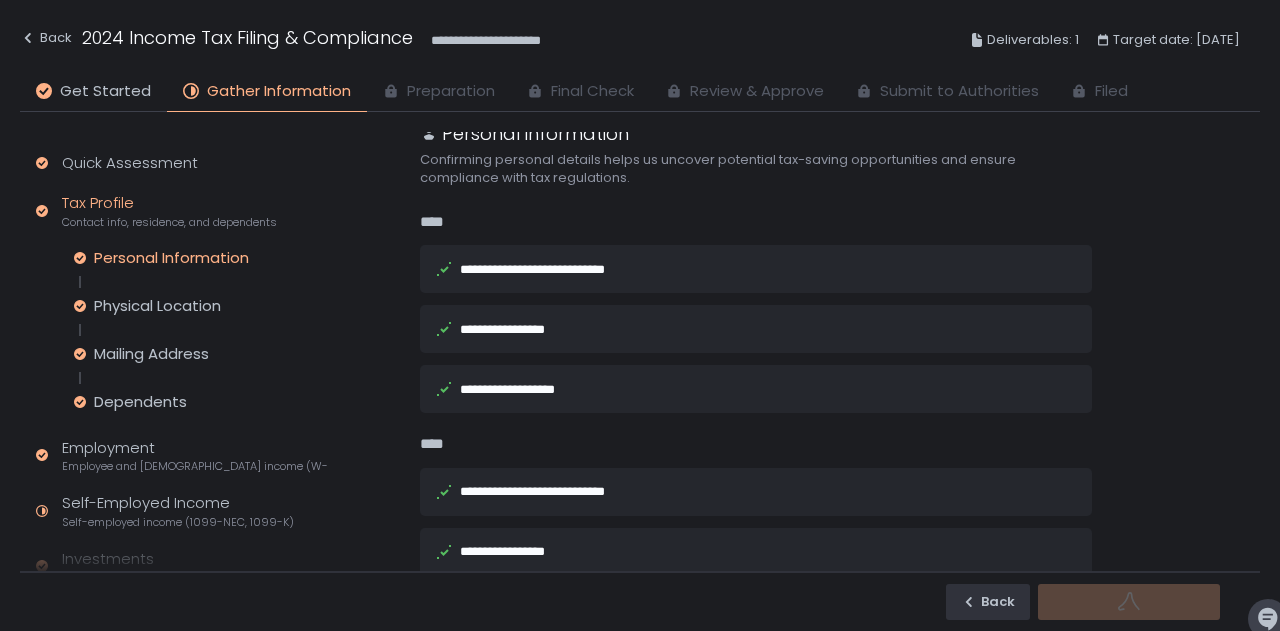 scroll, scrollTop: 0, scrollLeft: 0, axis: both 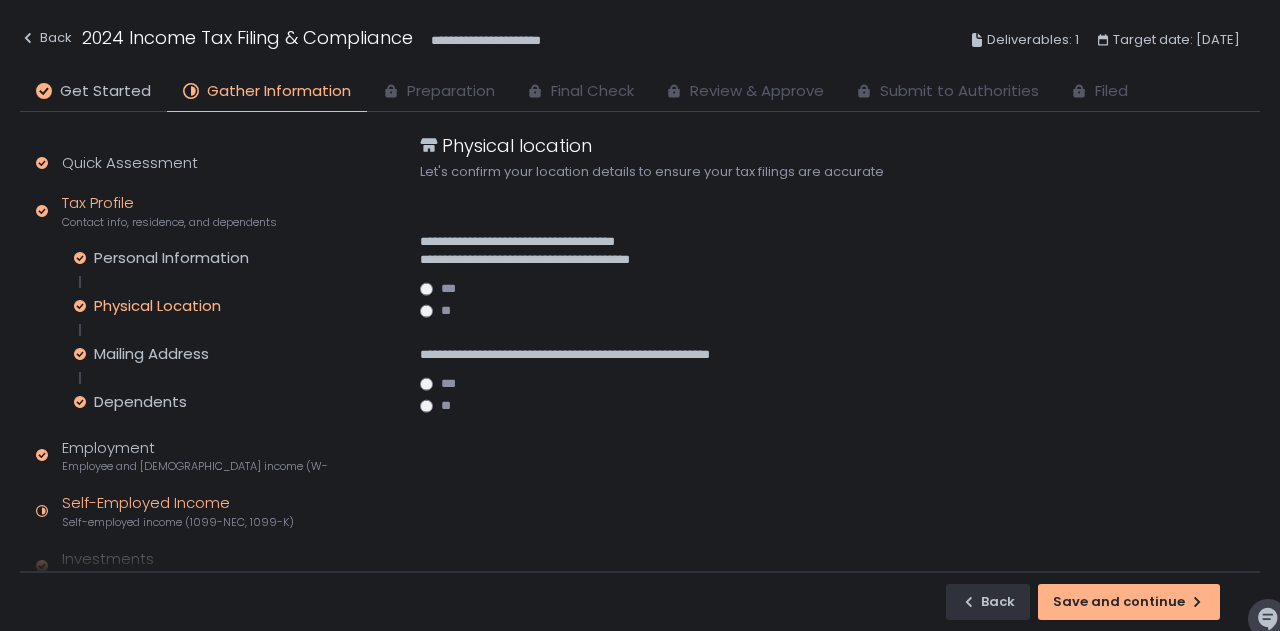 click on "Self-employed income (1099-NEC, 1099-K)" 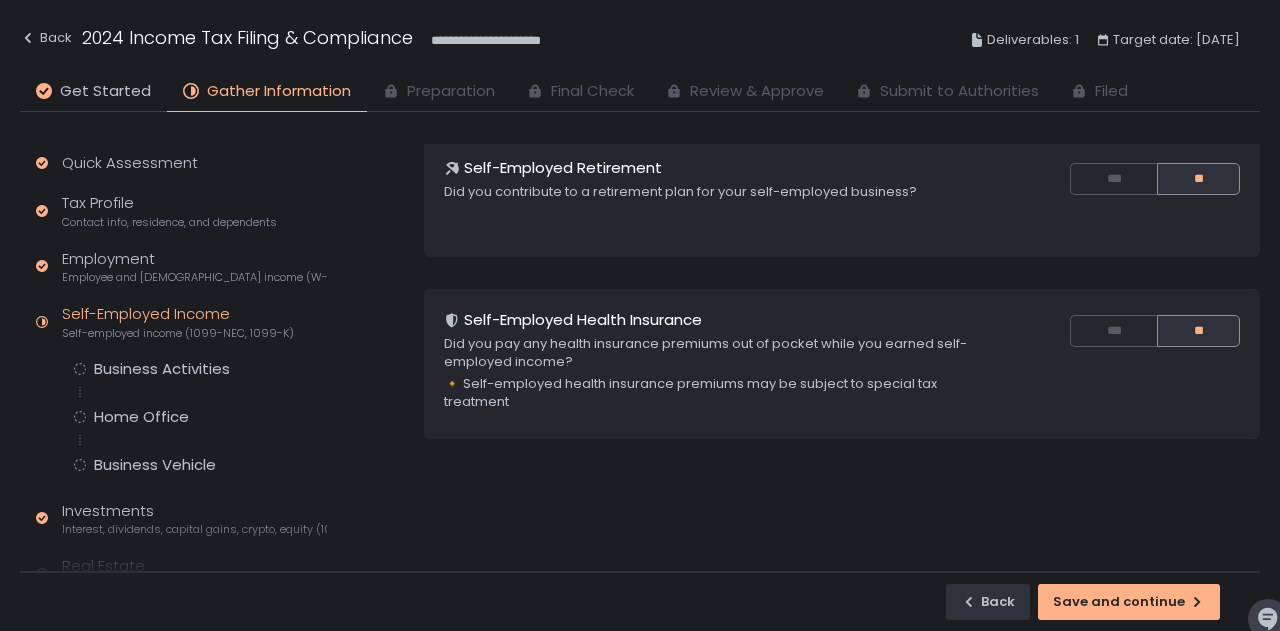 scroll, scrollTop: 435, scrollLeft: 0, axis: vertical 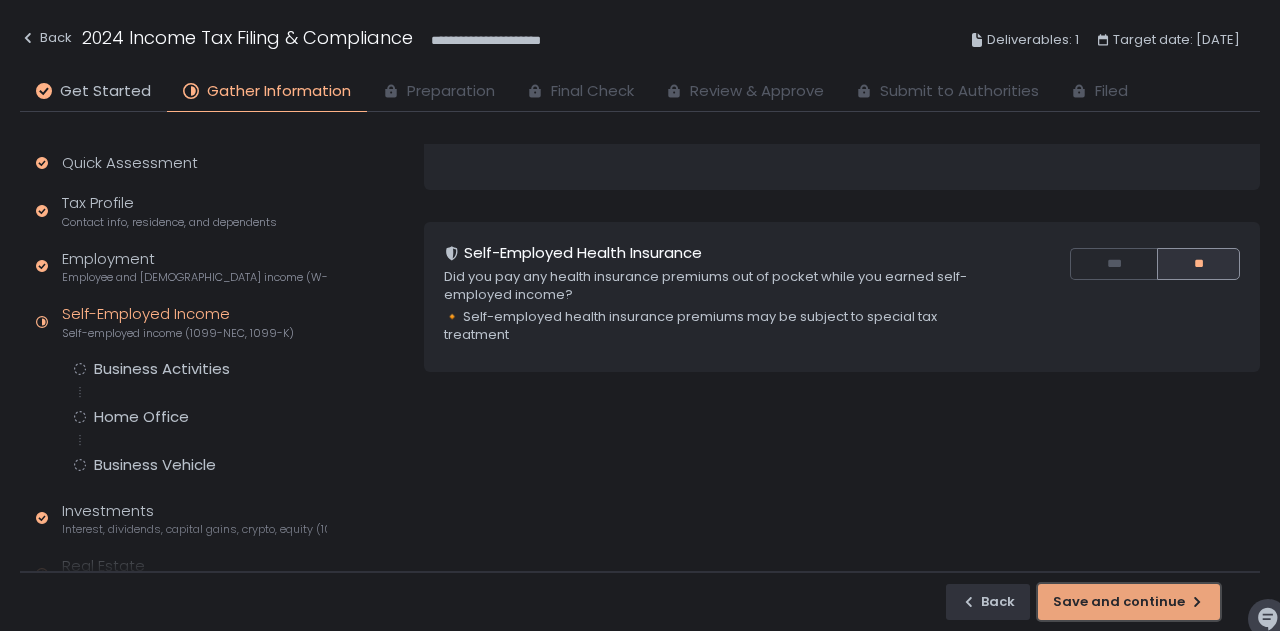 click on "Save and continue" 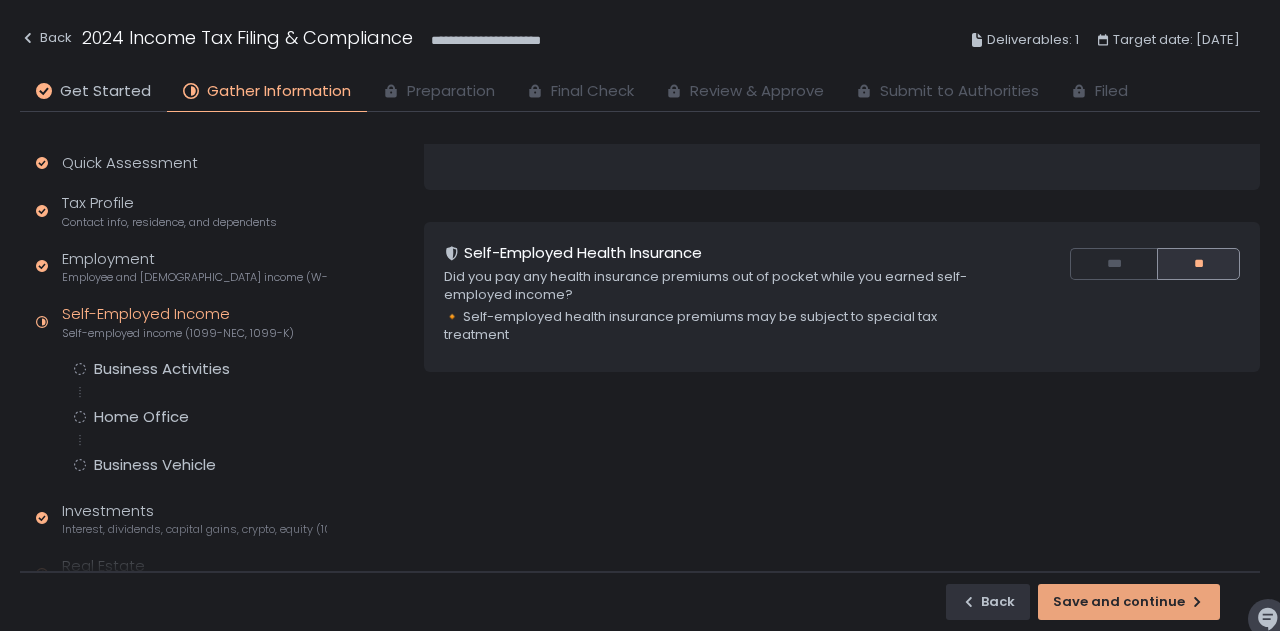 scroll, scrollTop: 0, scrollLeft: 0, axis: both 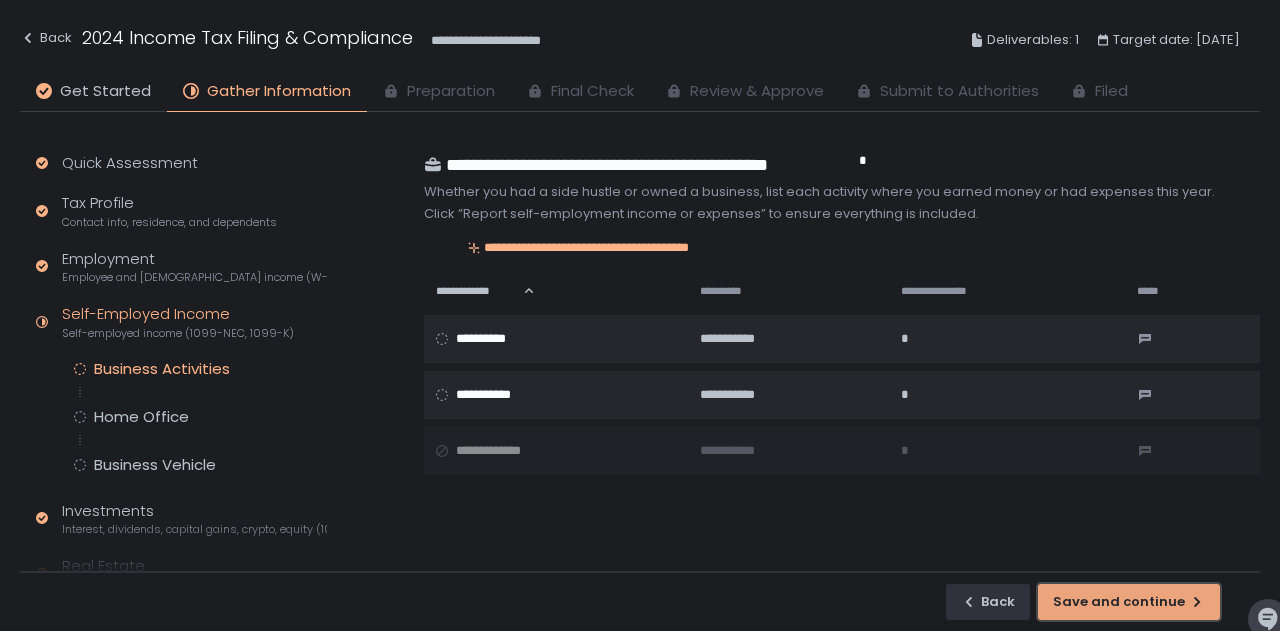 click on "Save and continue" at bounding box center [1129, 602] 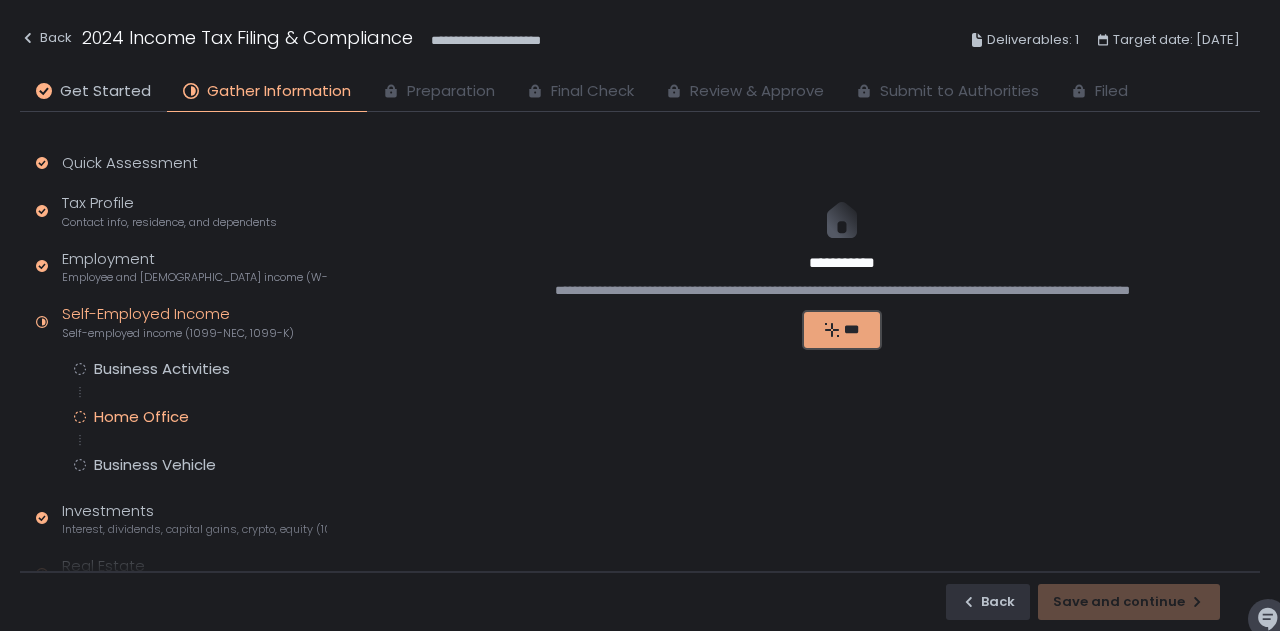 click on "***" 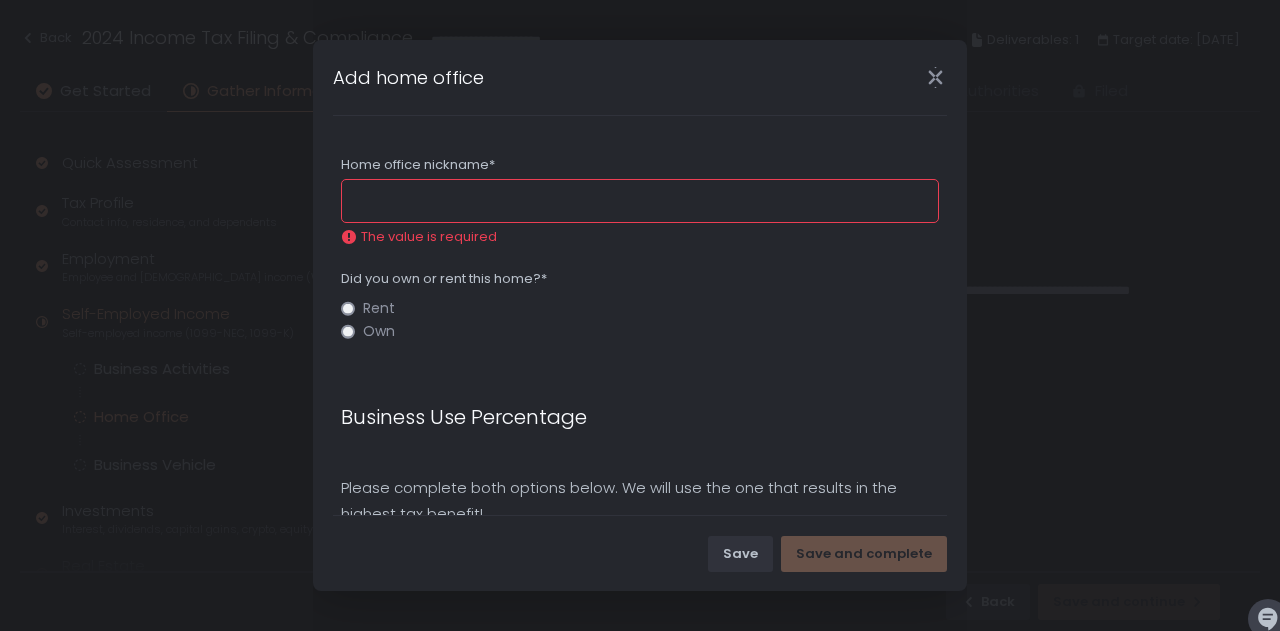 drag, startPoint x: 594, startPoint y: 301, endPoint x: 481, endPoint y: 199, distance: 152.2268 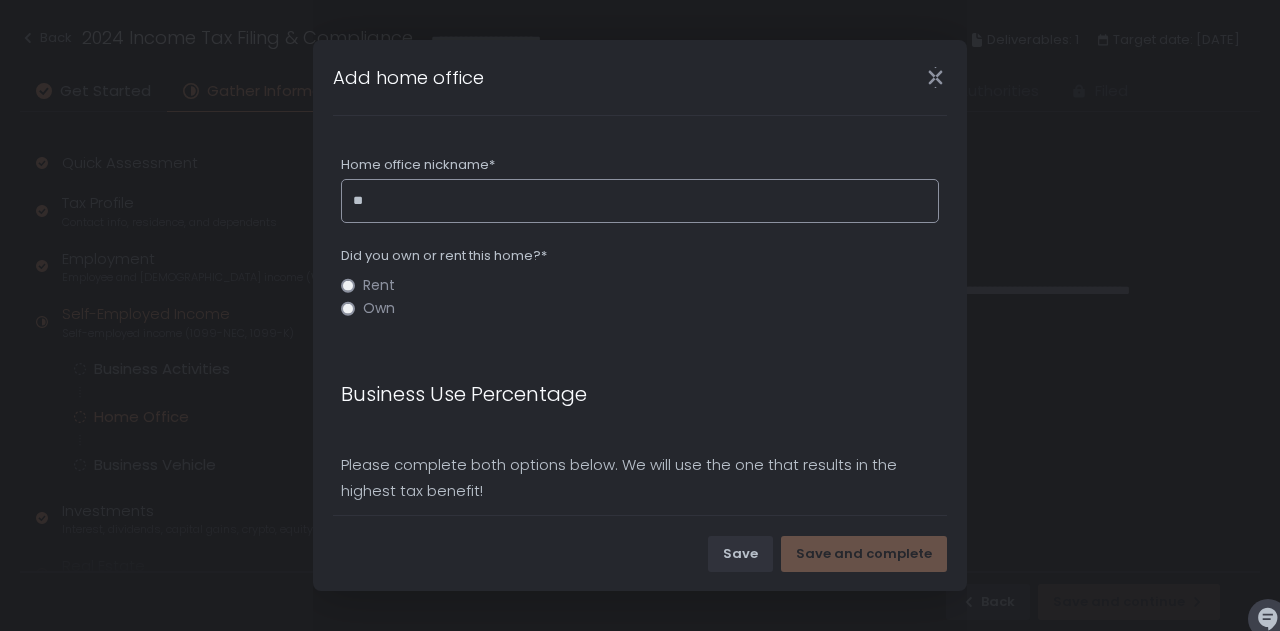 type on "*" 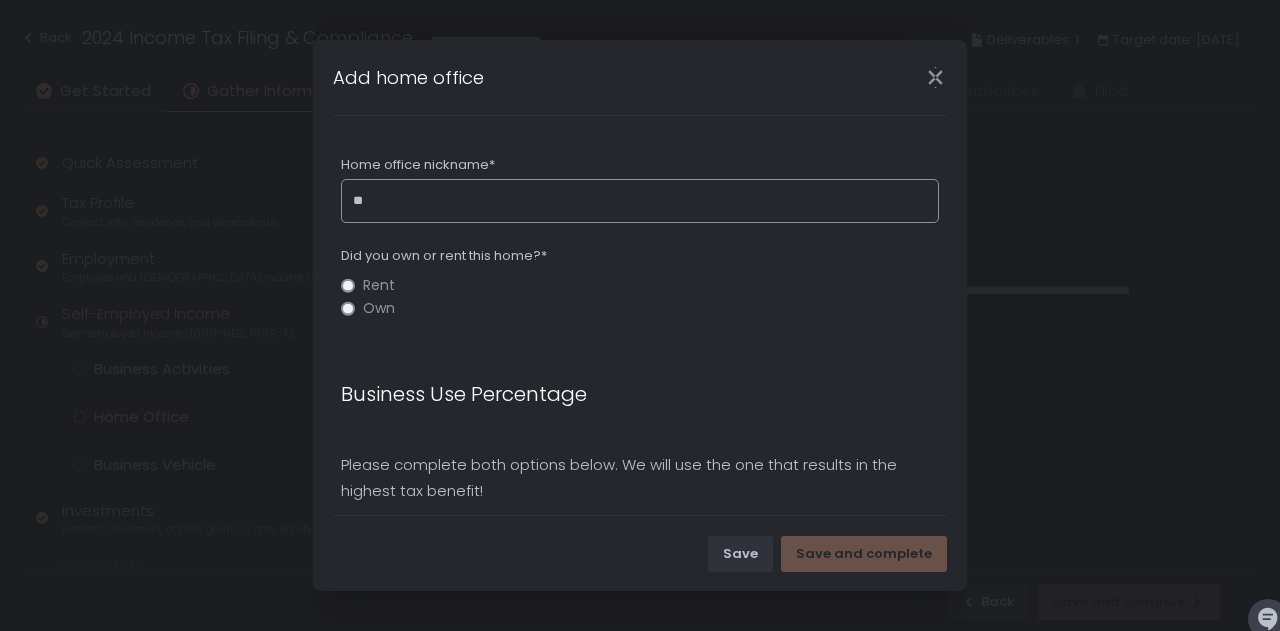 type on "*" 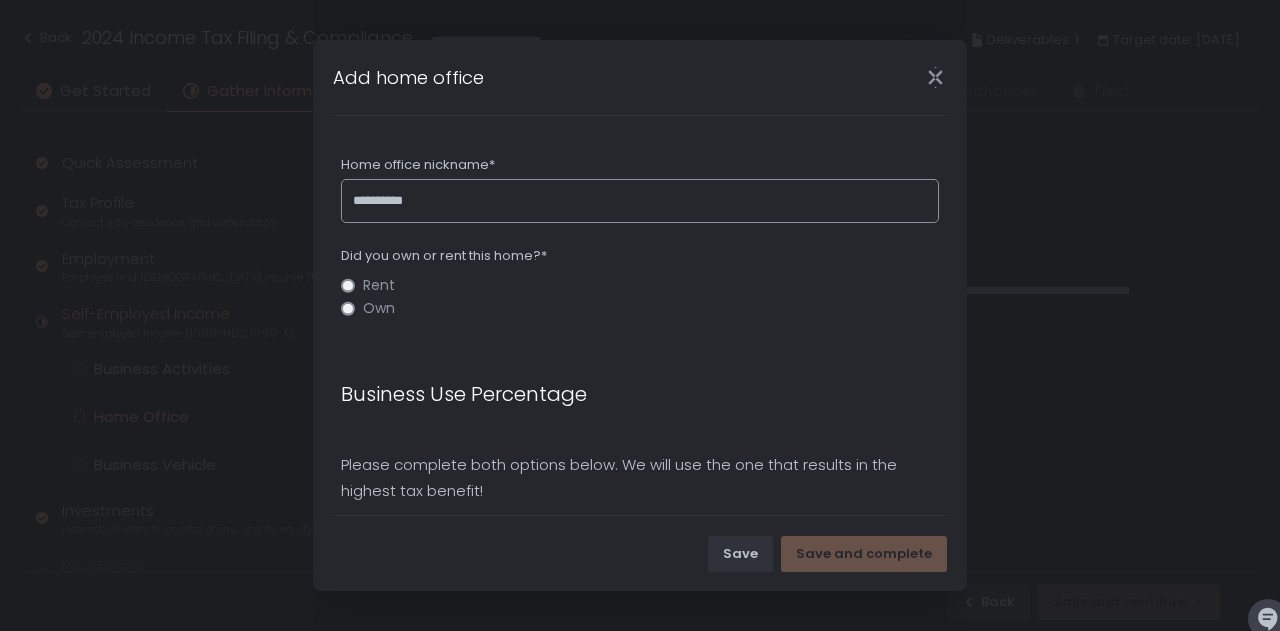 type on "**********" 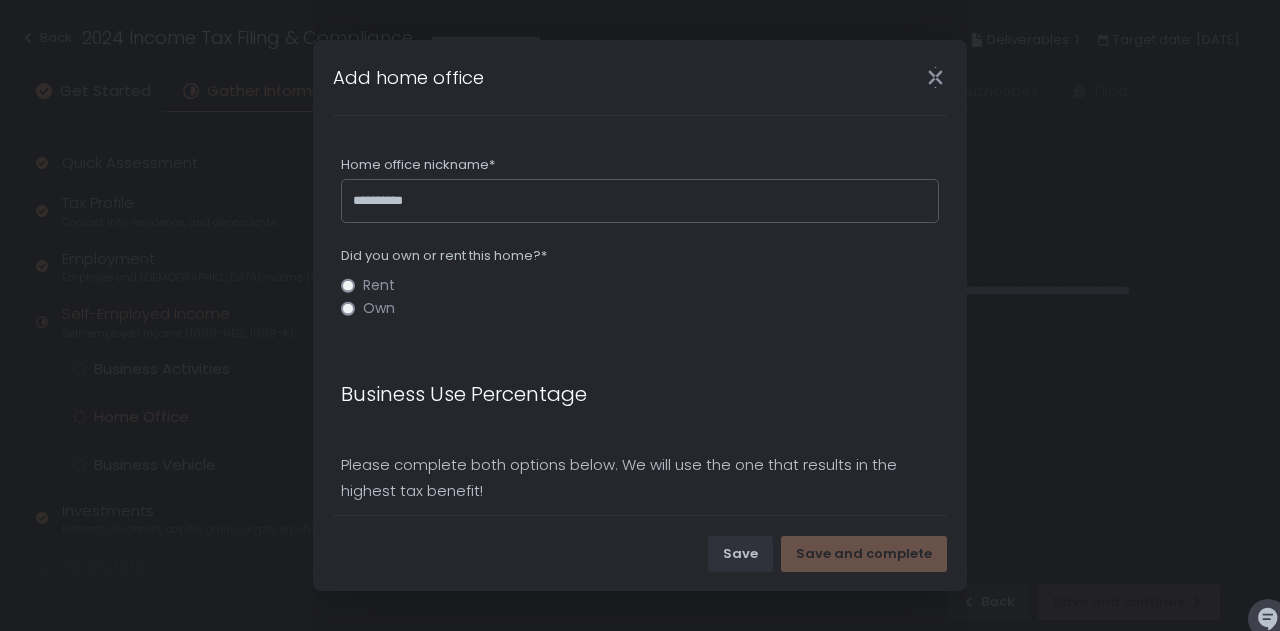 click on "Own" 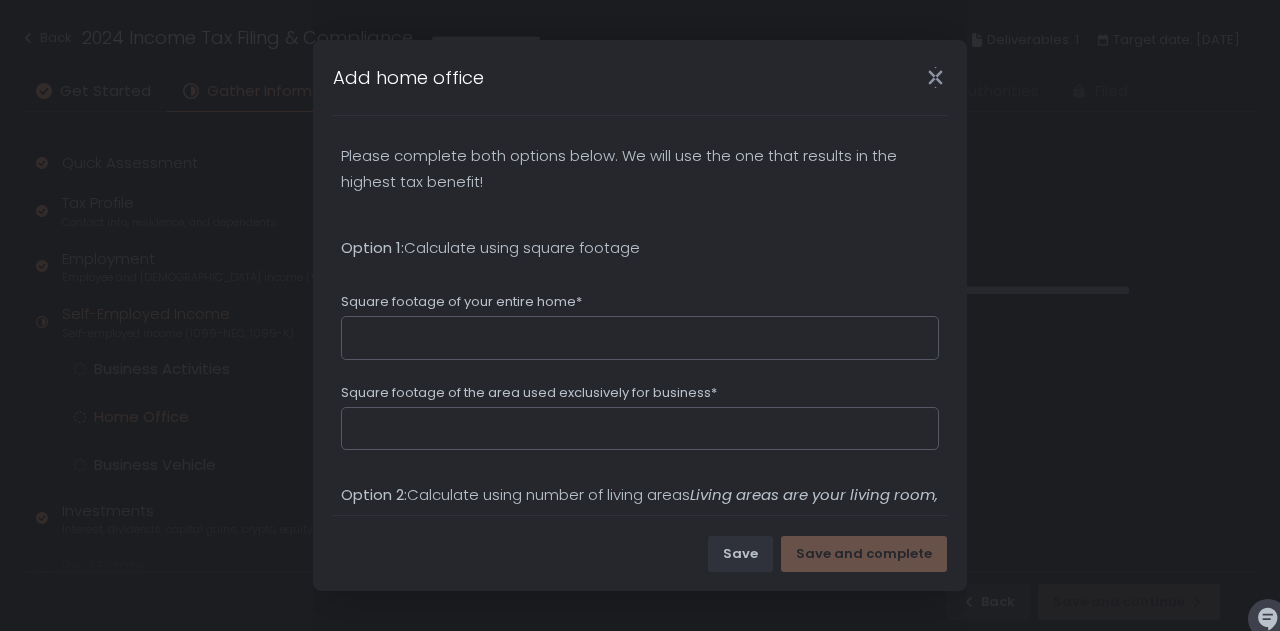 scroll, scrollTop: 330, scrollLeft: 0, axis: vertical 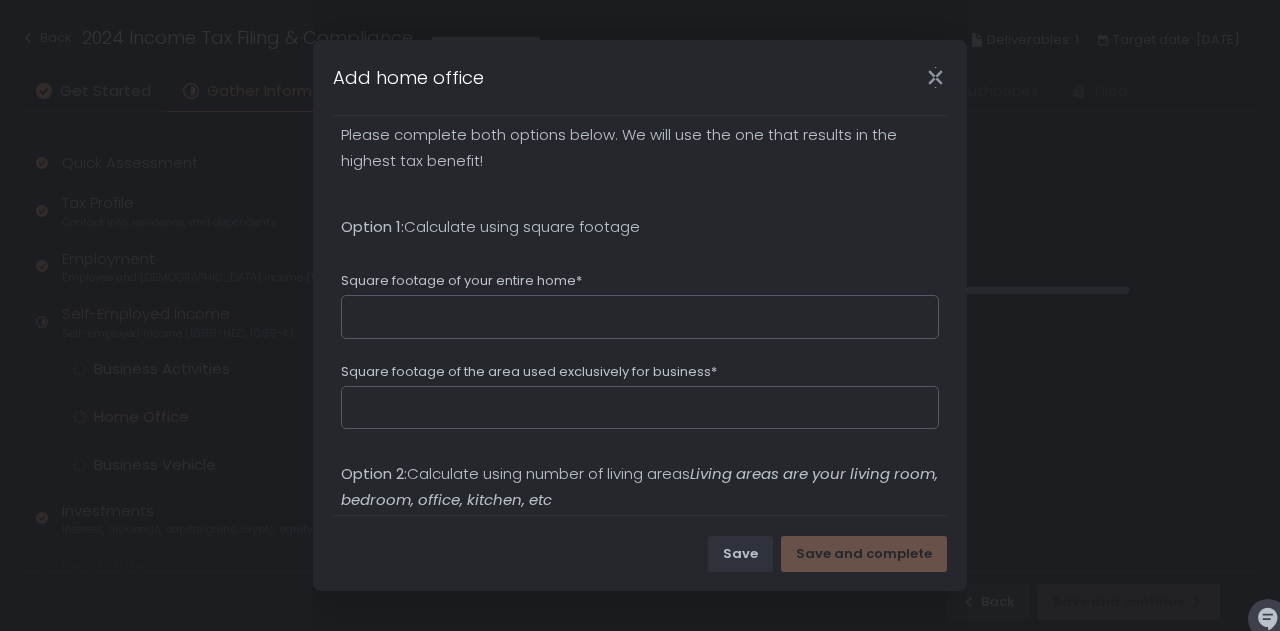 click on "Square footage of your entire home*" at bounding box center [640, 317] 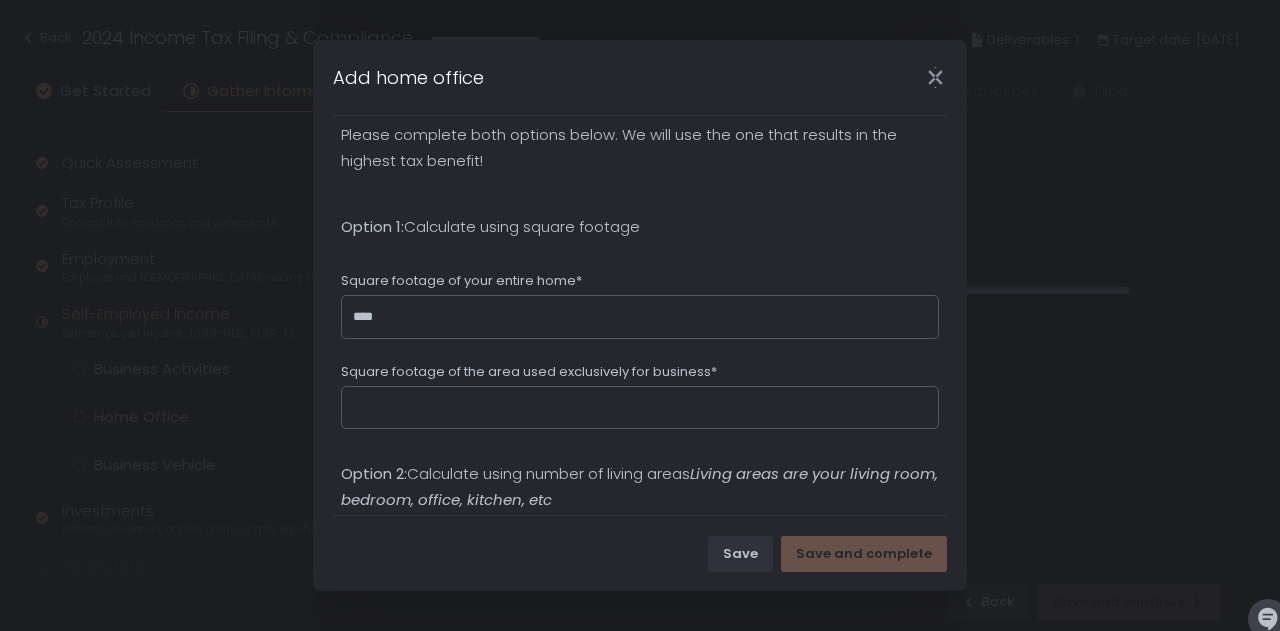 type on "****" 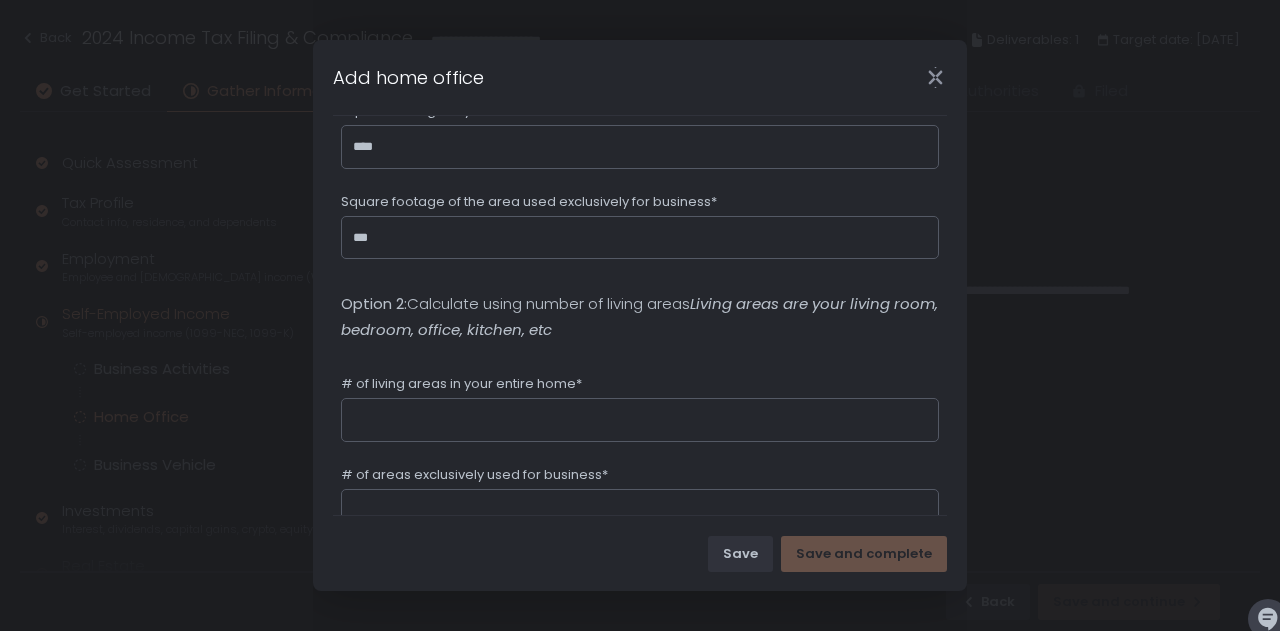 scroll, scrollTop: 504, scrollLeft: 0, axis: vertical 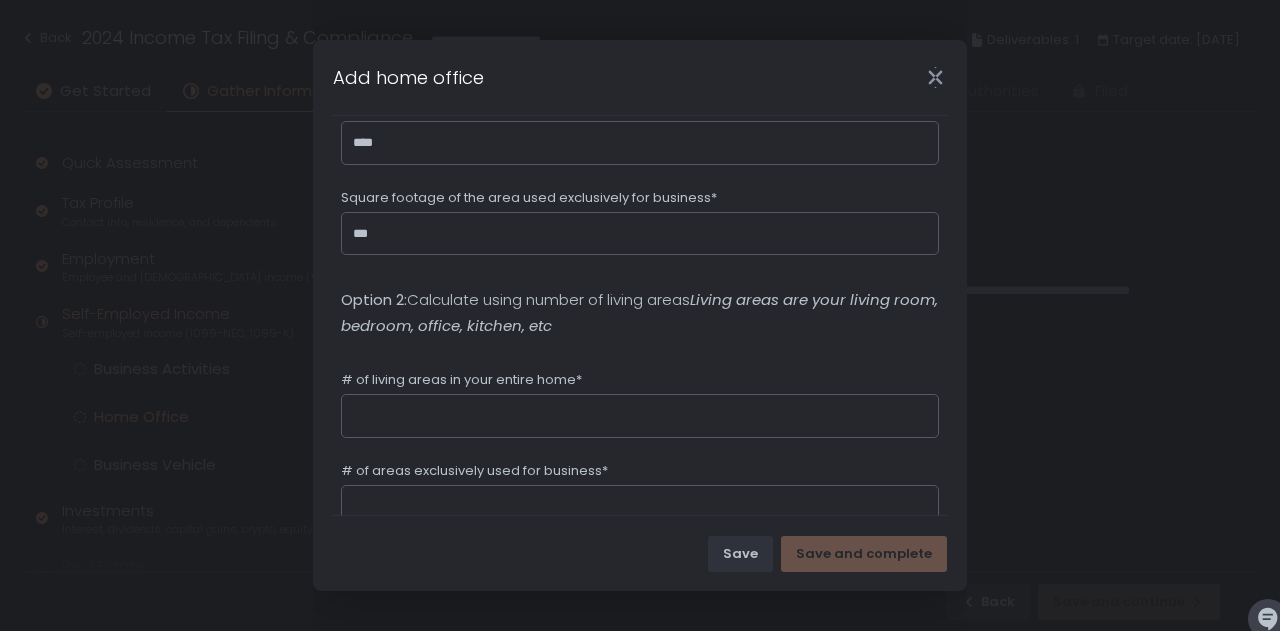 type on "***" 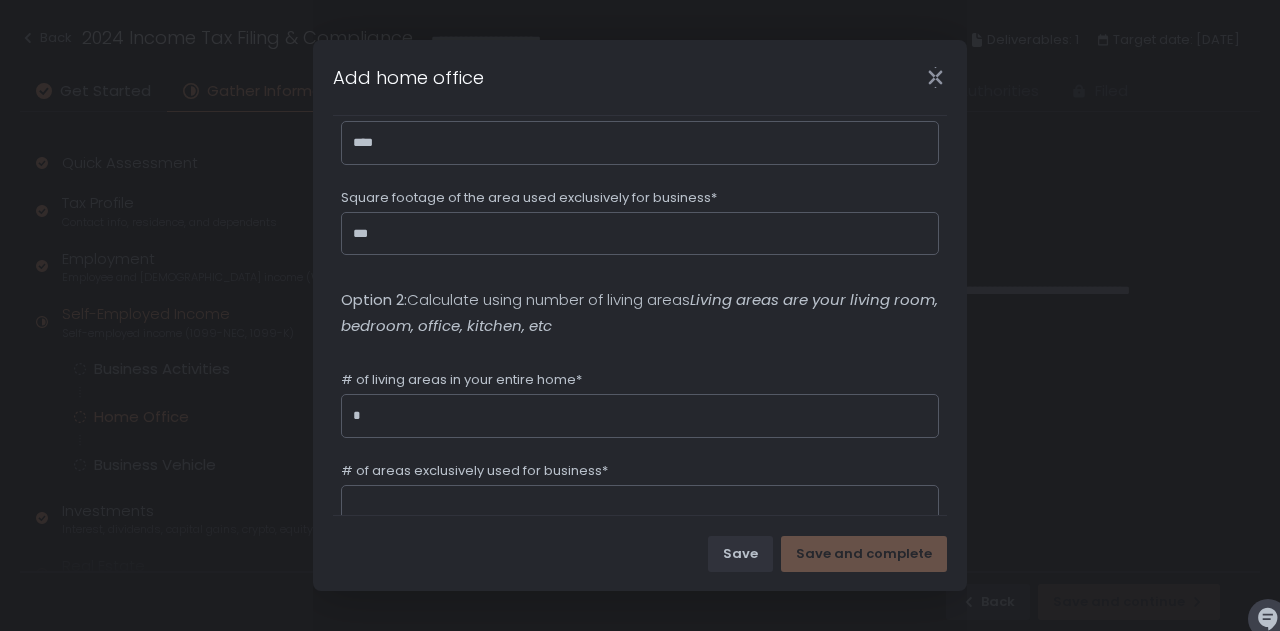 type on "*" 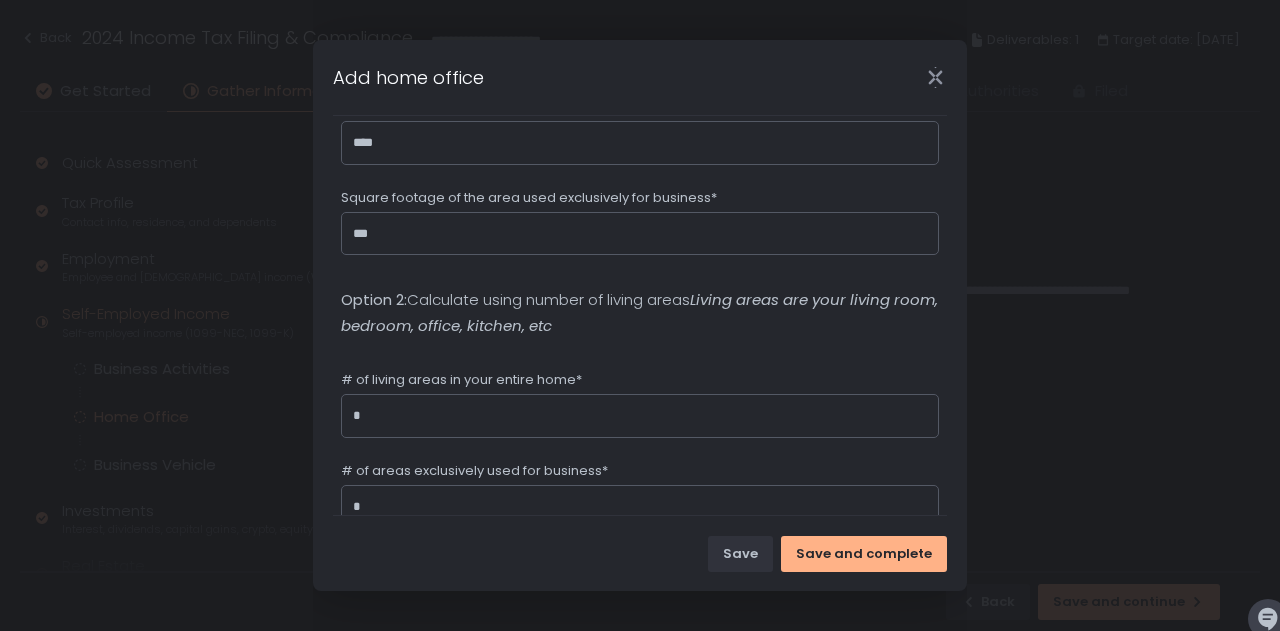 type on "*" 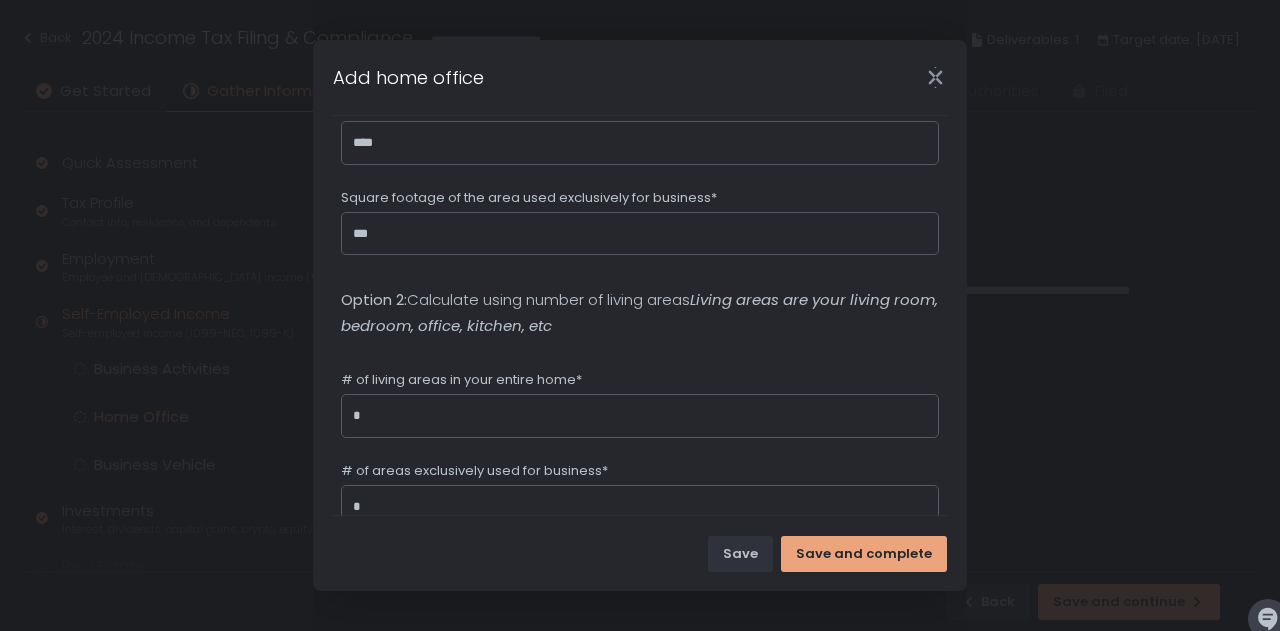 type on "*" 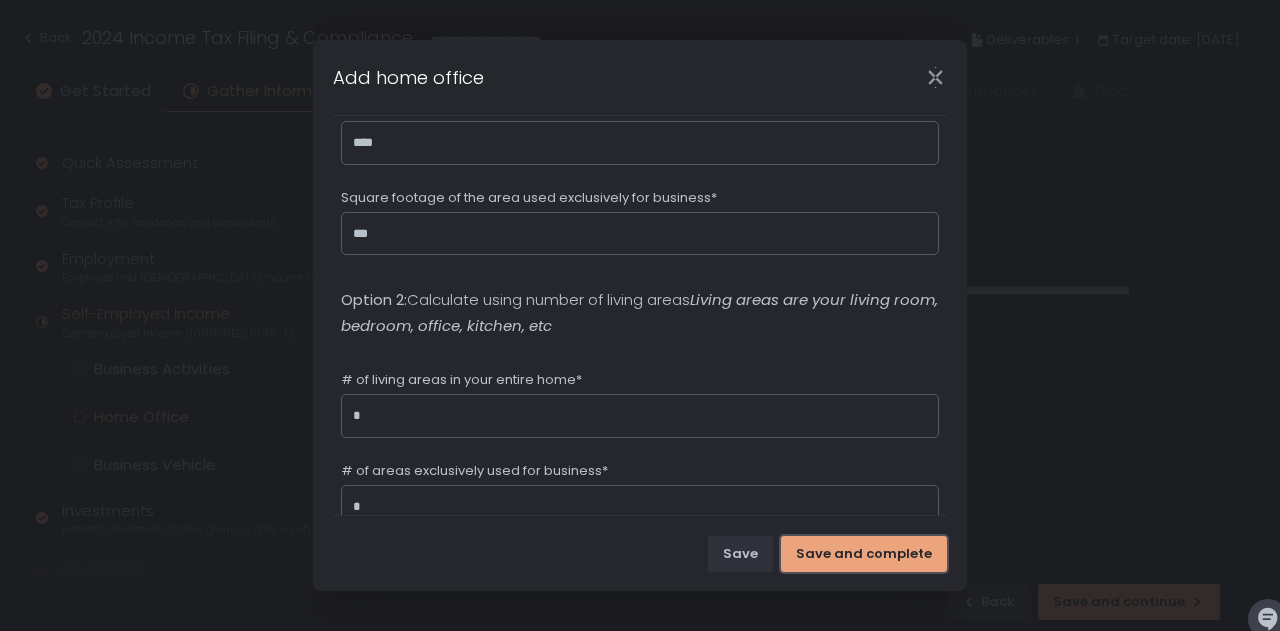 click on "Save and complete" at bounding box center (864, 554) 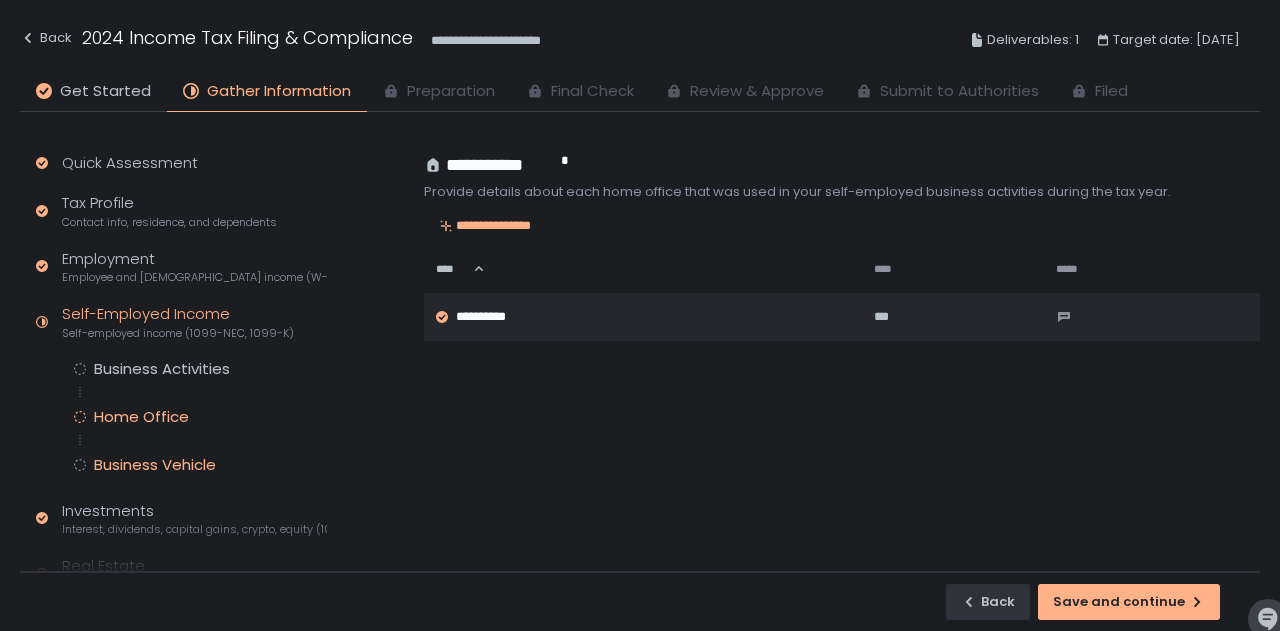 click on "Business Vehicle" 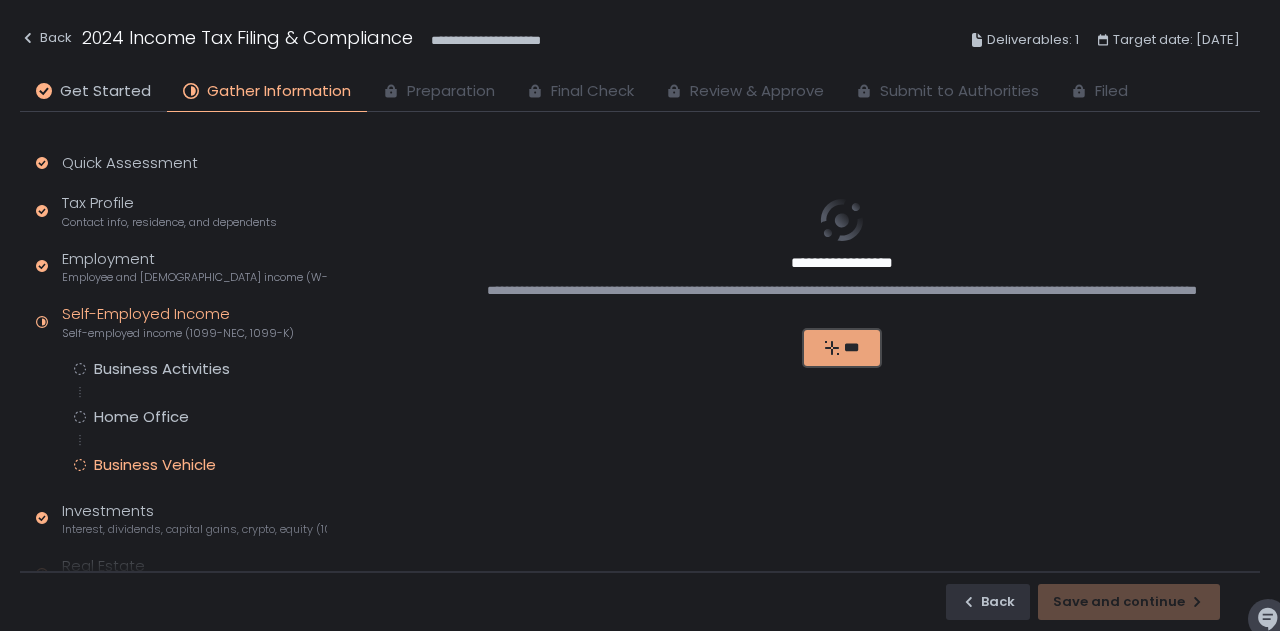 click on "***" 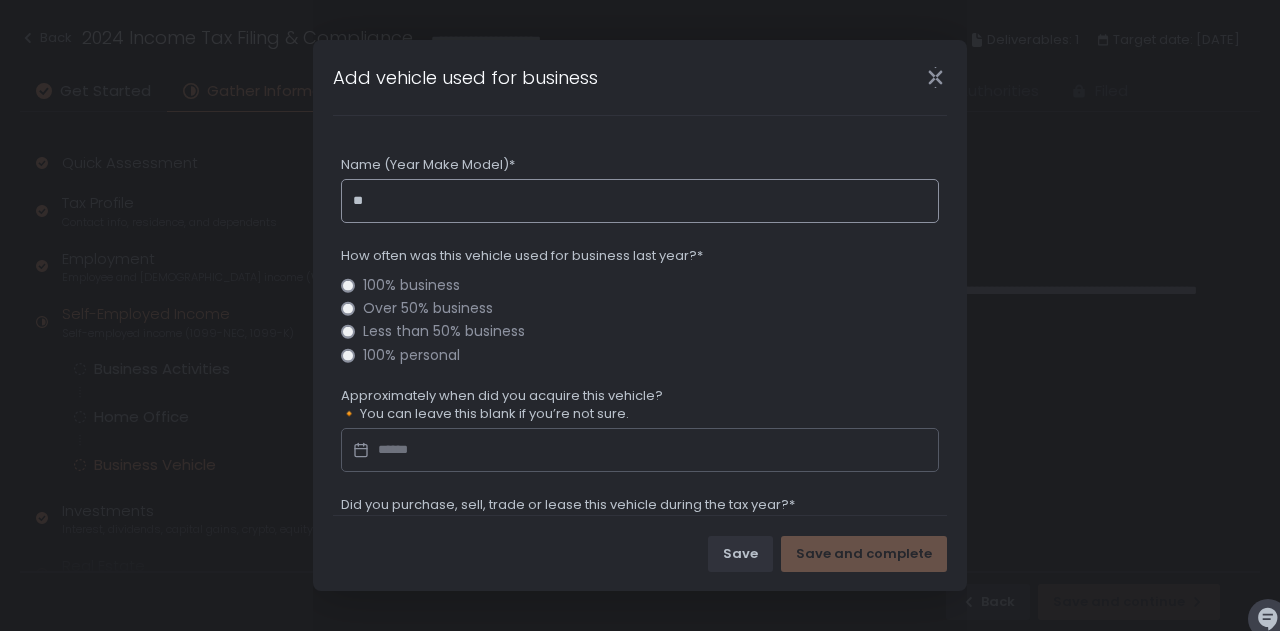 type on "*" 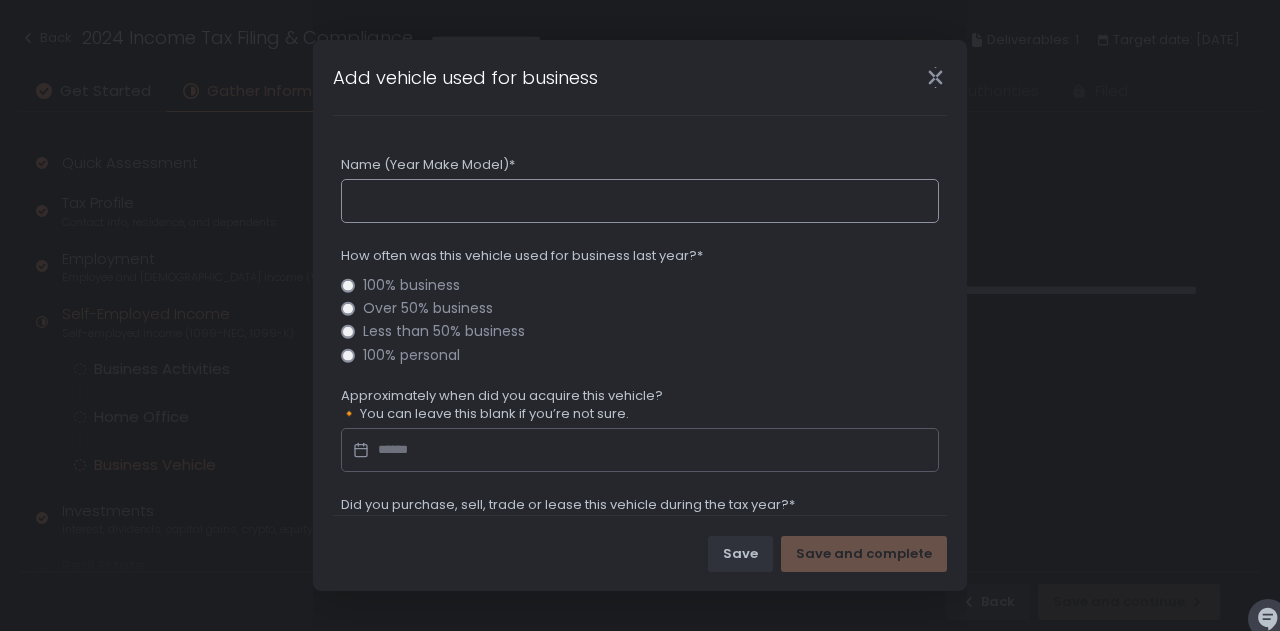 type on "*" 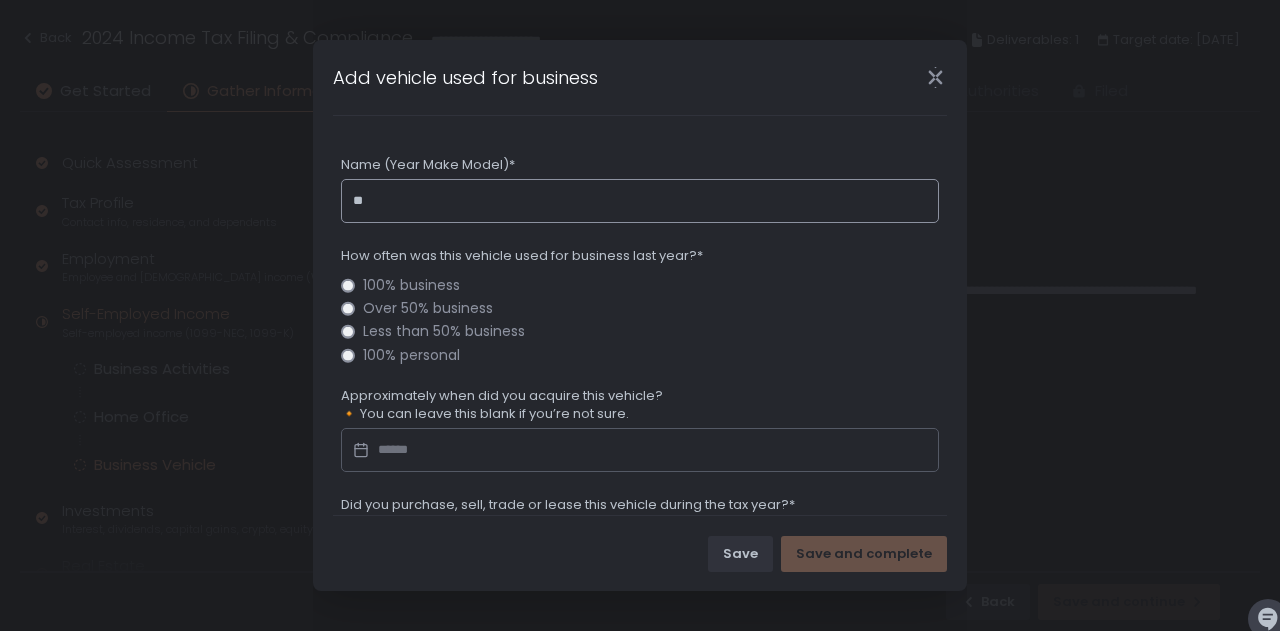 type on "*" 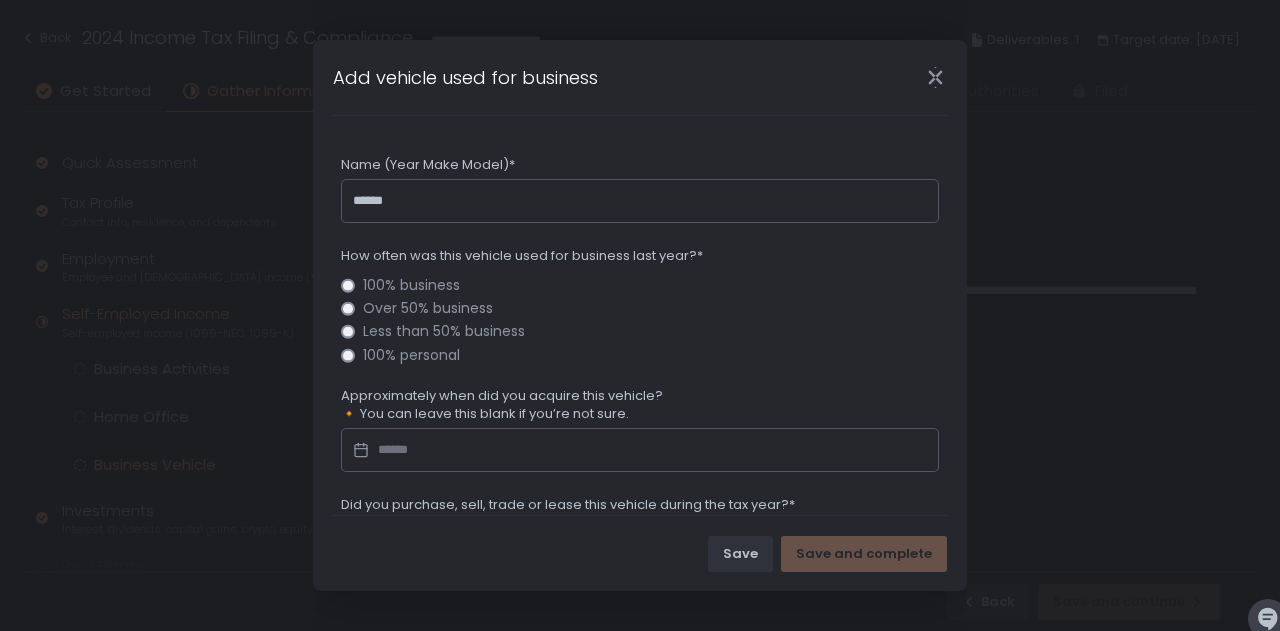 click on "Over 50% business" 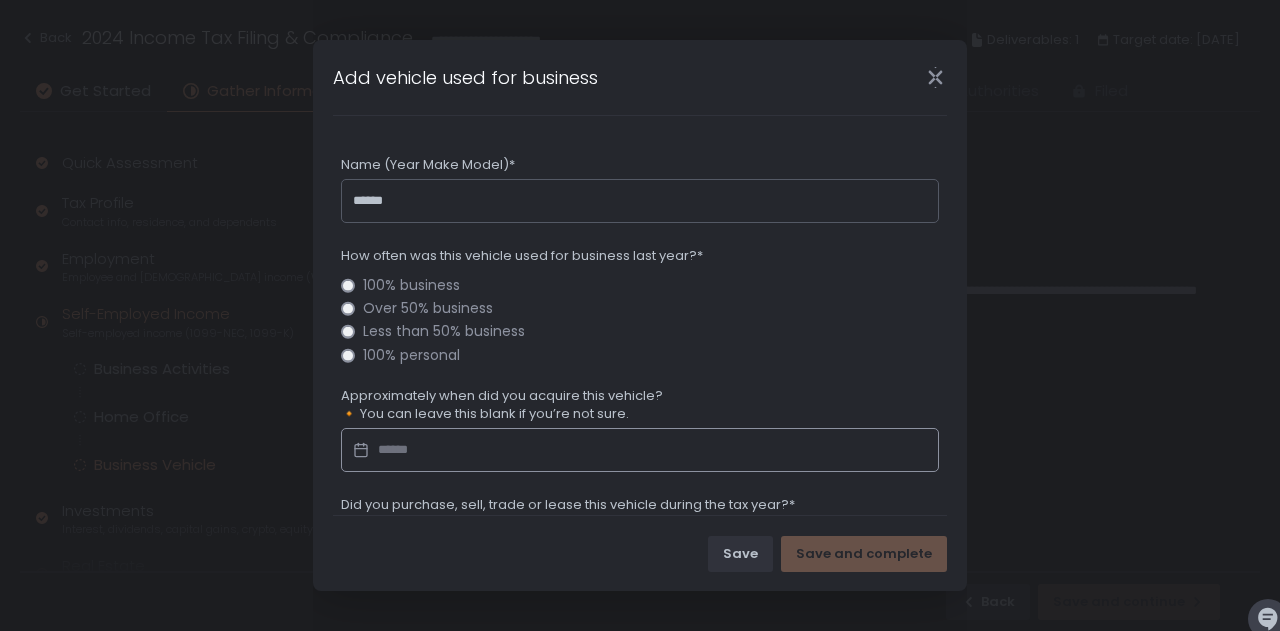 click at bounding box center [640, 450] 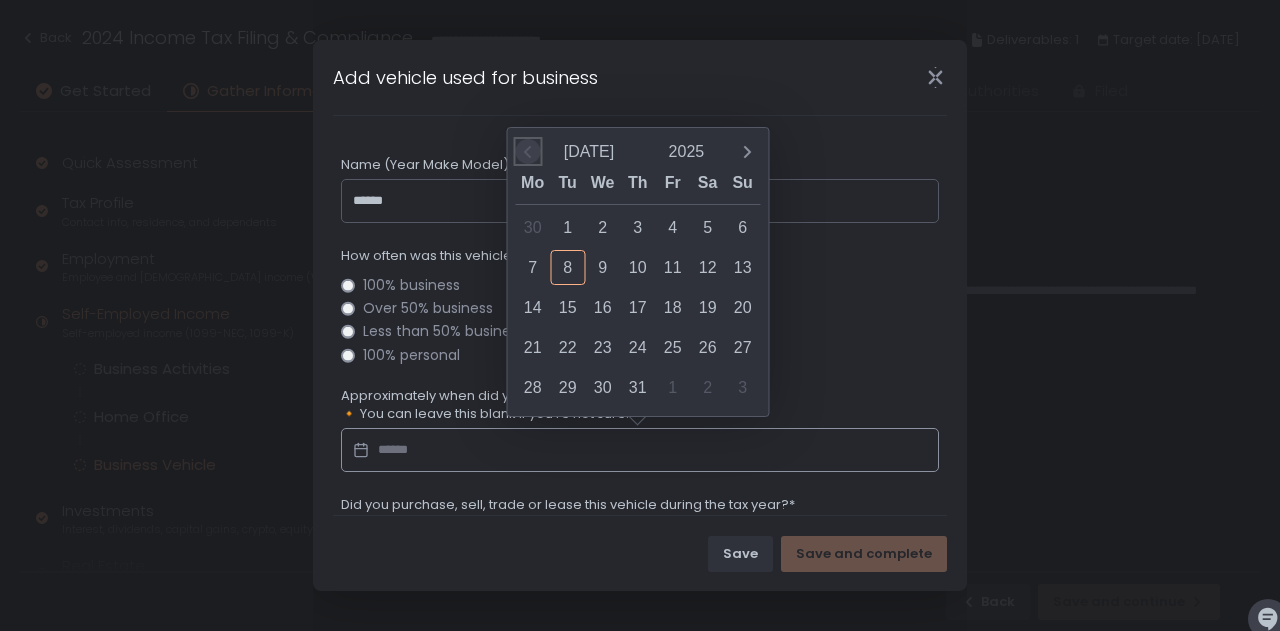 click 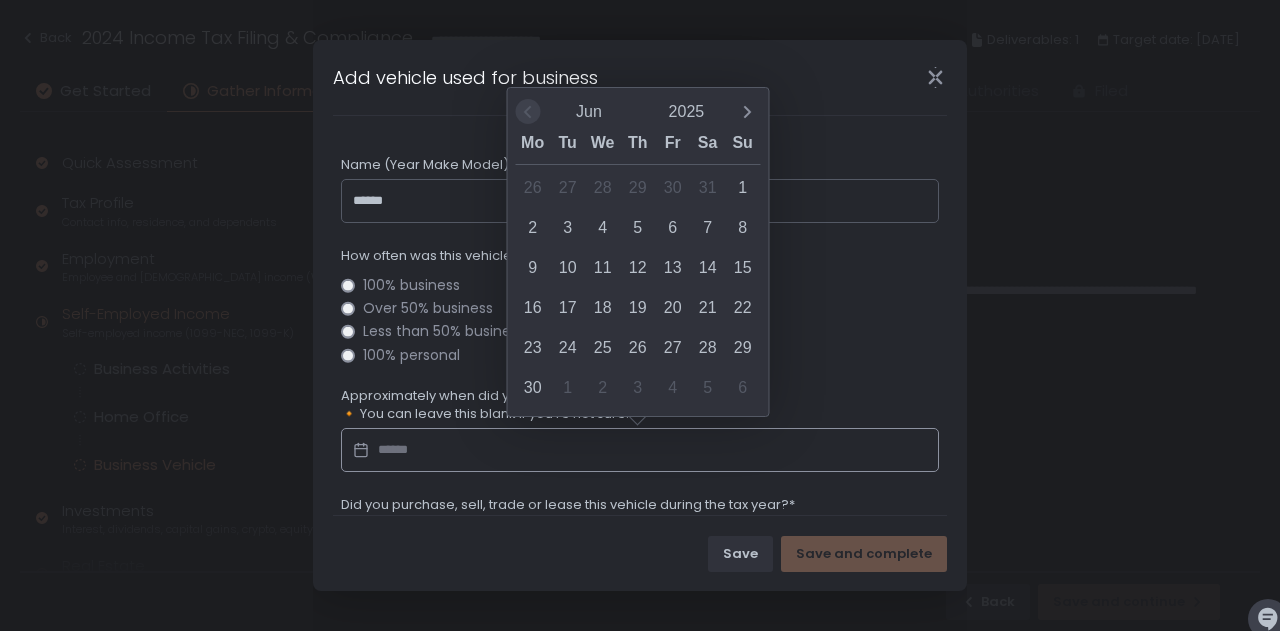 click on "Mo" 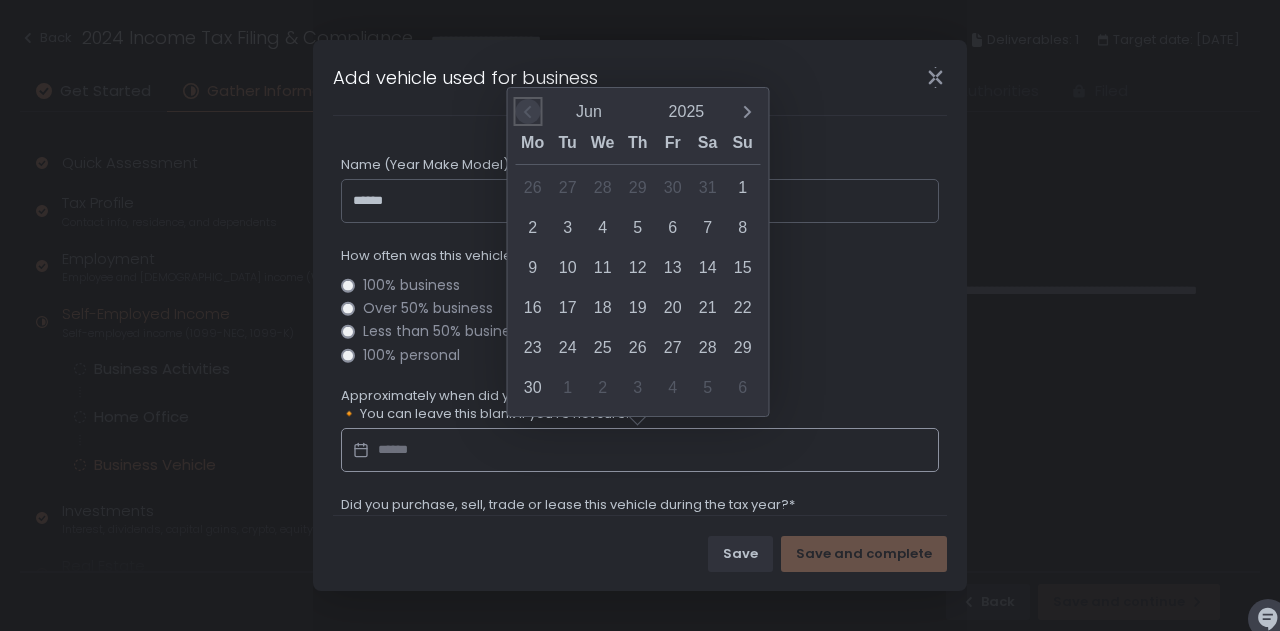 click 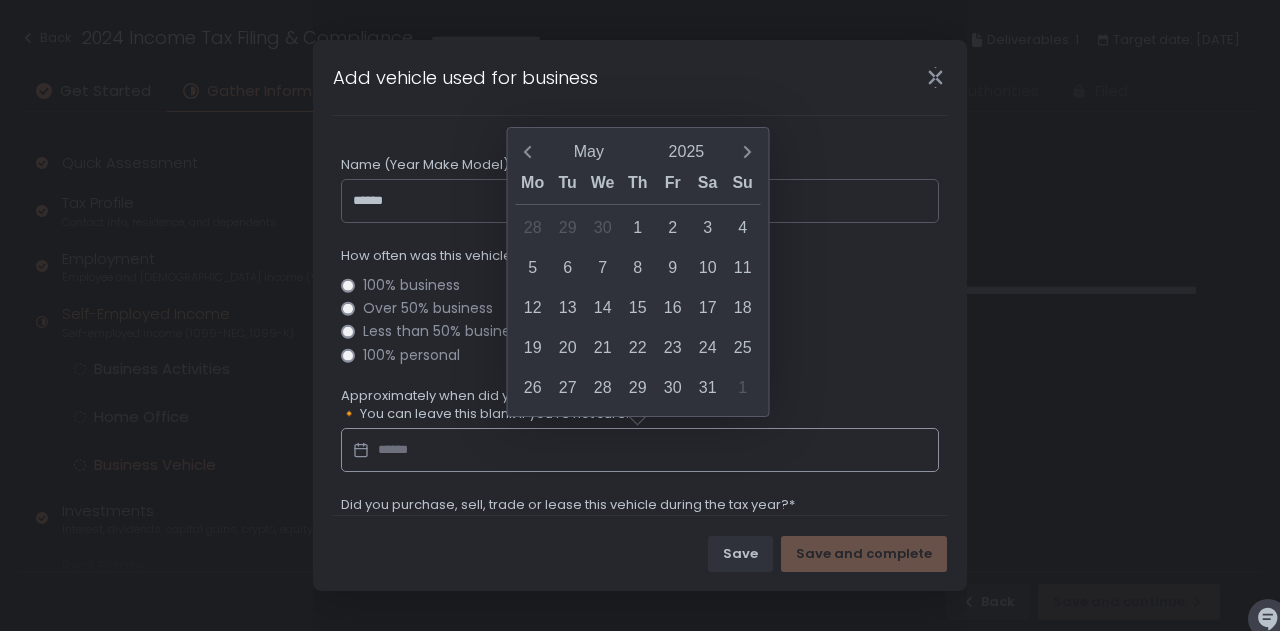 click on "Add vehicle used for business Name (Year Make Model)*  ****** How often was this vehicle used for business last year?*  100% business Over 50% business Less than 50% business 100% personal Approximately when did you acquire this vehicle?   🔸 You can leave this blank if you’re not sure.  Did you purchase, sell, trade or lease this vehicle during the tax year?*  Yes No Describe your current ownership  🔸 We use this to determine what deductions you’re eligible for.*  Finance Lease Purchase What was your total business use % for this vehicle?  🔸 This can be an approximation based on average use.*  How many business miles did you drive during the tax year?*  Do you want to provide actual vehicle costs, to help us determine your actual deduction?  🔸 Providing your actual vehicle costs often results in a higher deduction.*  Yes! Yes, but my vehicle costs are already incorporated in my business financials No, I prefer to take the standard mileage deduction Share any context or updates here Save" at bounding box center [640, 315] 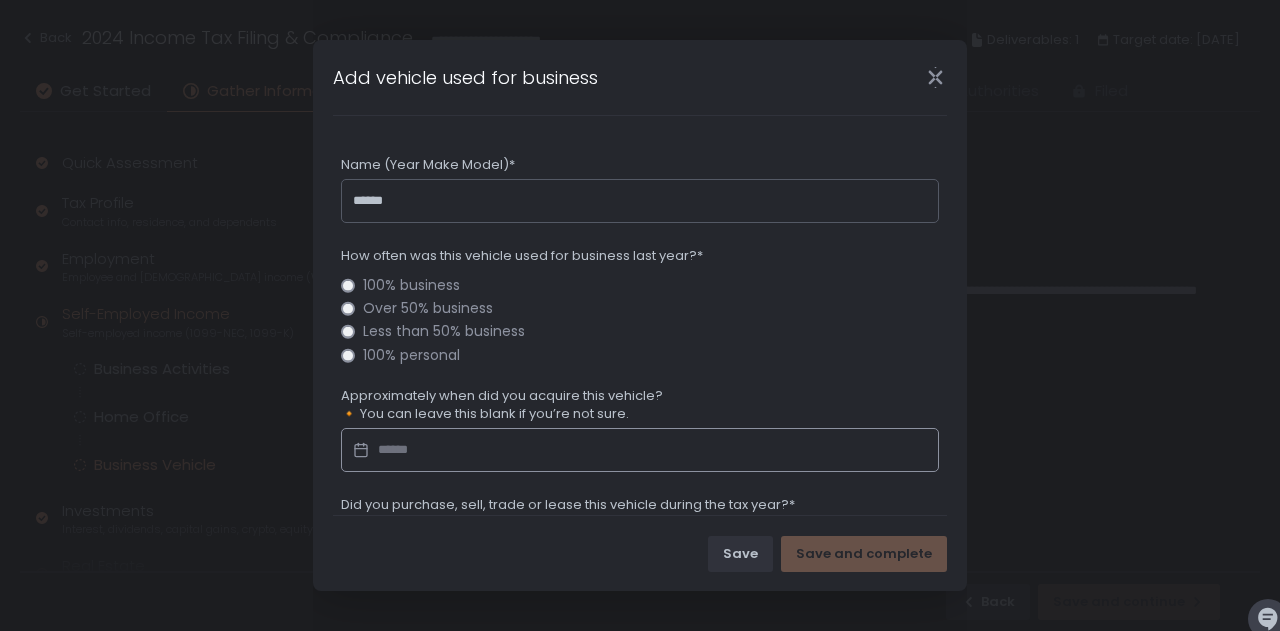 click at bounding box center (640, 450) 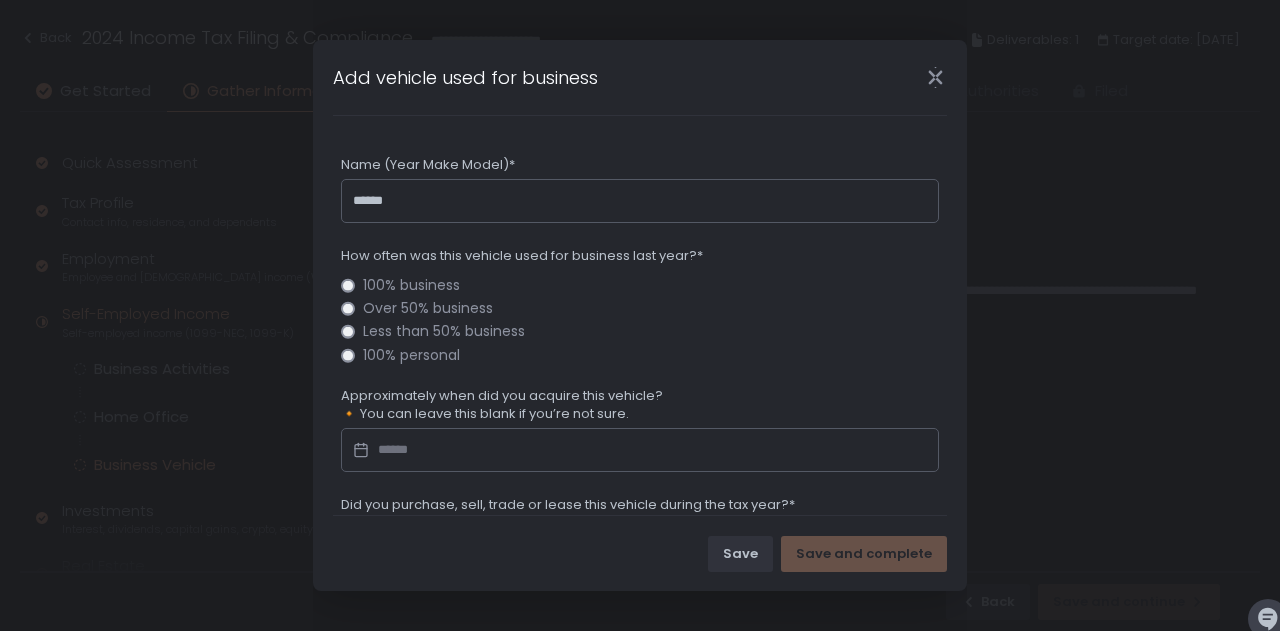 click on "Over 50% business" at bounding box center (651, 308) 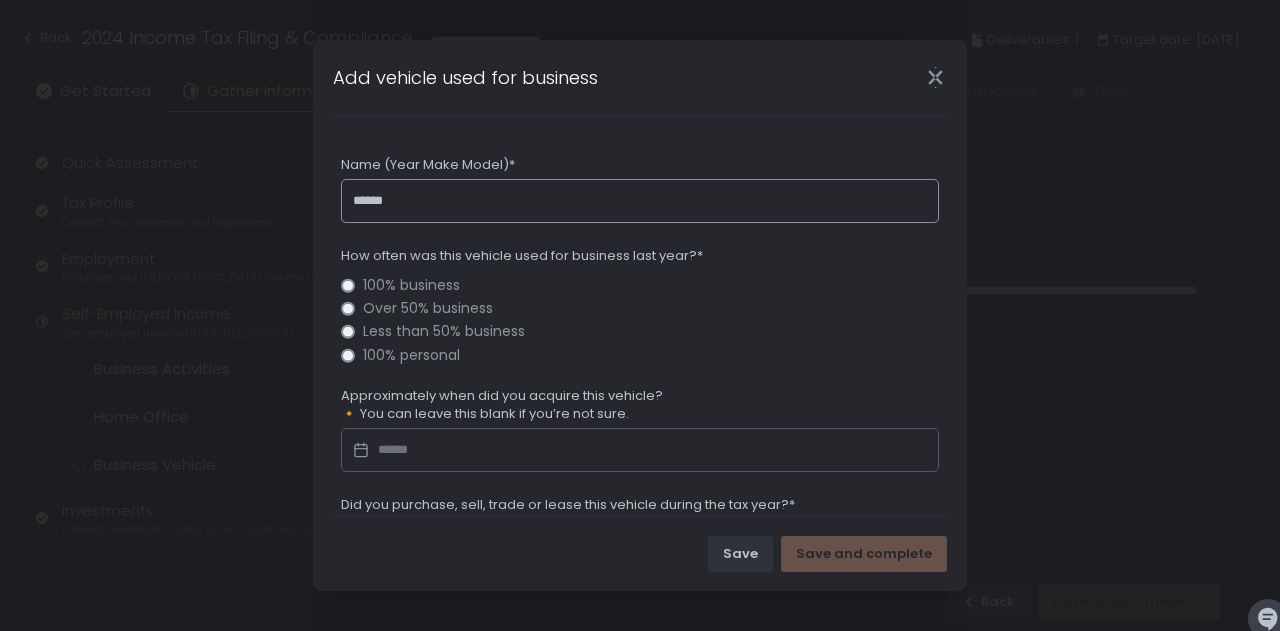 click on "******" 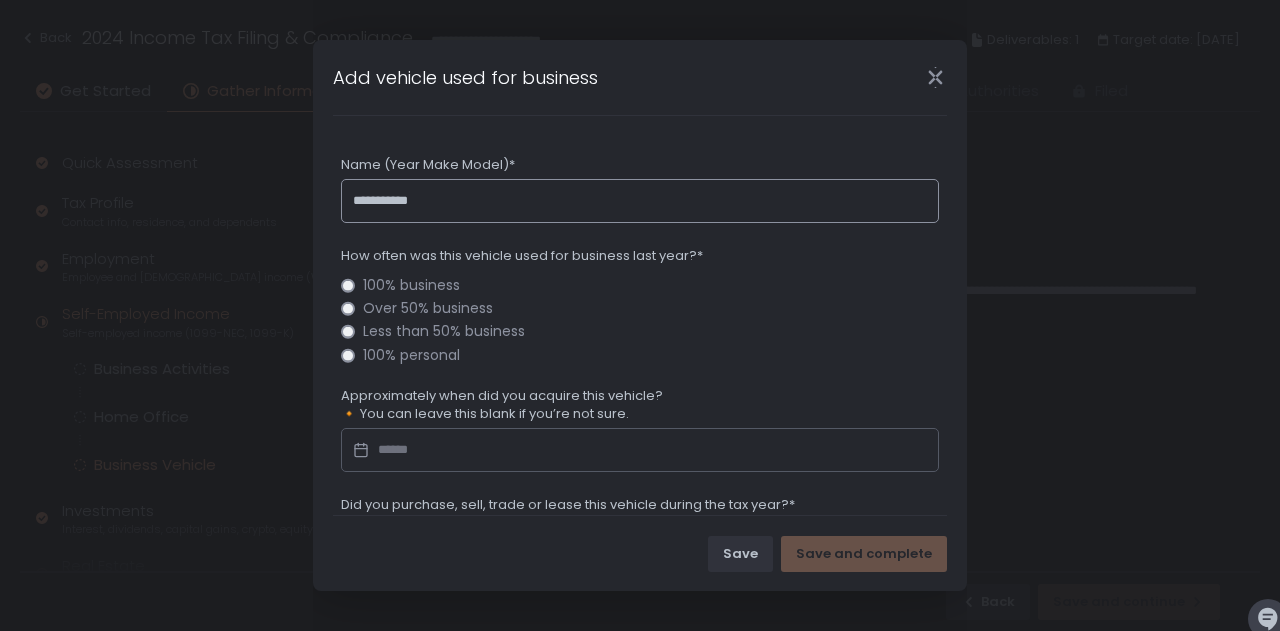 click on "**********" 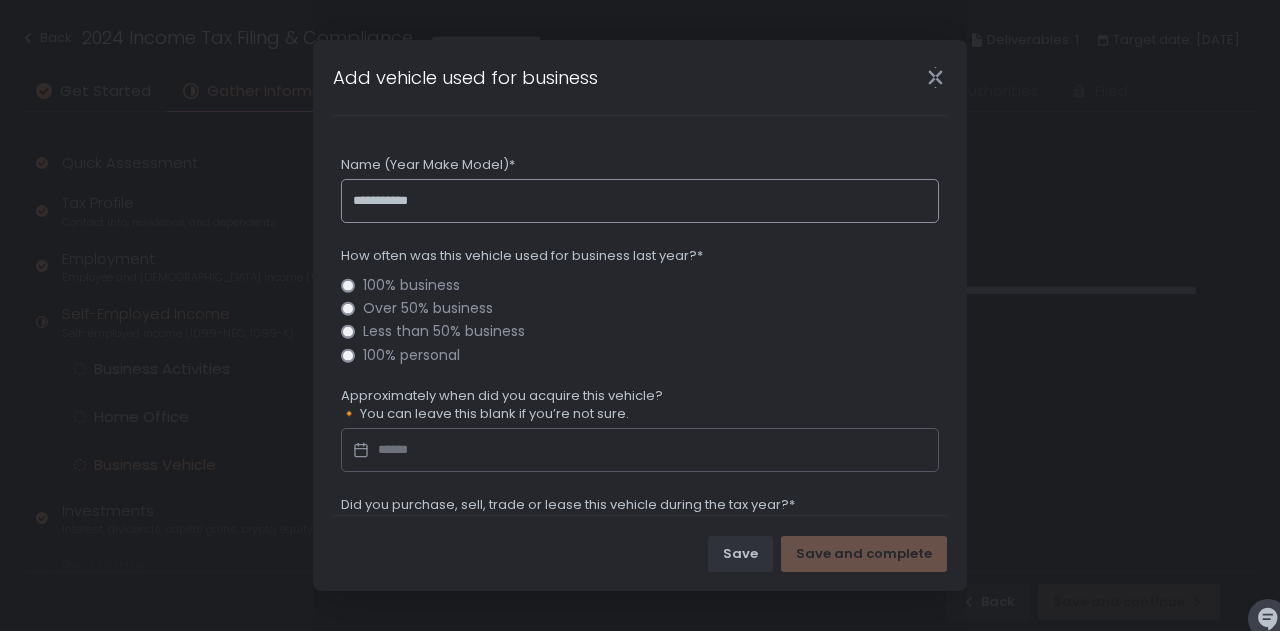 type on "**********" 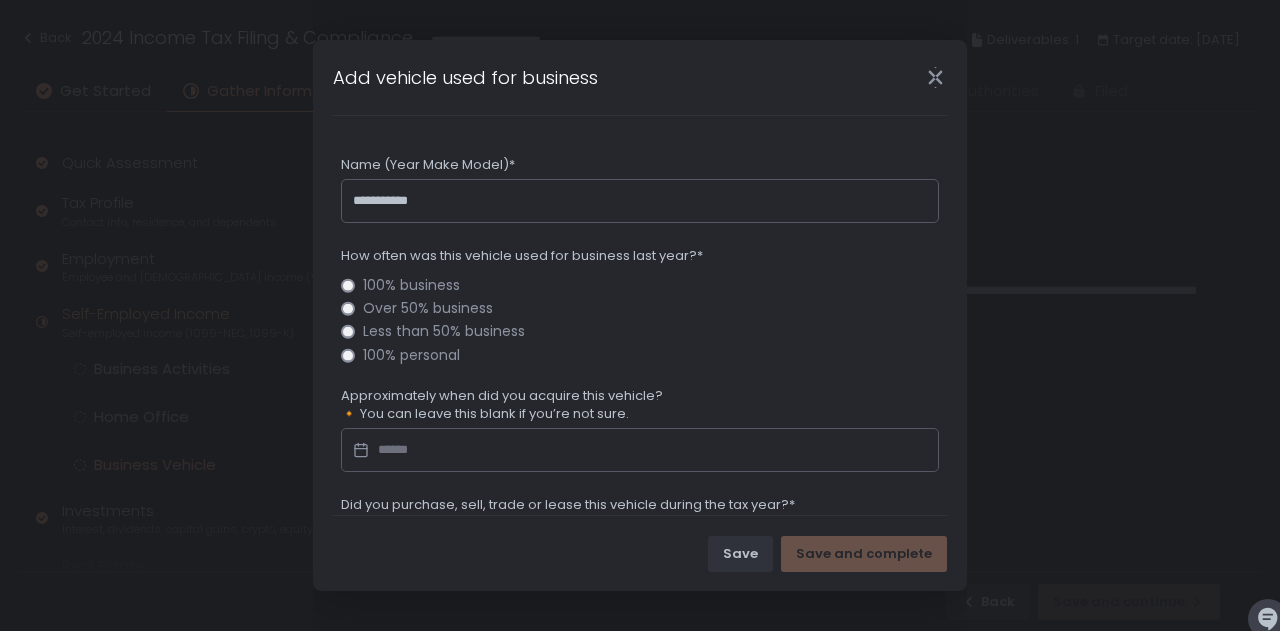 click on "Over 50% business" at bounding box center (651, 308) 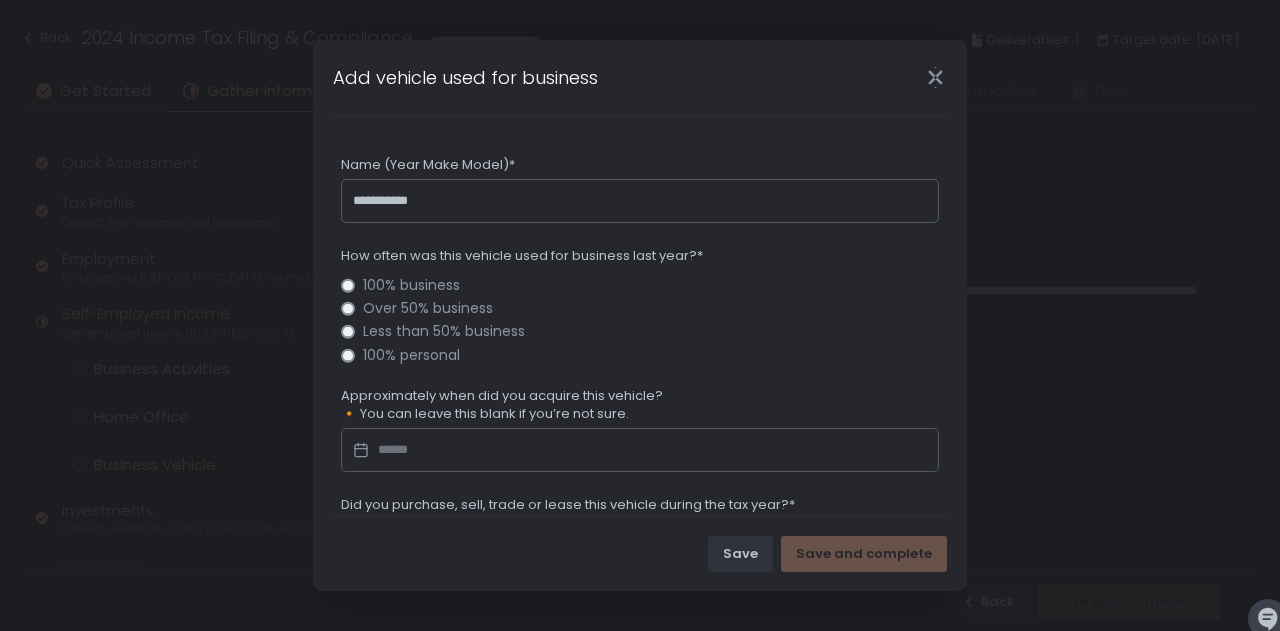 click on "**********" at bounding box center [640, 315] 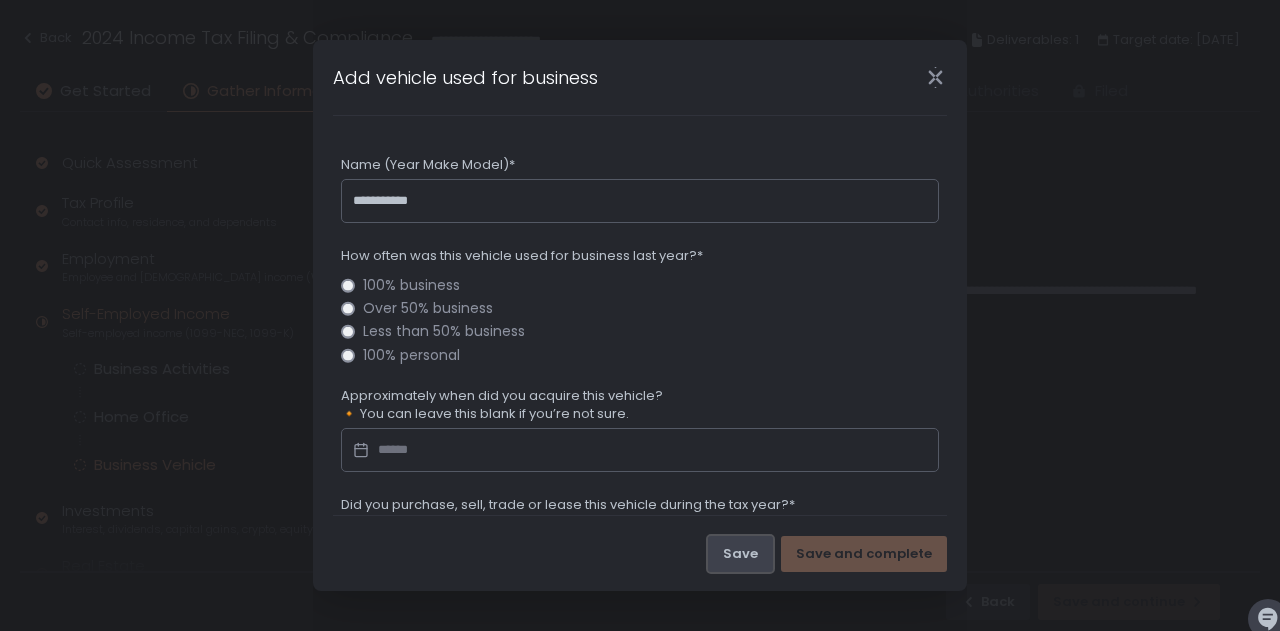 click on "Save" at bounding box center (740, 554) 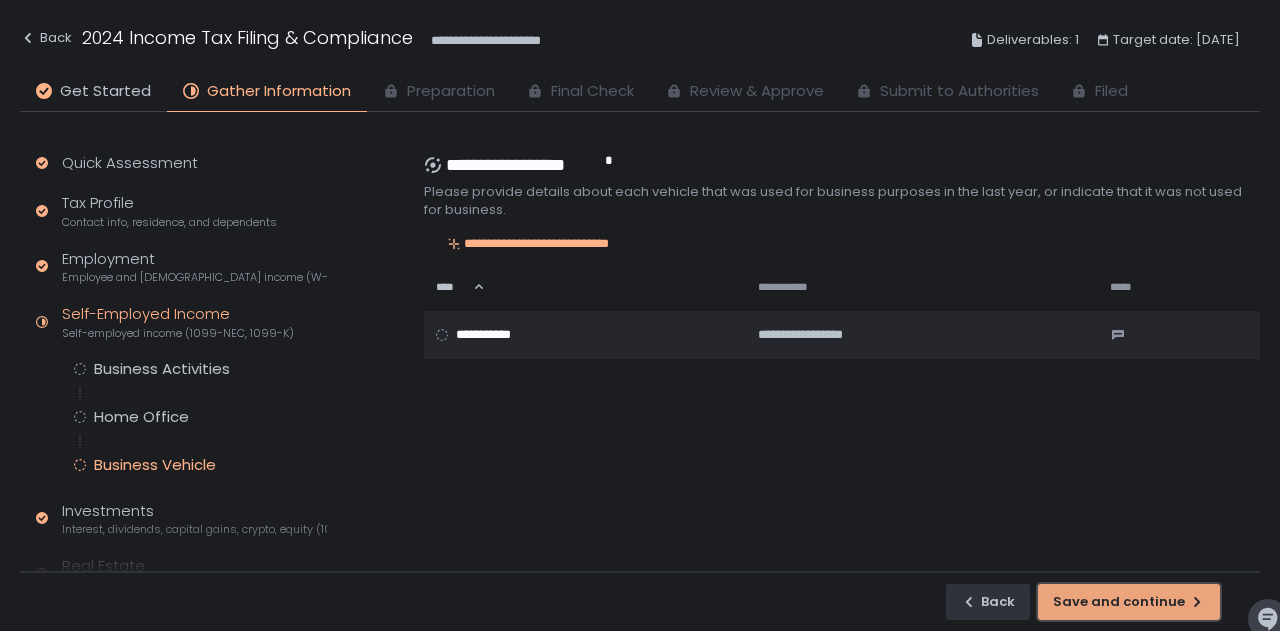 click on "Save and continue" 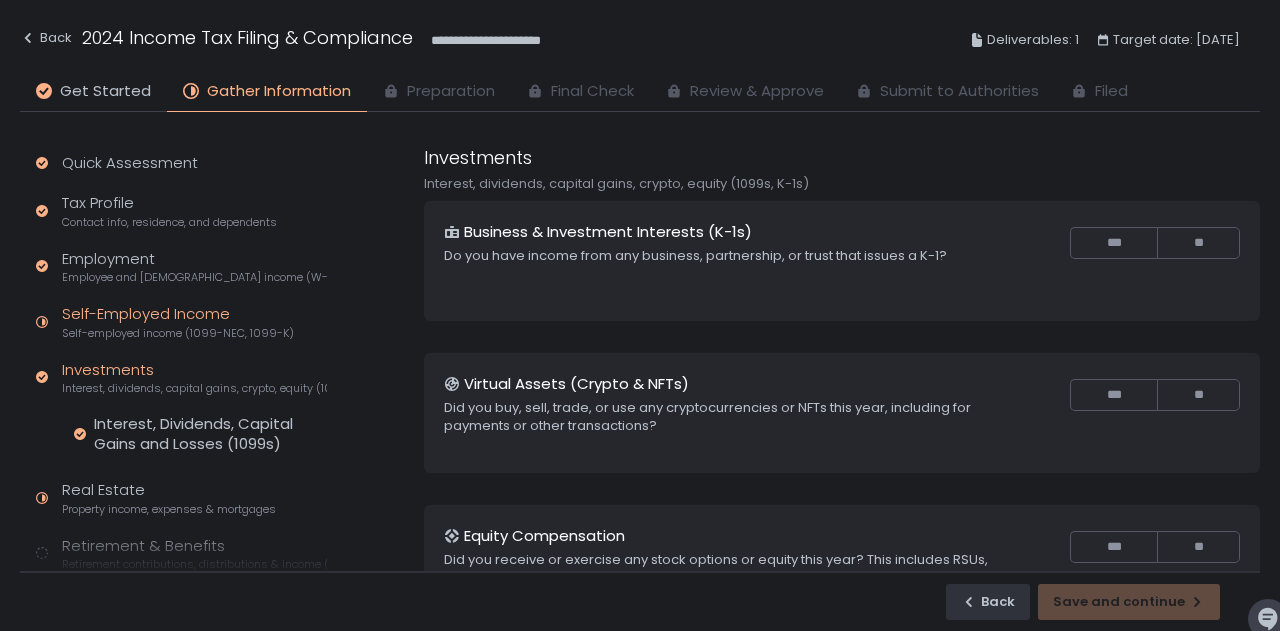 click on "Self-employed income (1099-NEC, 1099-K)" 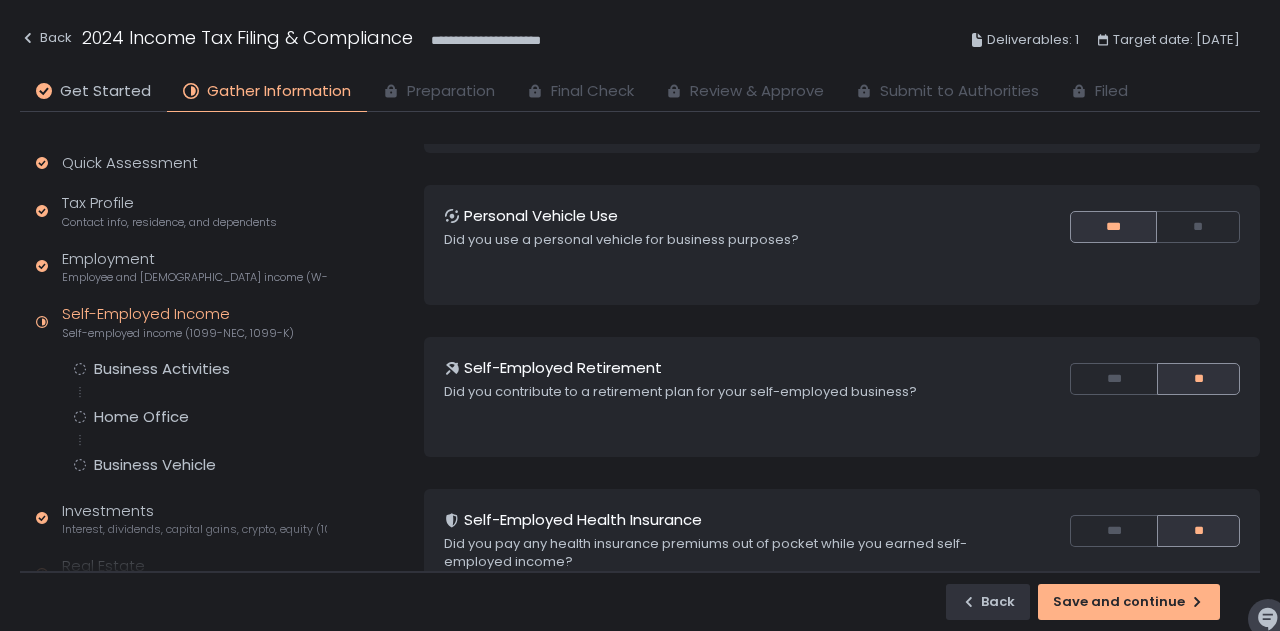 scroll, scrollTop: 264, scrollLeft: 0, axis: vertical 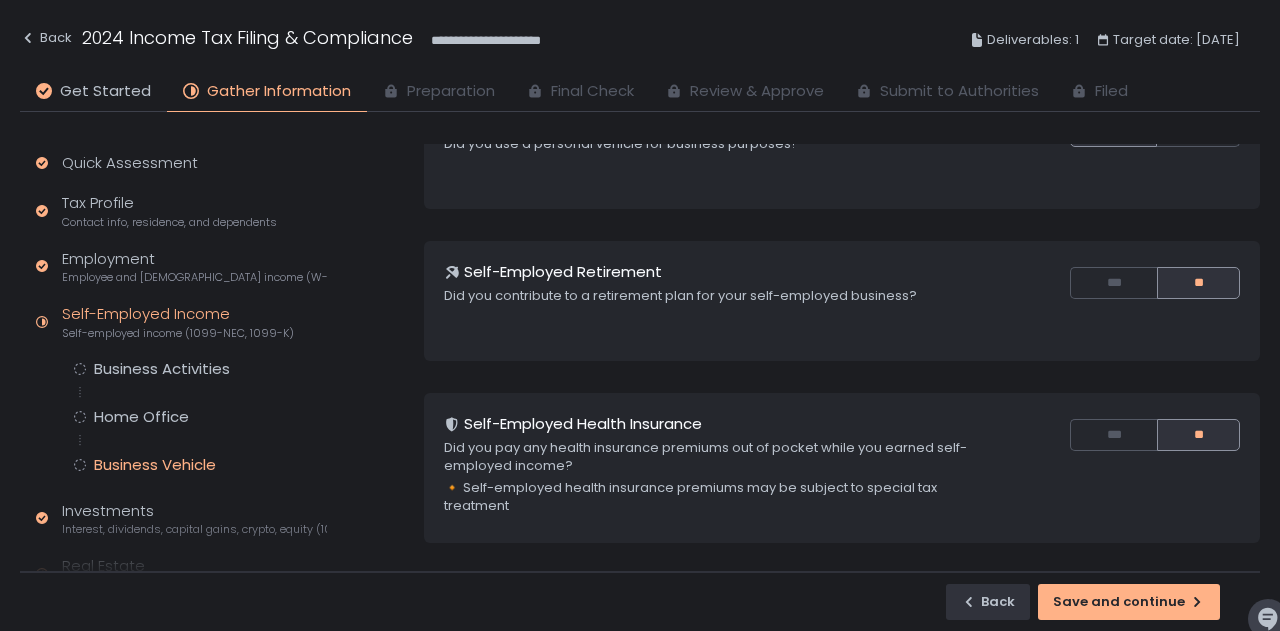 click on "Business Vehicle" 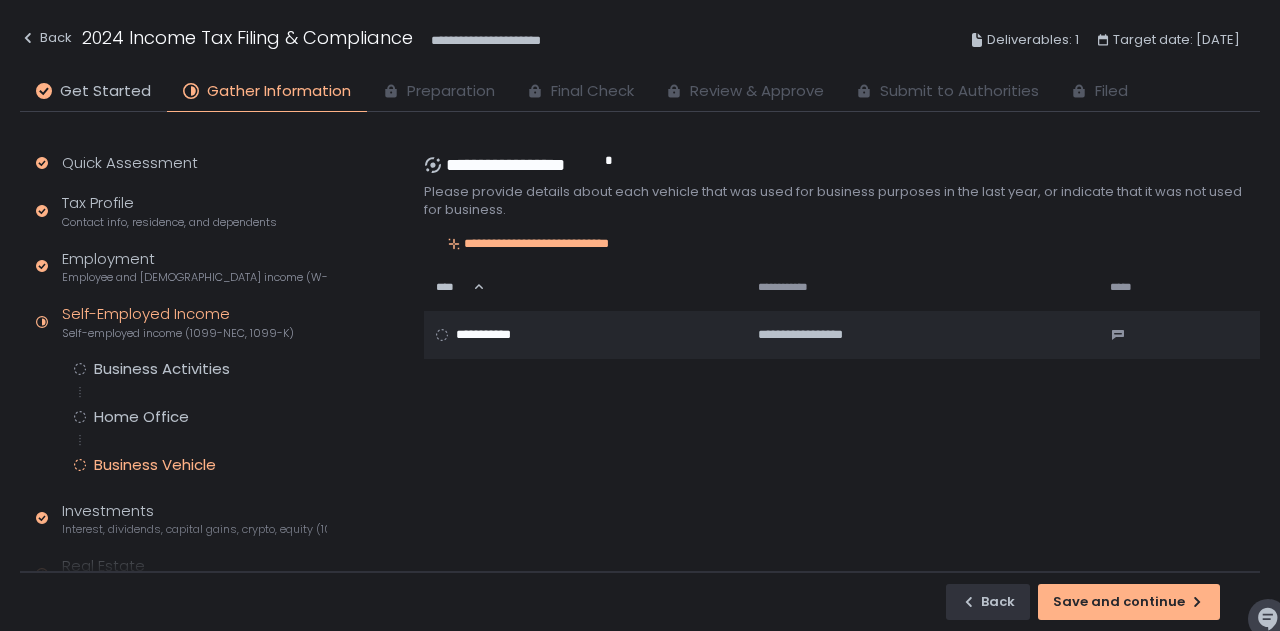 click on "**********" at bounding box center [840, 358] 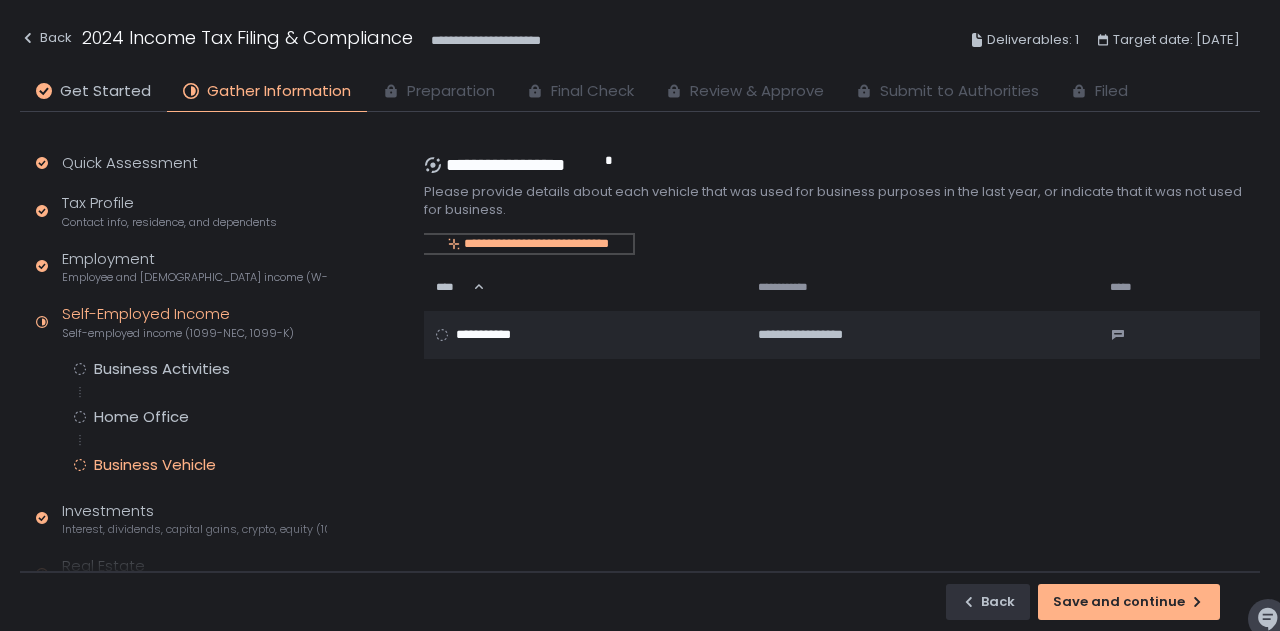 click on "**********" 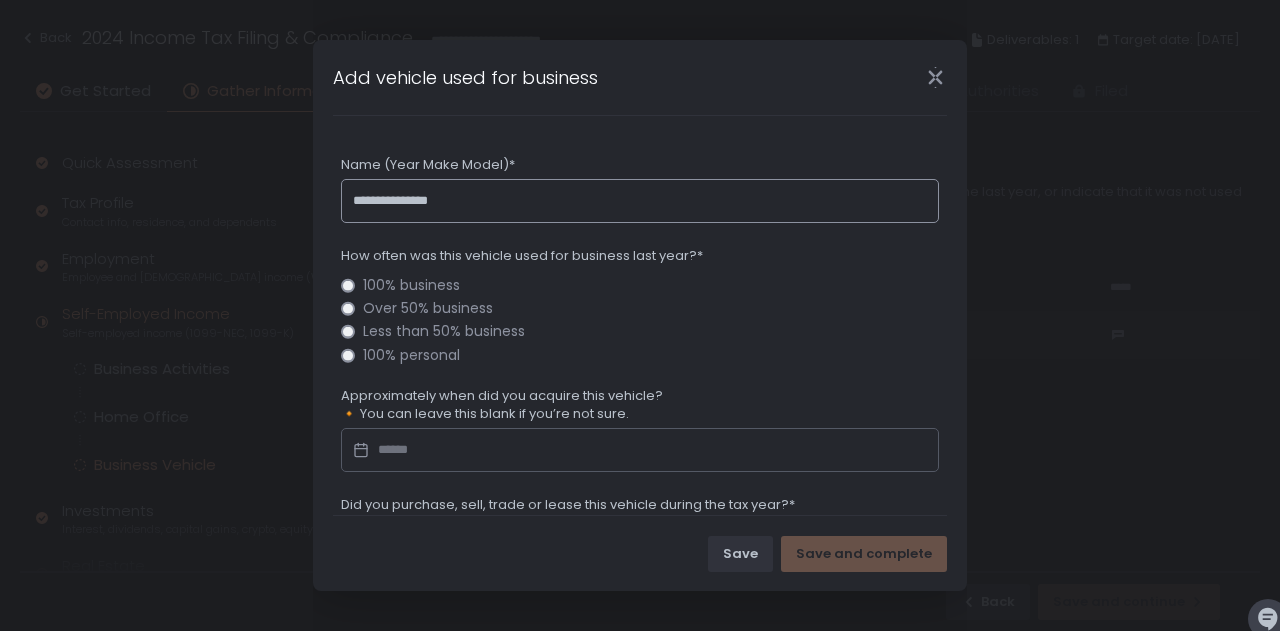 type on "**********" 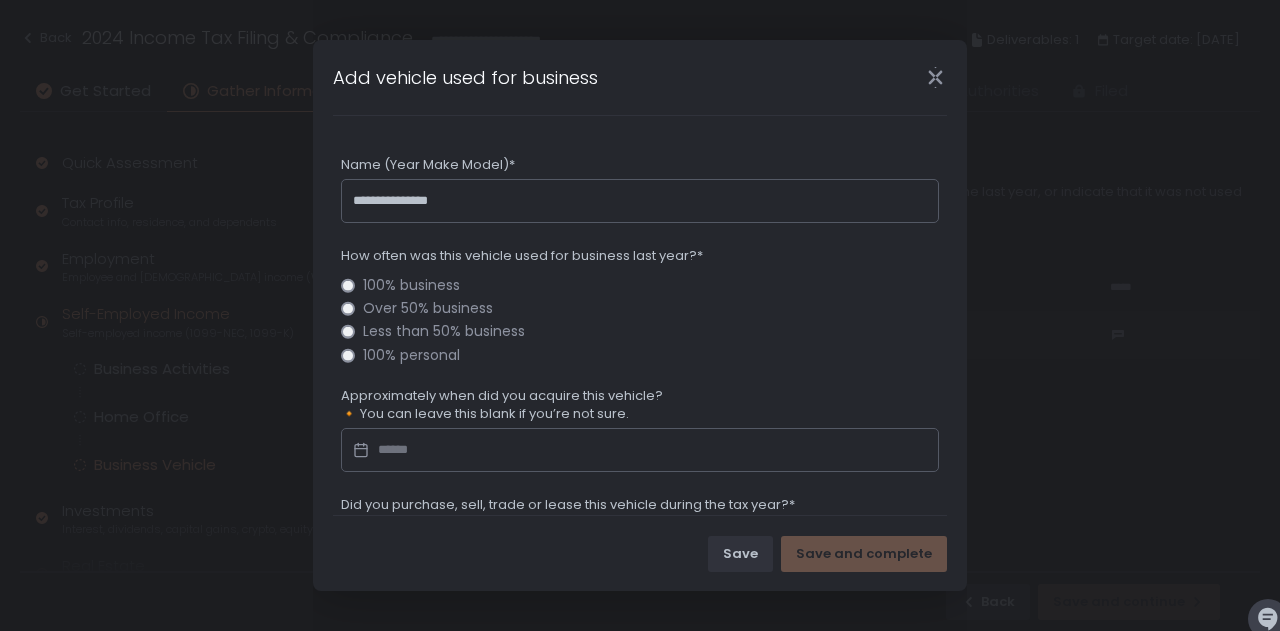 click on "Over 50% business" 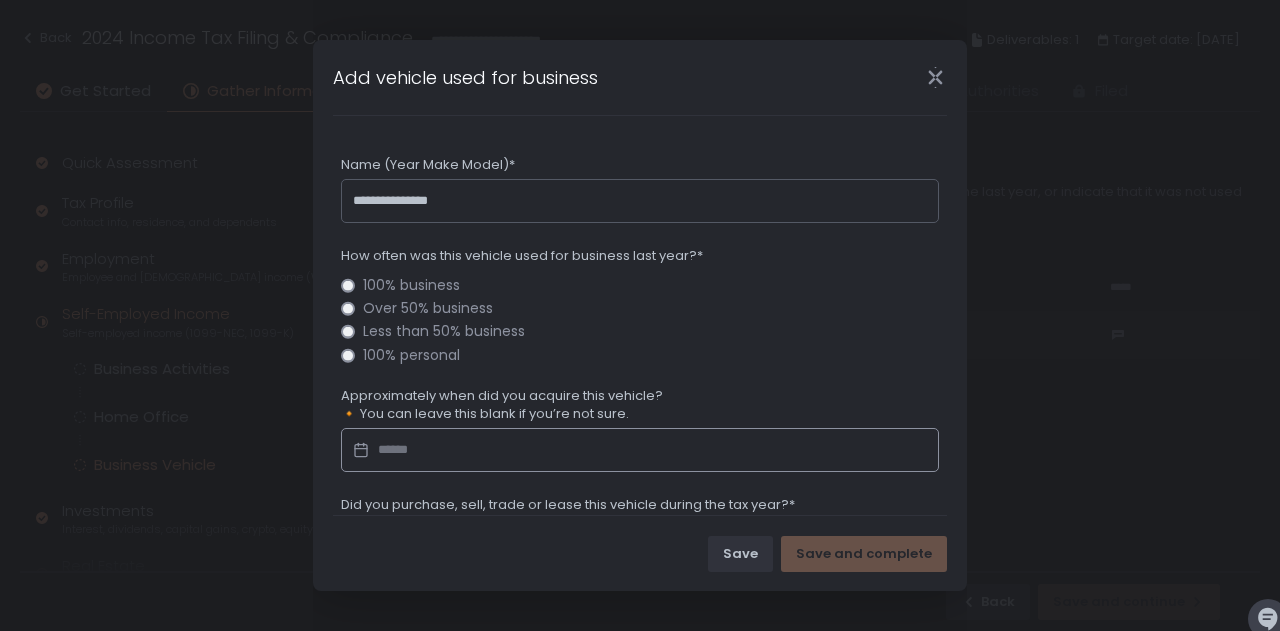 click at bounding box center (640, 450) 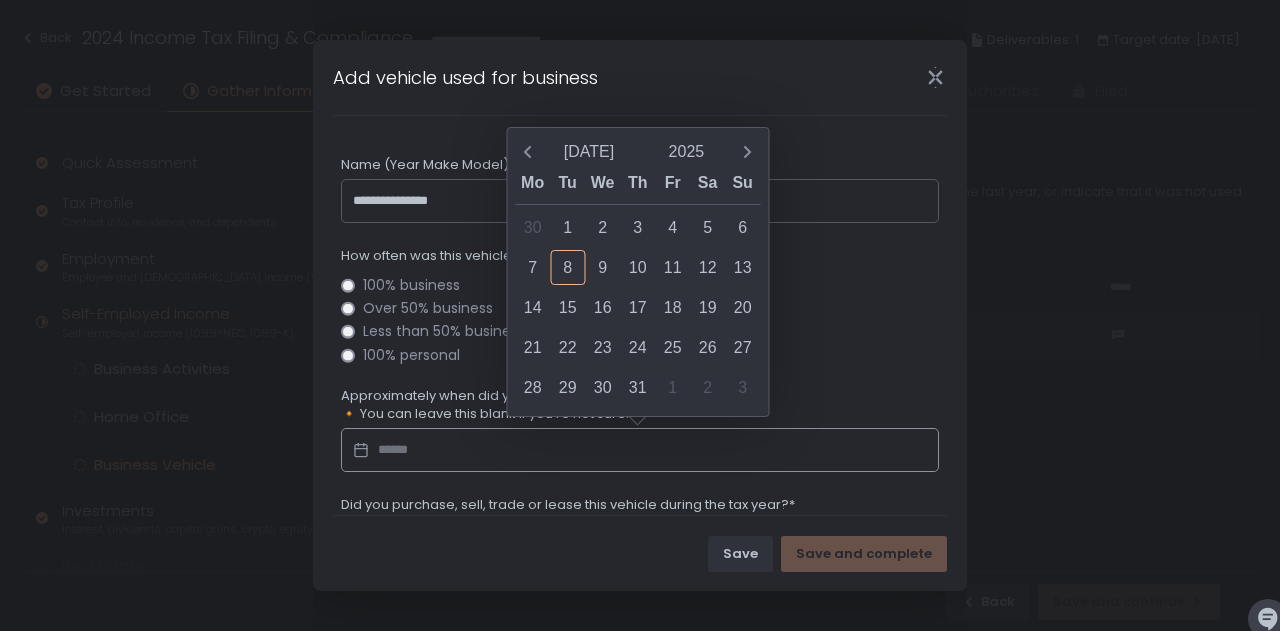 click on "**********" at bounding box center (640, 315) 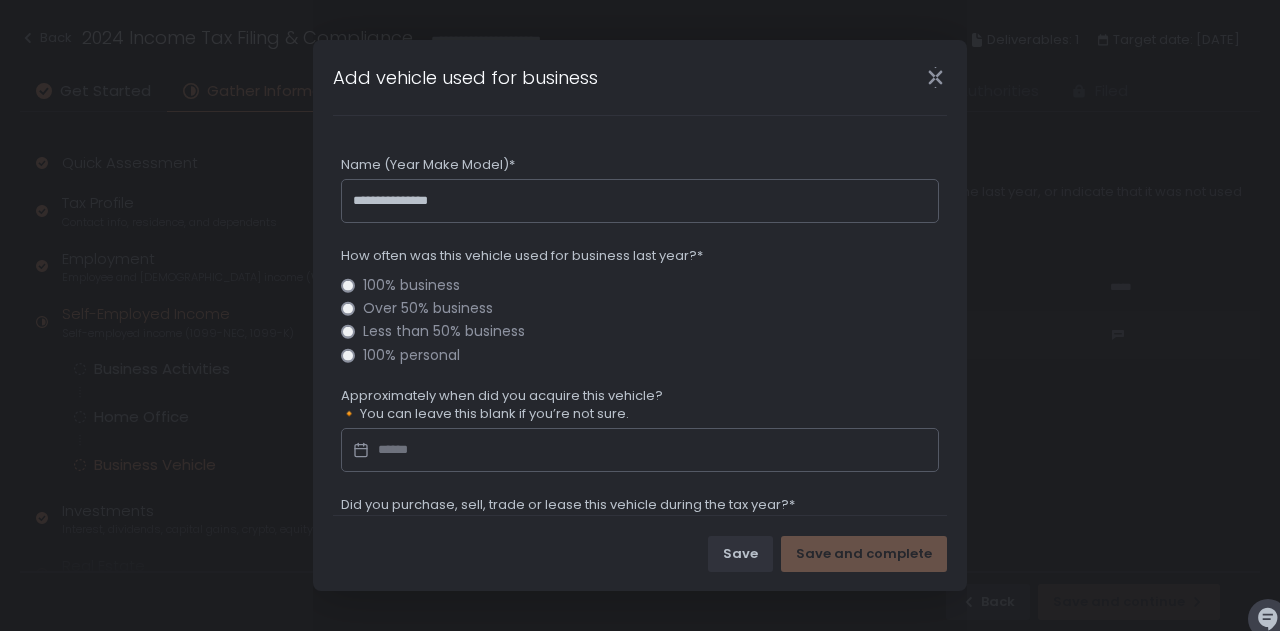 drag, startPoint x: 942, startPoint y: 257, endPoint x: 941, endPoint y: 349, distance: 92.00543 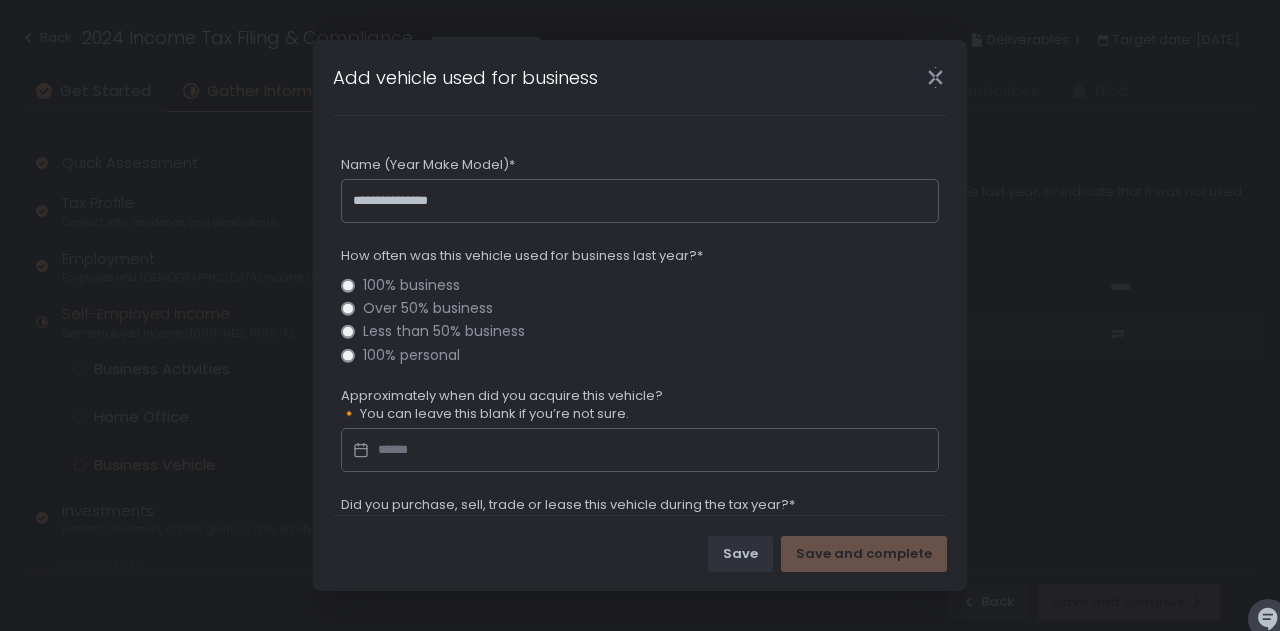 click on "**********" at bounding box center [640, 624] 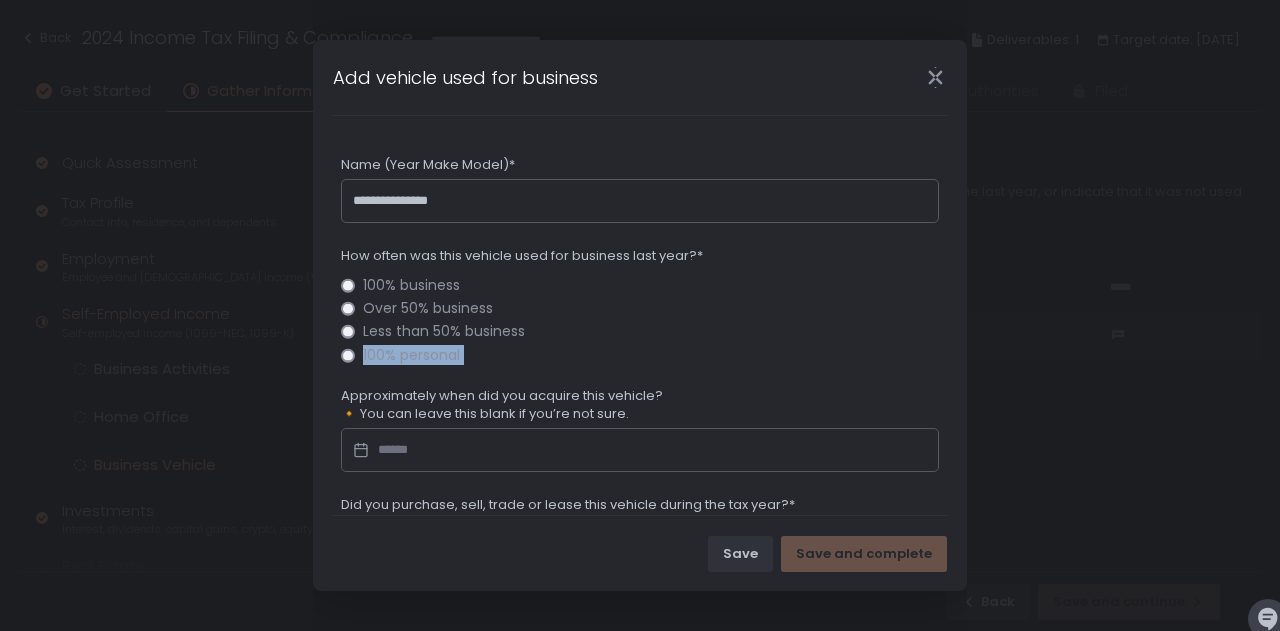 click on "**********" at bounding box center (640, 624) 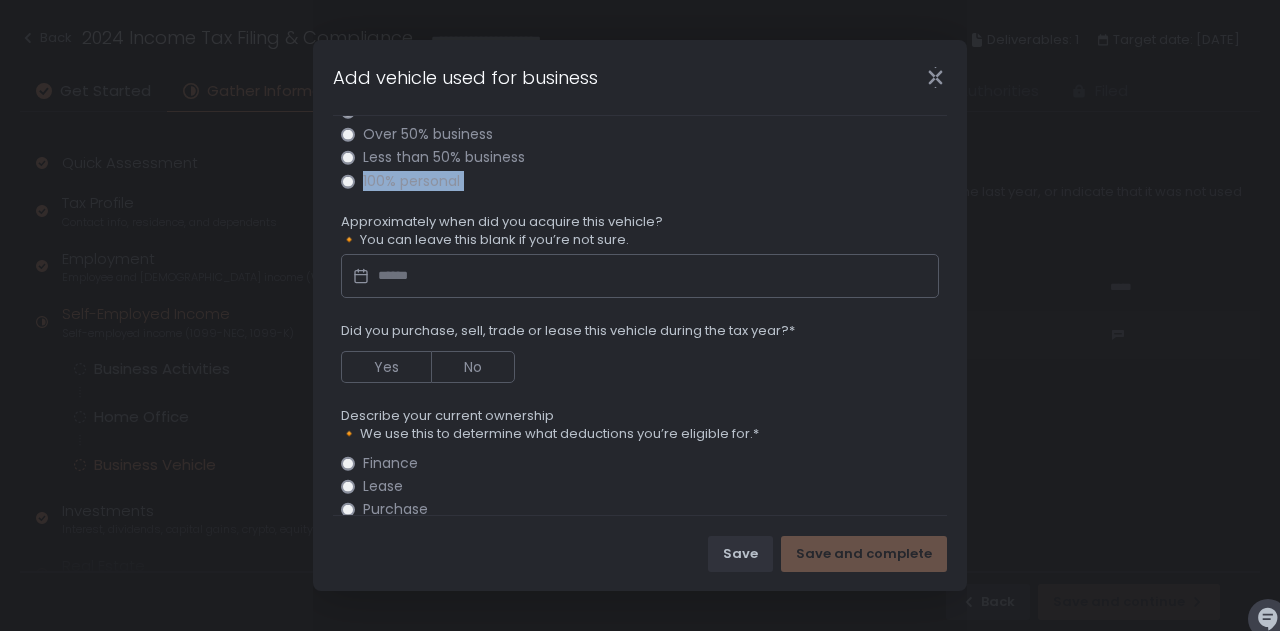 scroll, scrollTop: 160, scrollLeft: 0, axis: vertical 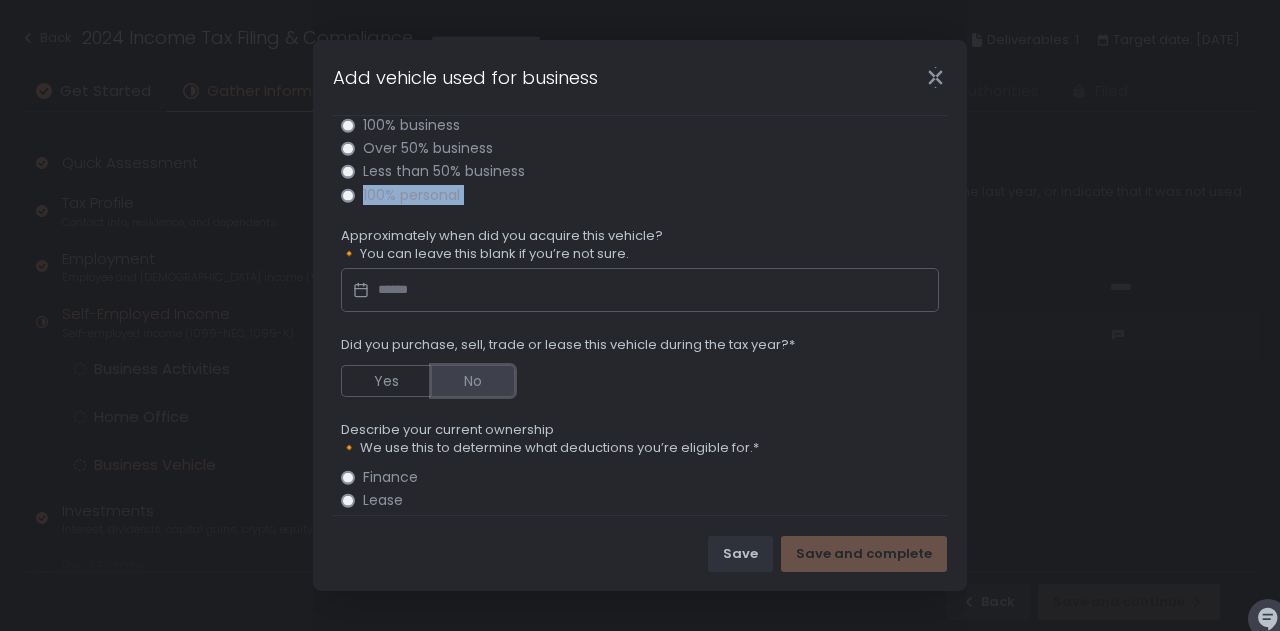 click on "No" at bounding box center [473, 381] 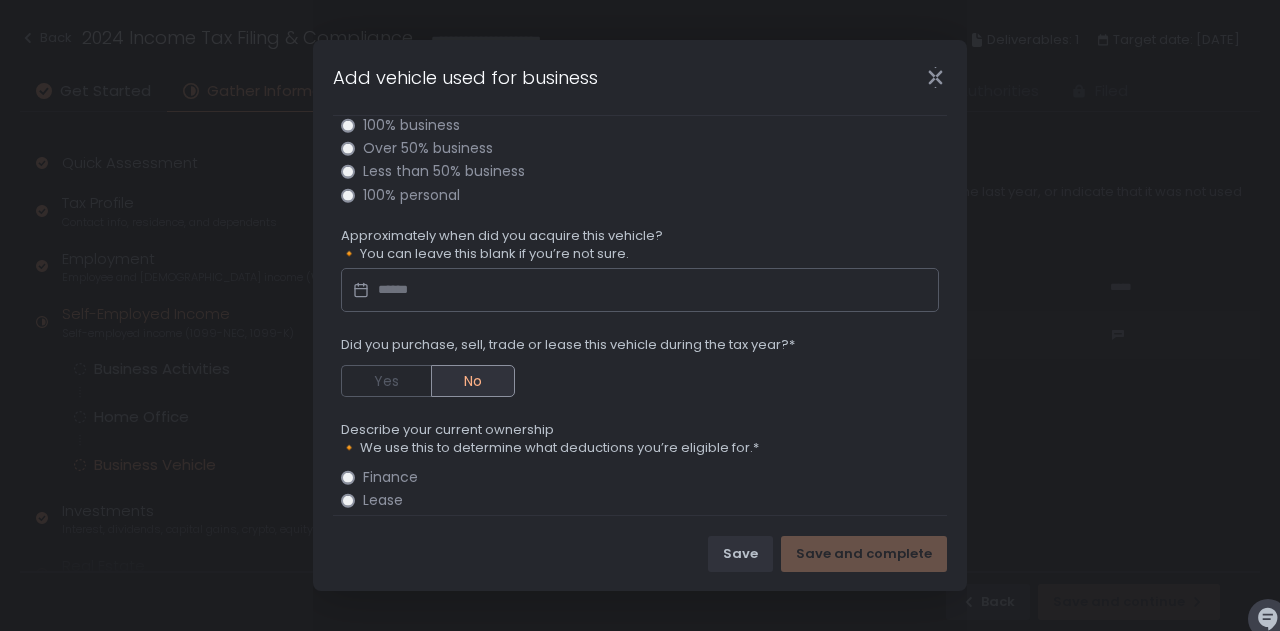 click on "Finance" 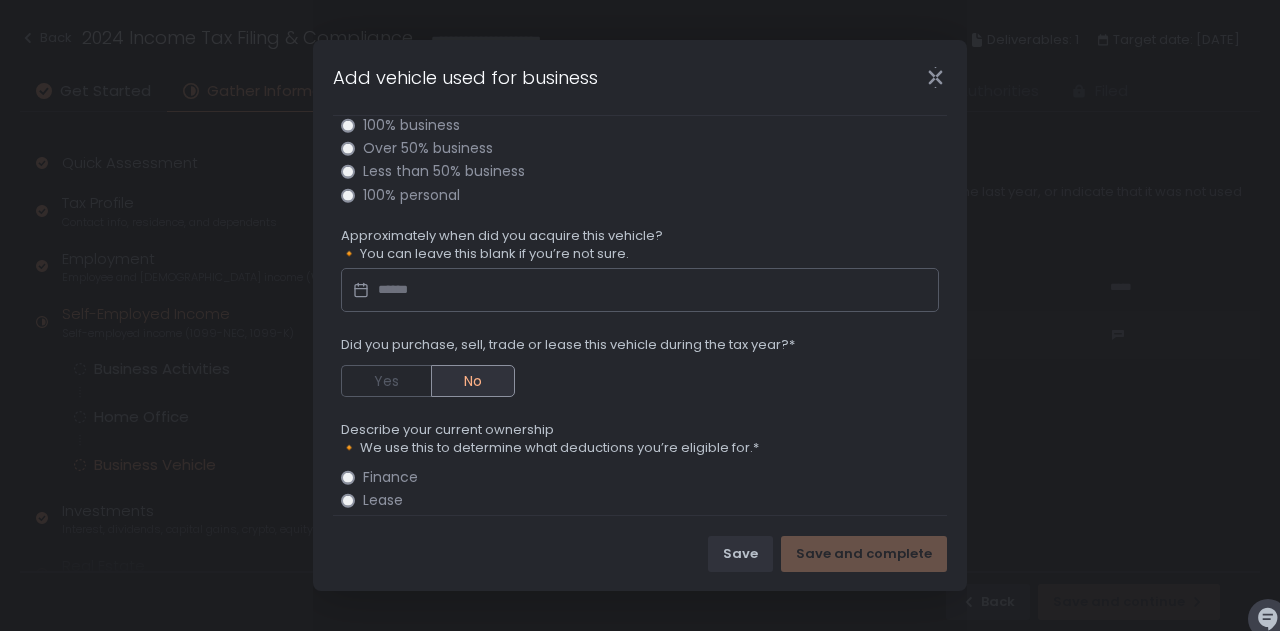 click on "**********" at bounding box center (640, 315) 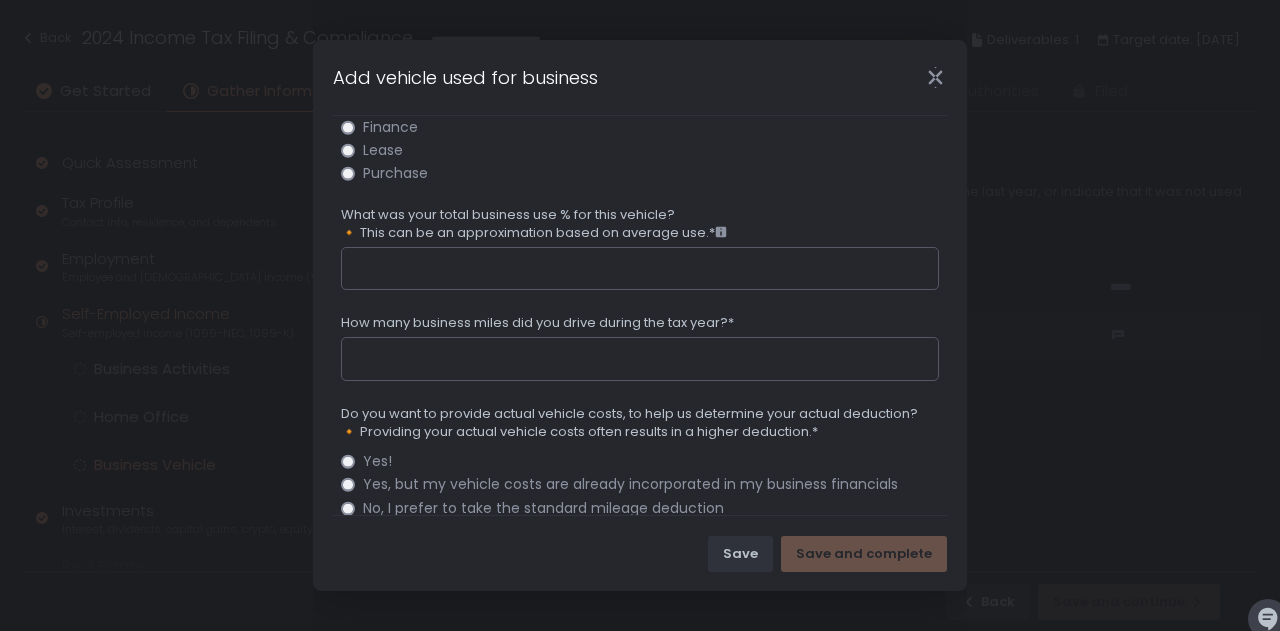 click on "What was your total business use % for this vehicle?  🔸 This can be an approximation based on average use.*" at bounding box center (640, 269) 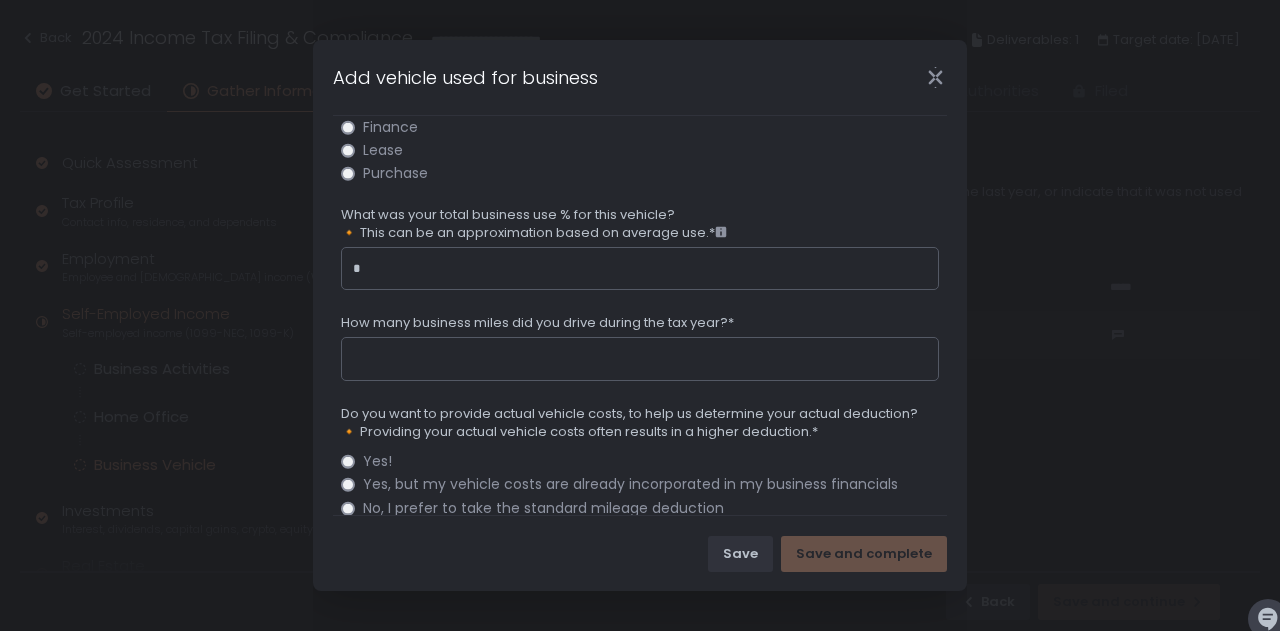 type on "**" 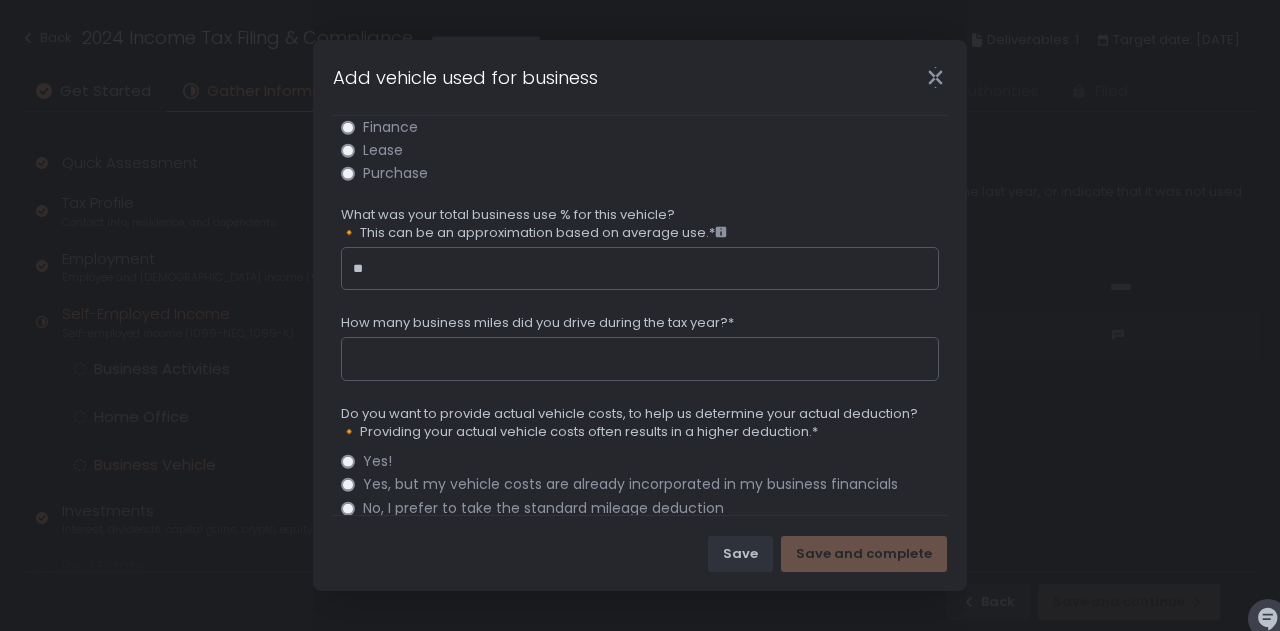 type on "**" 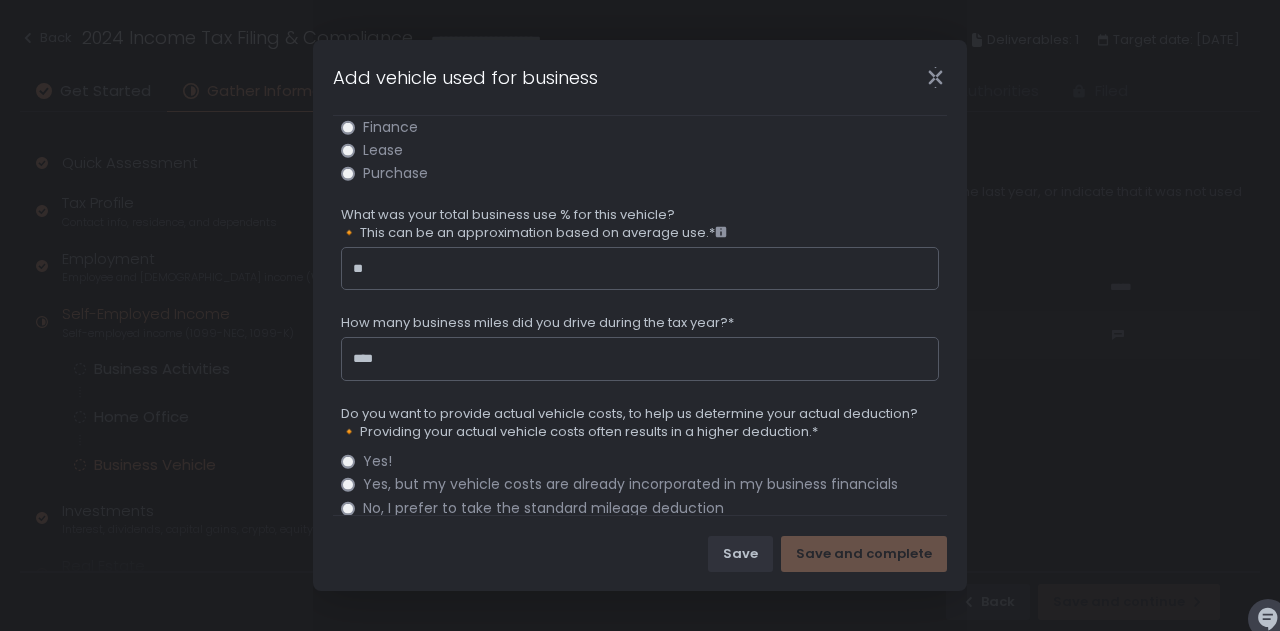 type on "****" 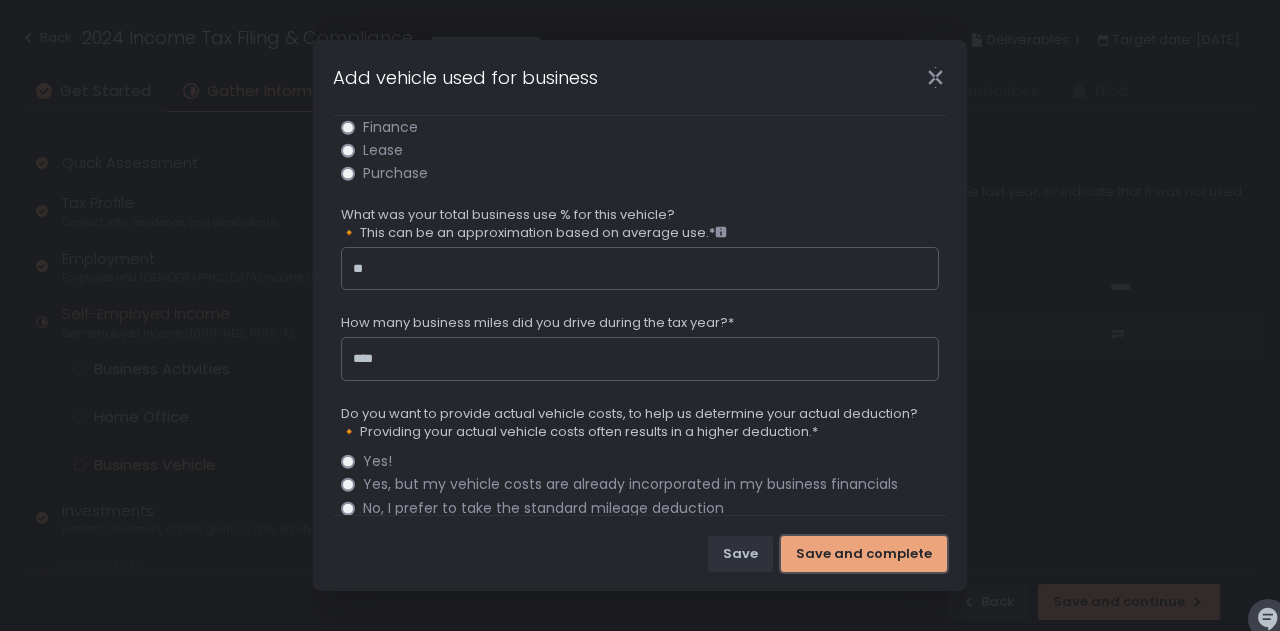 click on "Save and complete" at bounding box center (864, 554) 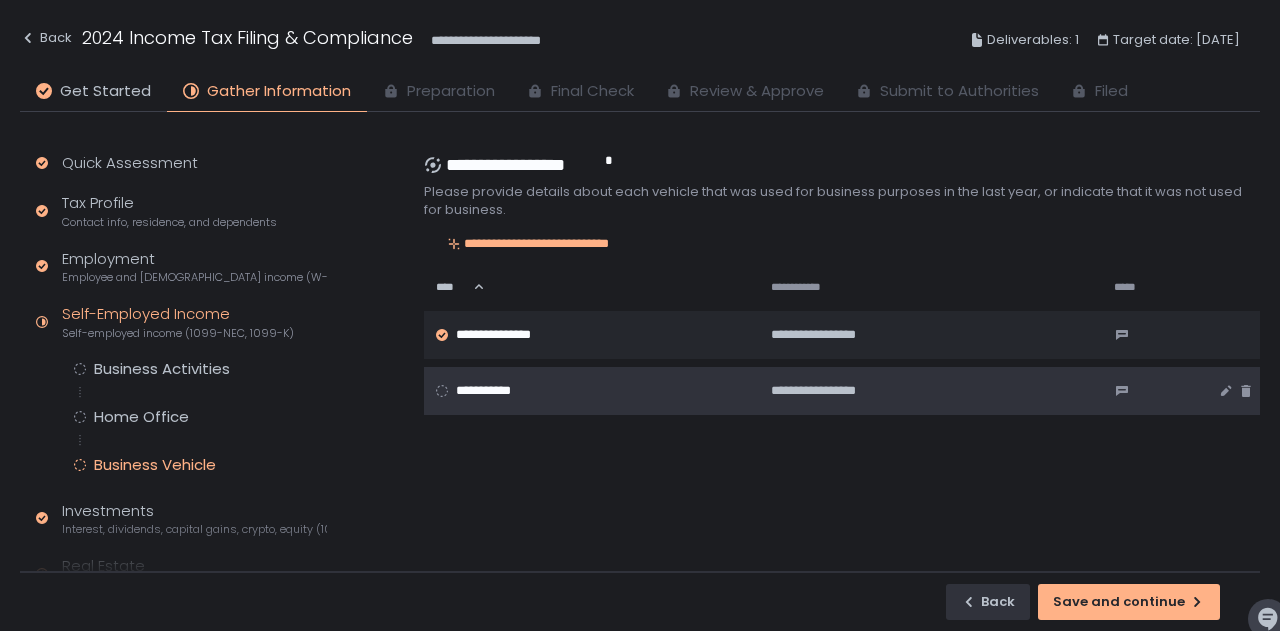 click on "**********" 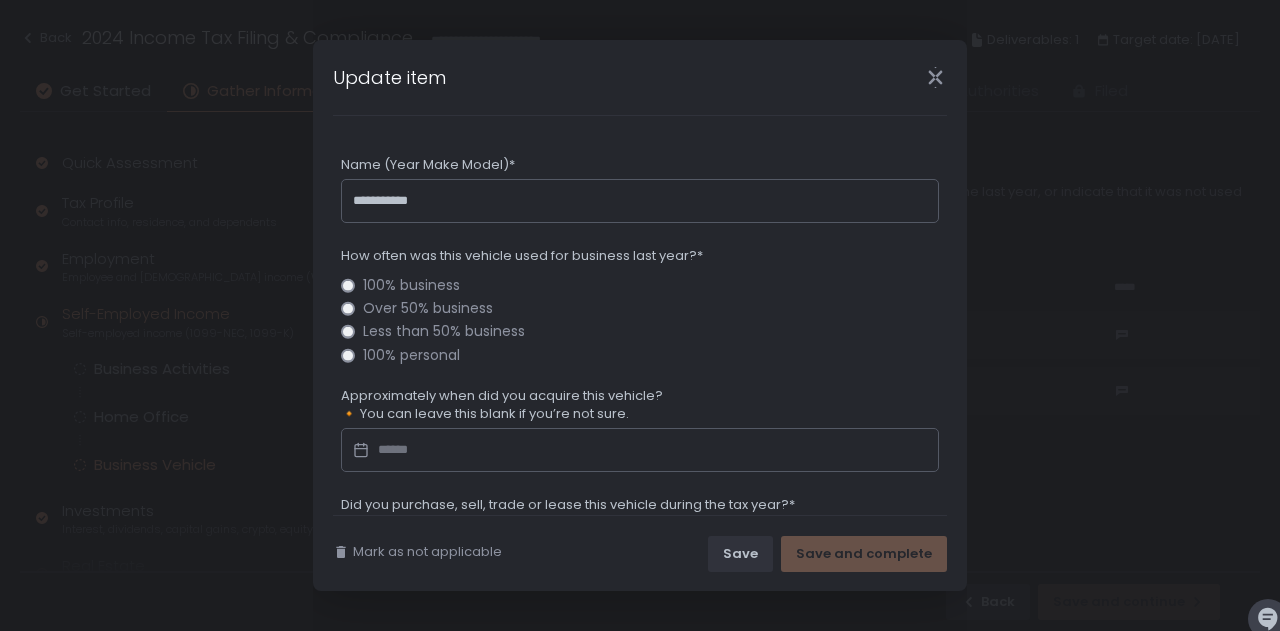 drag, startPoint x: 941, startPoint y: 163, endPoint x: 940, endPoint y: 196, distance: 33.01515 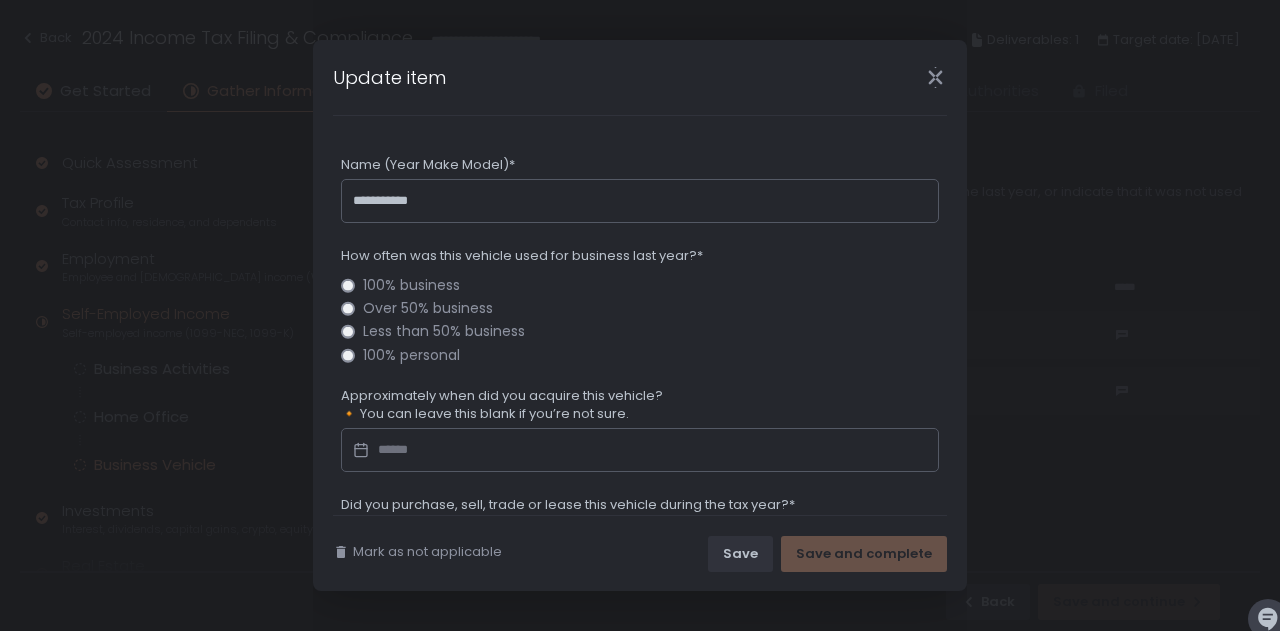click on "**********" at bounding box center [640, 624] 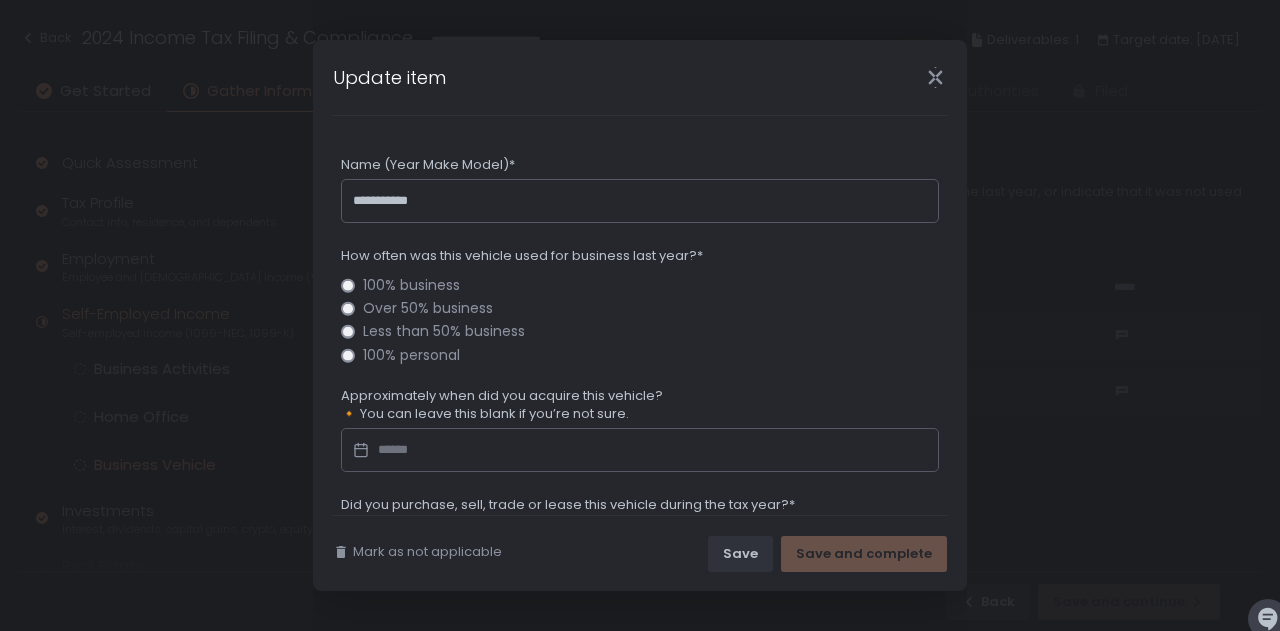 click on "**********" at bounding box center (640, 315) 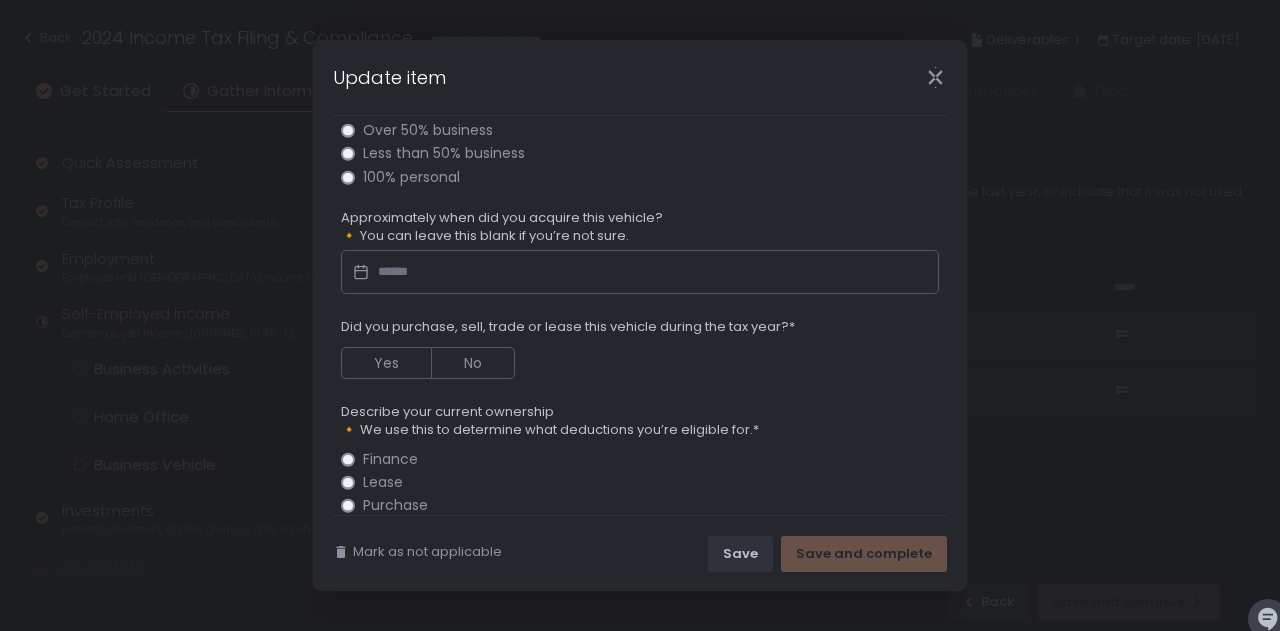 scroll, scrollTop: 189, scrollLeft: 0, axis: vertical 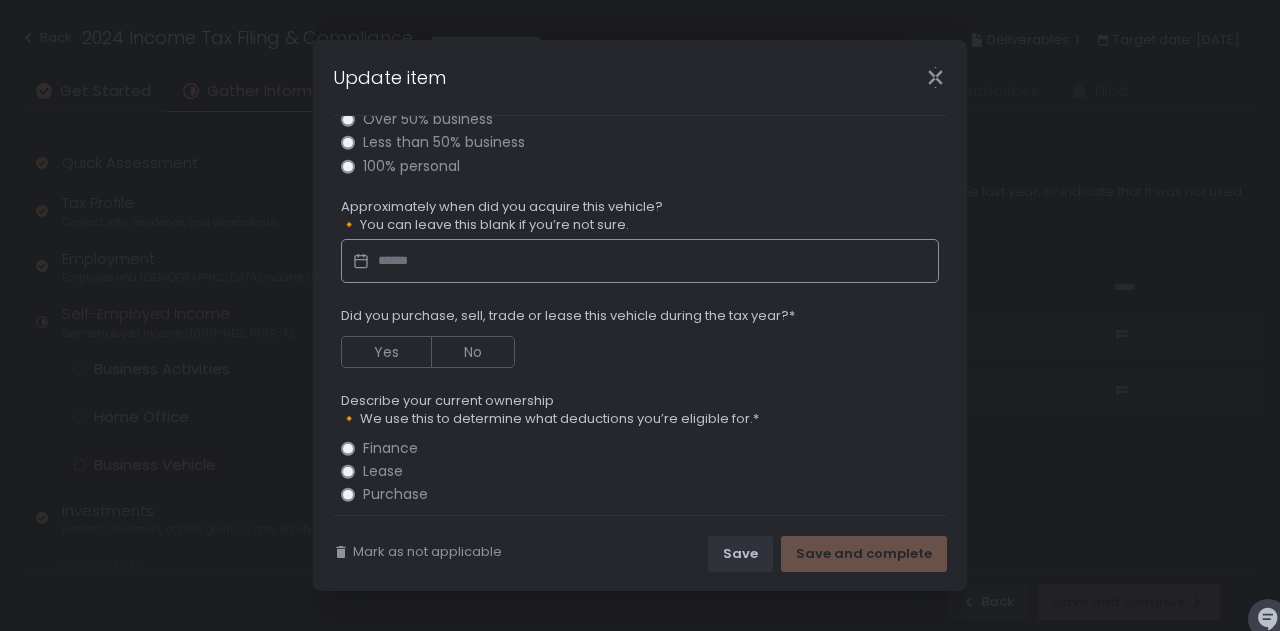 click at bounding box center [640, 261] 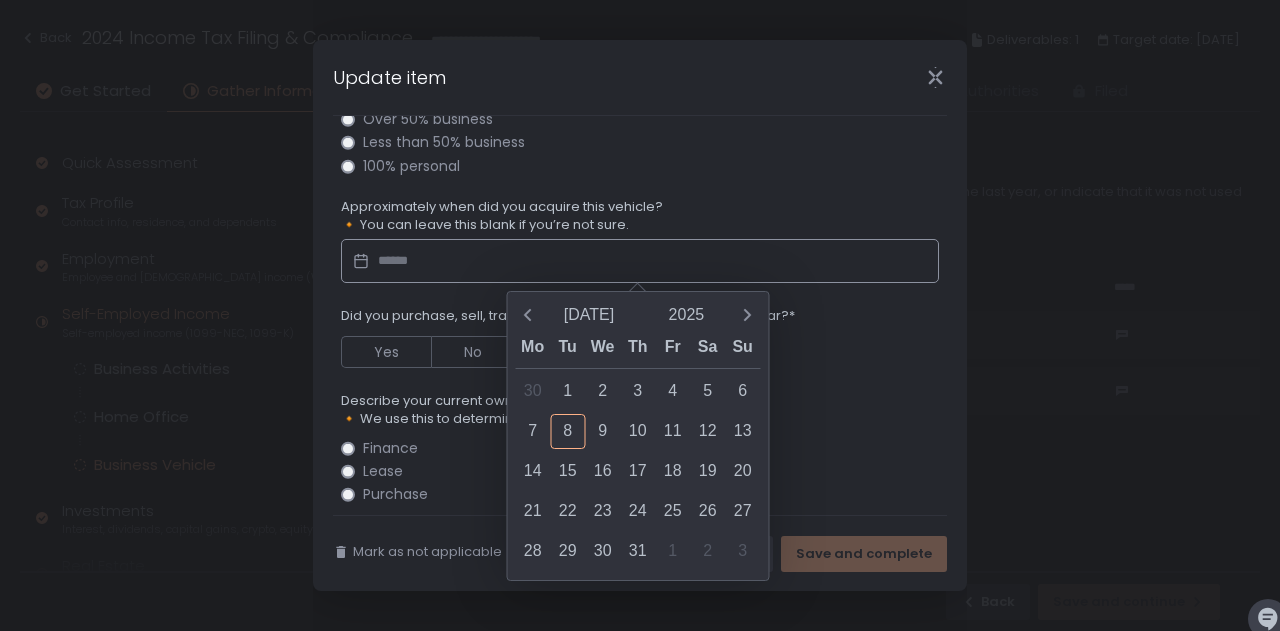 click on "Describe your current ownership" 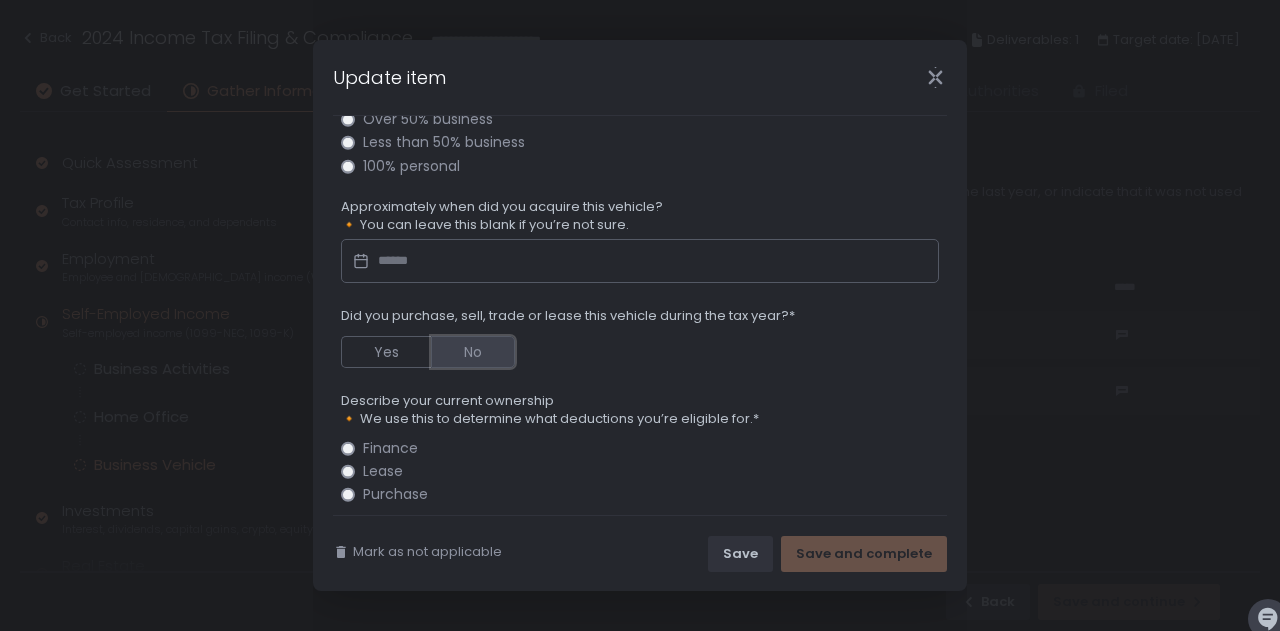 click on "No" at bounding box center (473, 352) 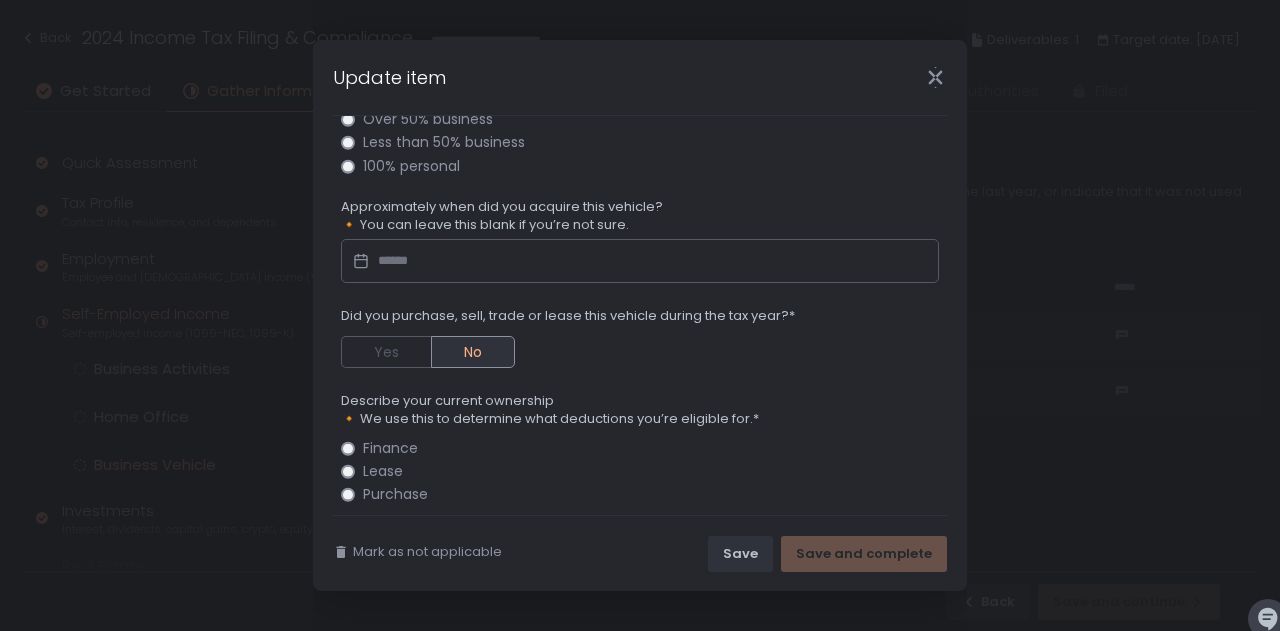 click on "Finance" 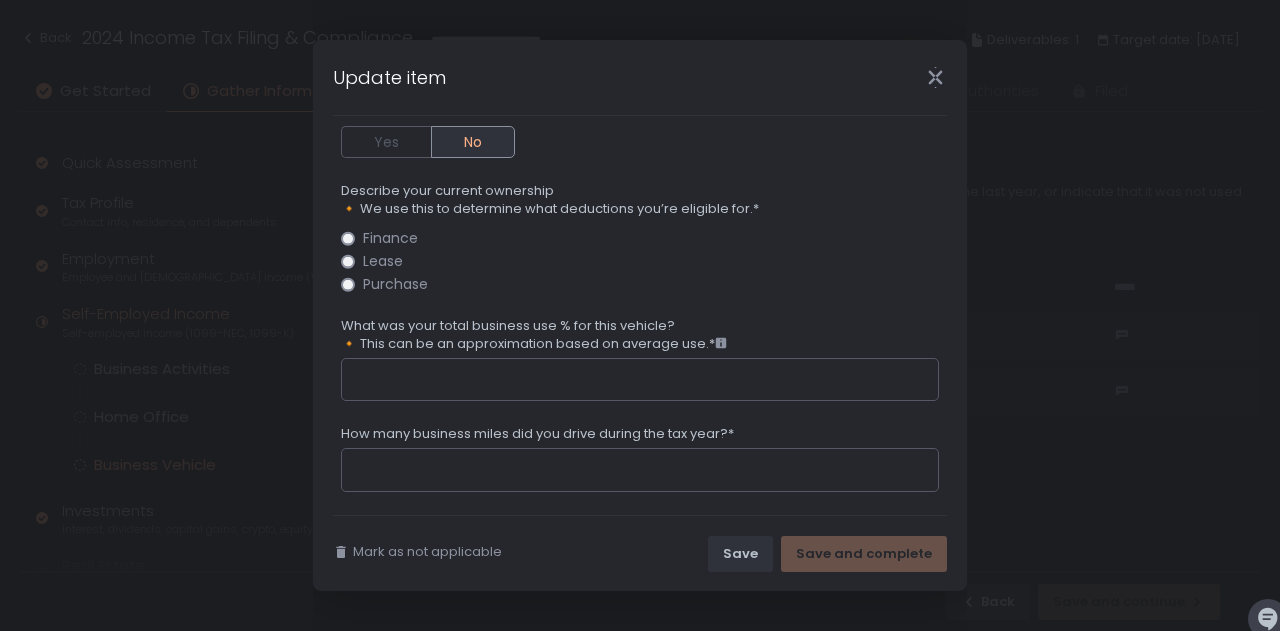scroll, scrollTop: 401, scrollLeft: 0, axis: vertical 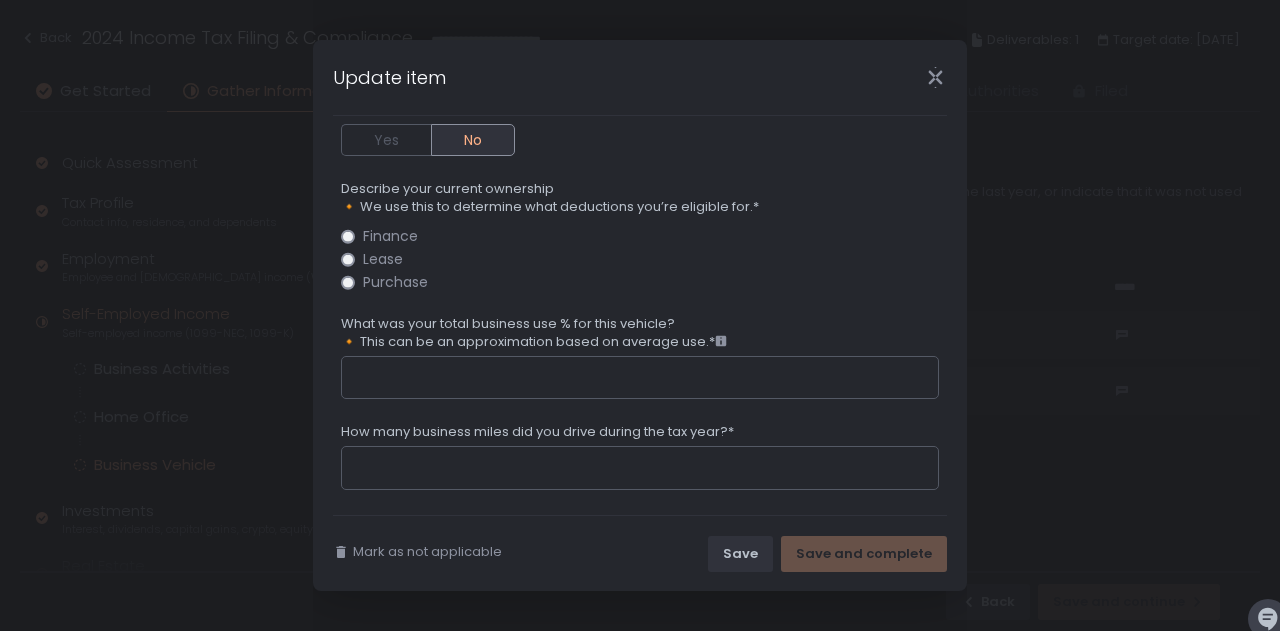 click on "What was your total business use % for this vehicle?  🔸 This can be an approximation based on average use.*" at bounding box center (640, 378) 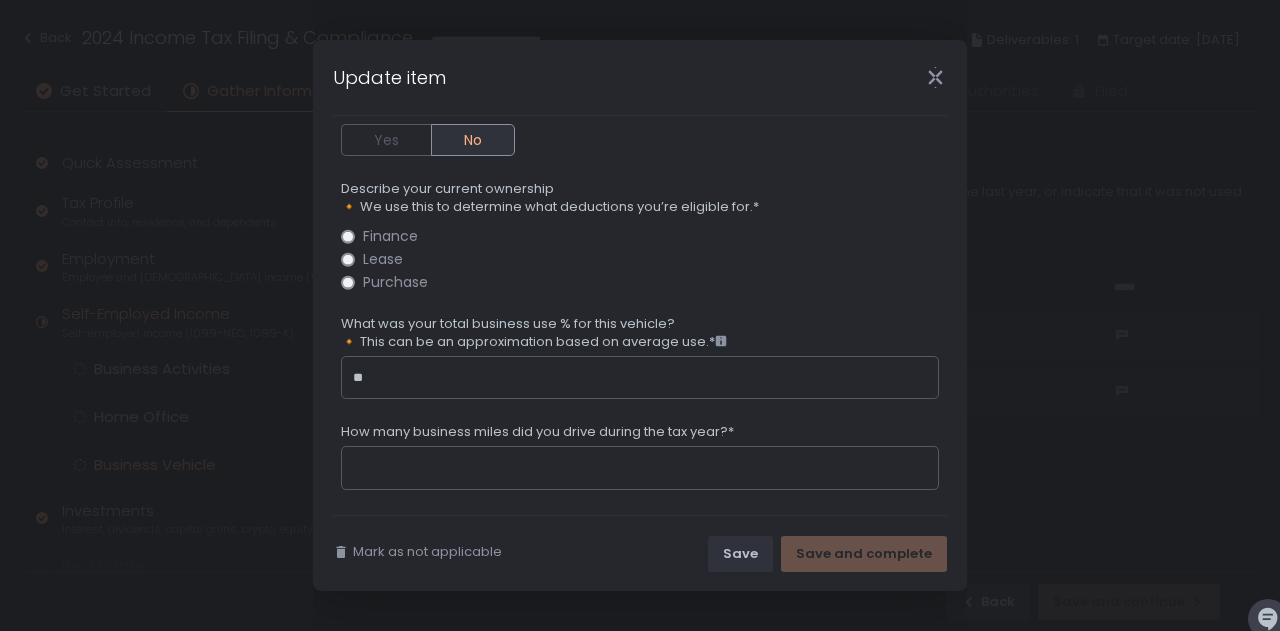 type on "**" 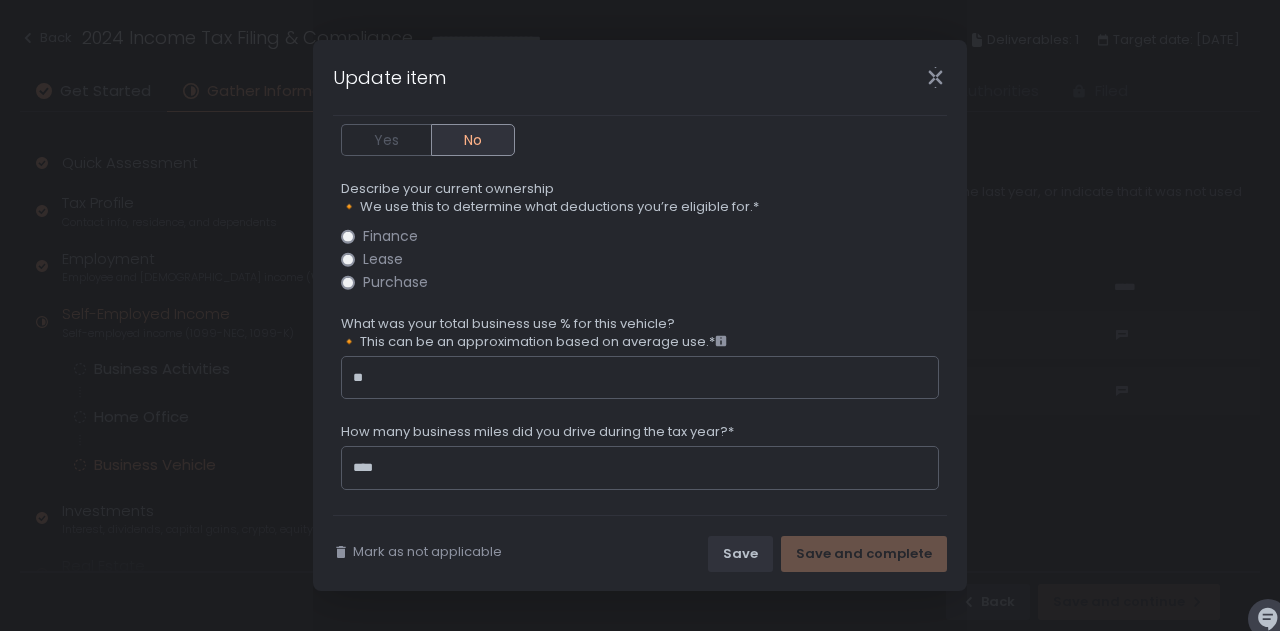 type on "****" 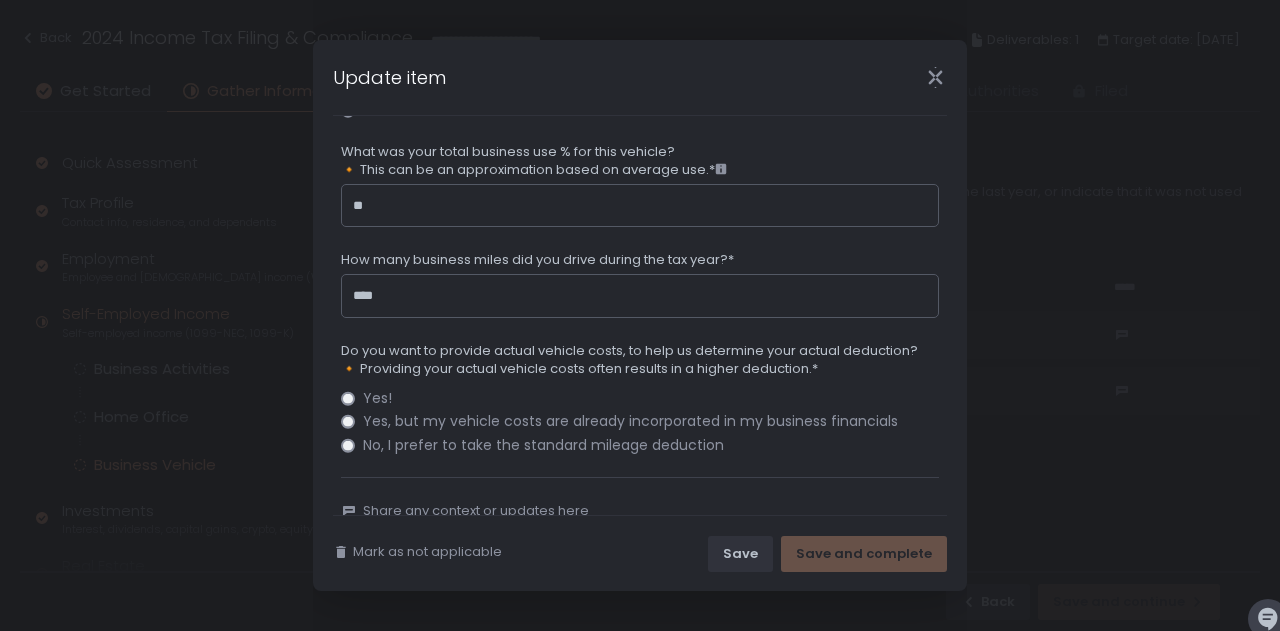 scroll, scrollTop: 613, scrollLeft: 0, axis: vertical 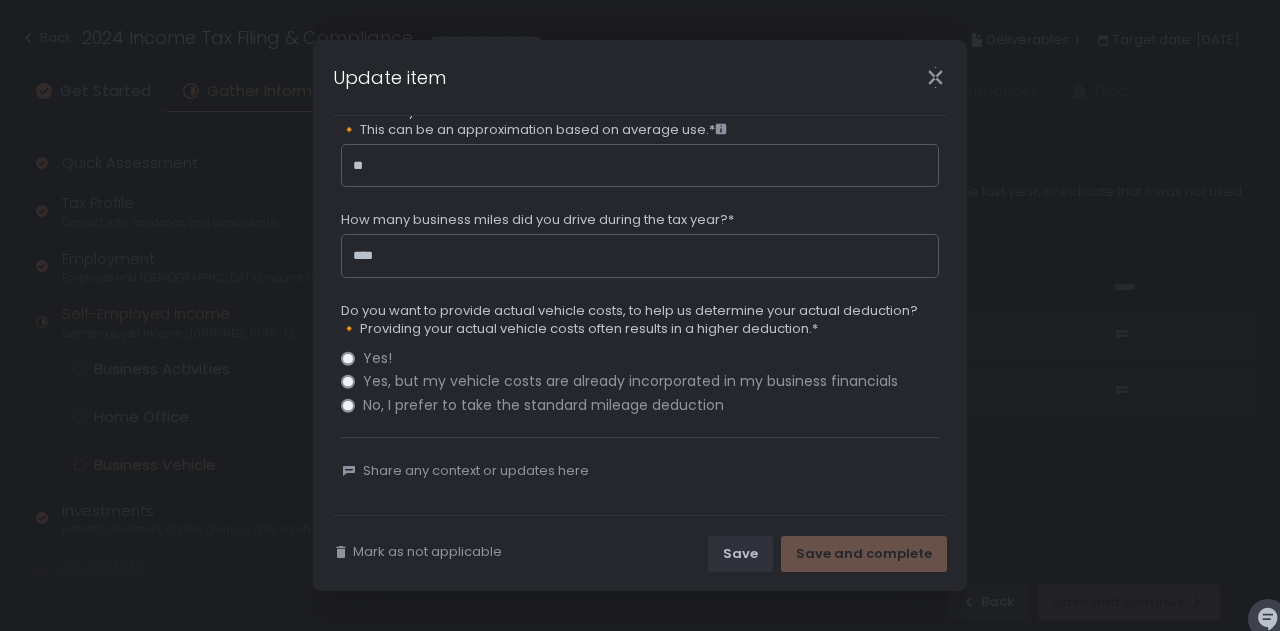 click on "No, I prefer to take the standard mileage deduction" 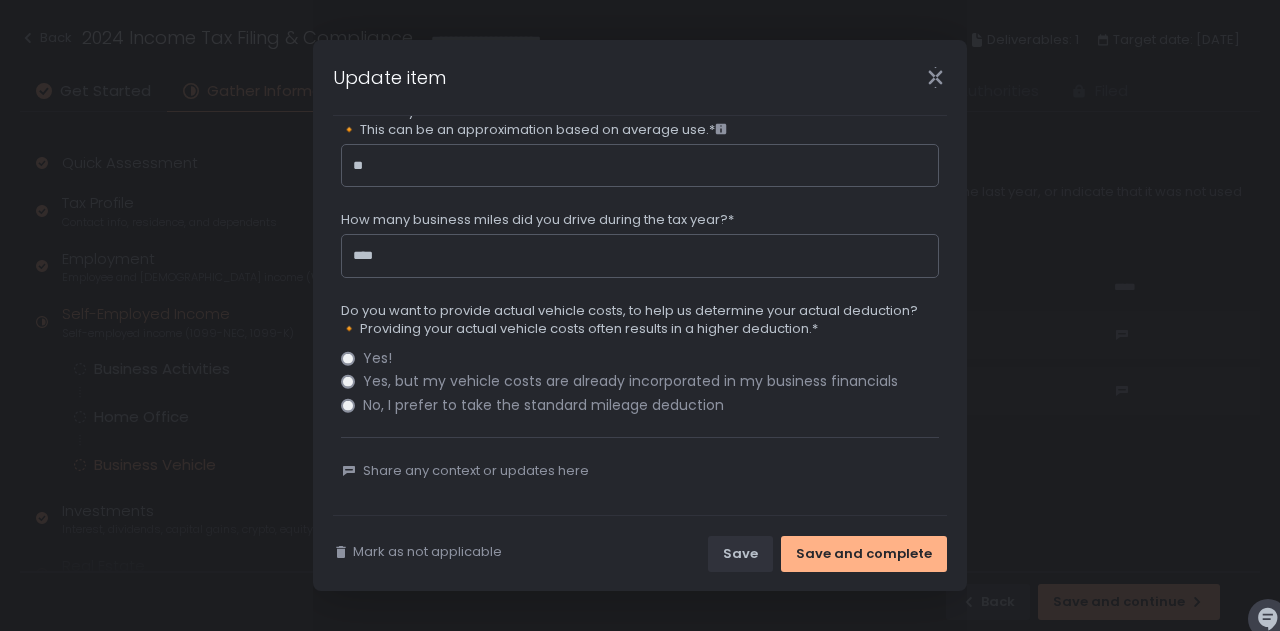click on "**********" at bounding box center (640, 11) 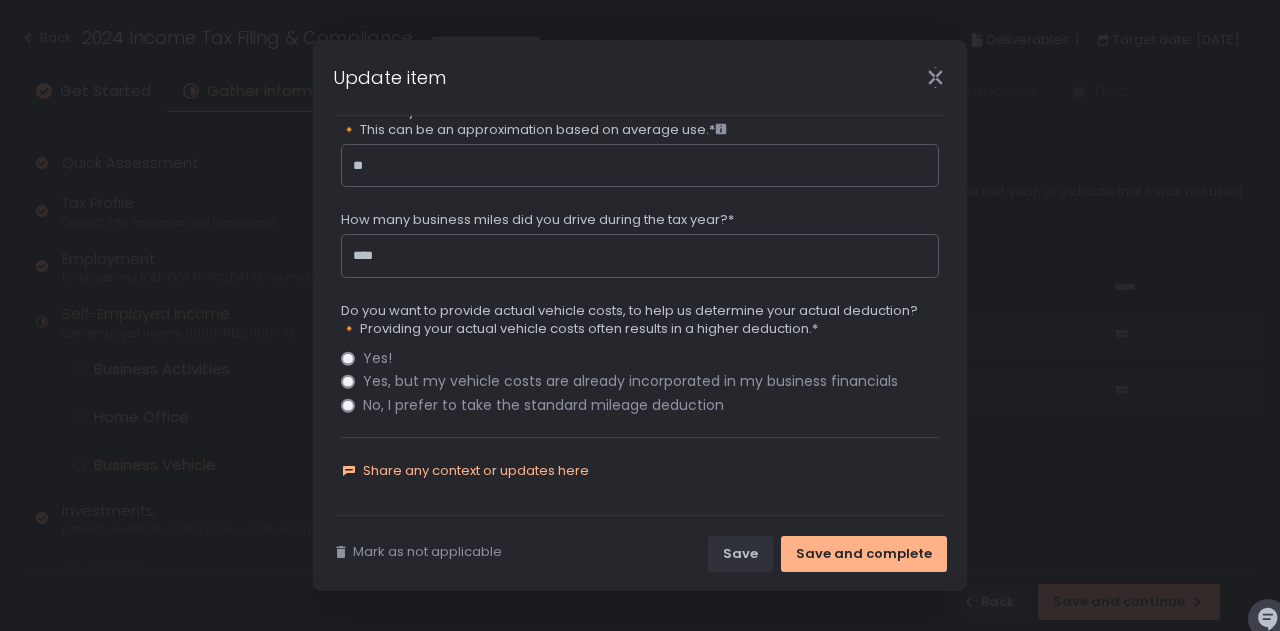 click on "Share any context or updates here" 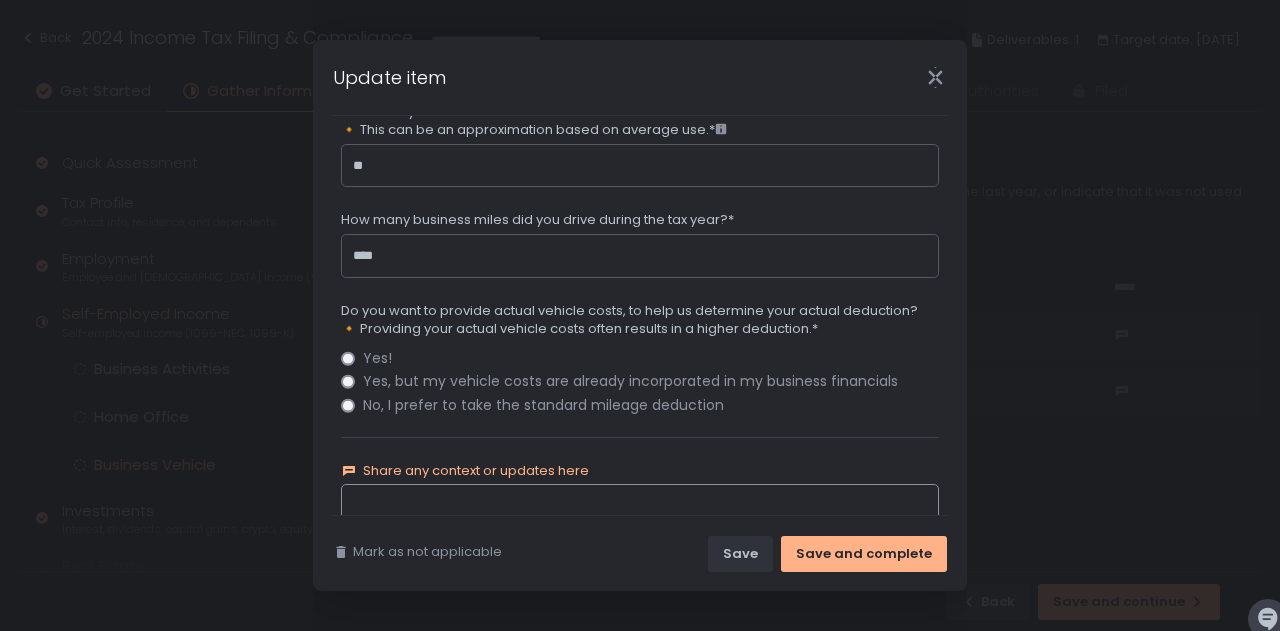 scroll, scrollTop: 729, scrollLeft: 0, axis: vertical 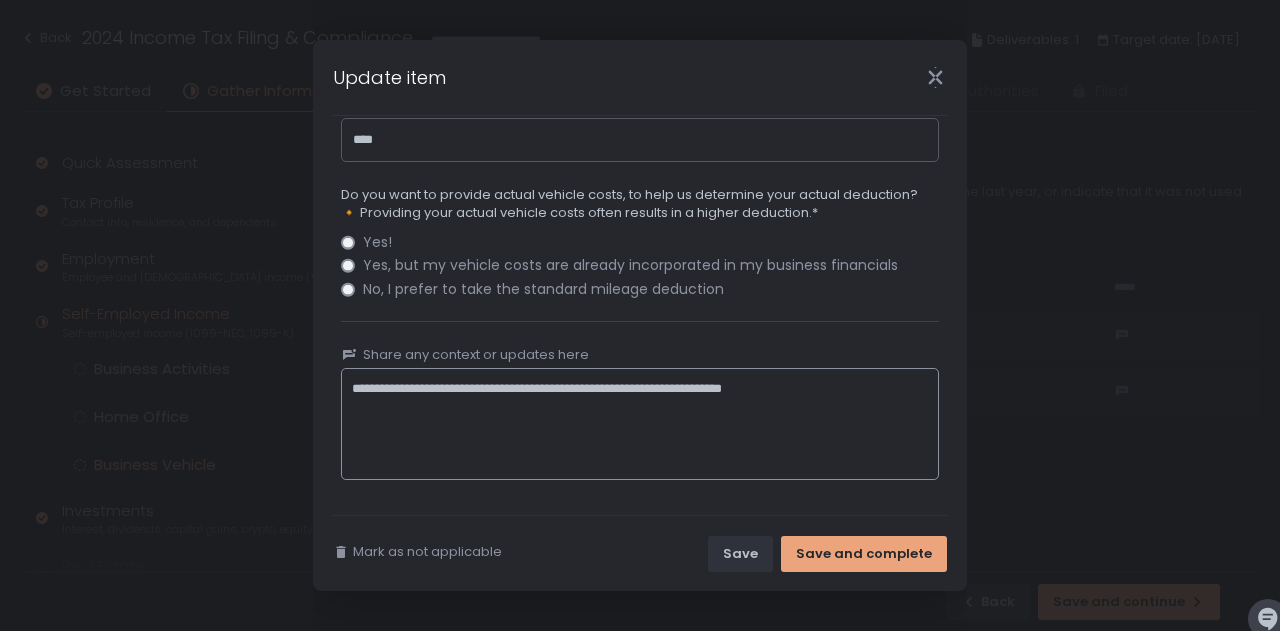 type on "**********" 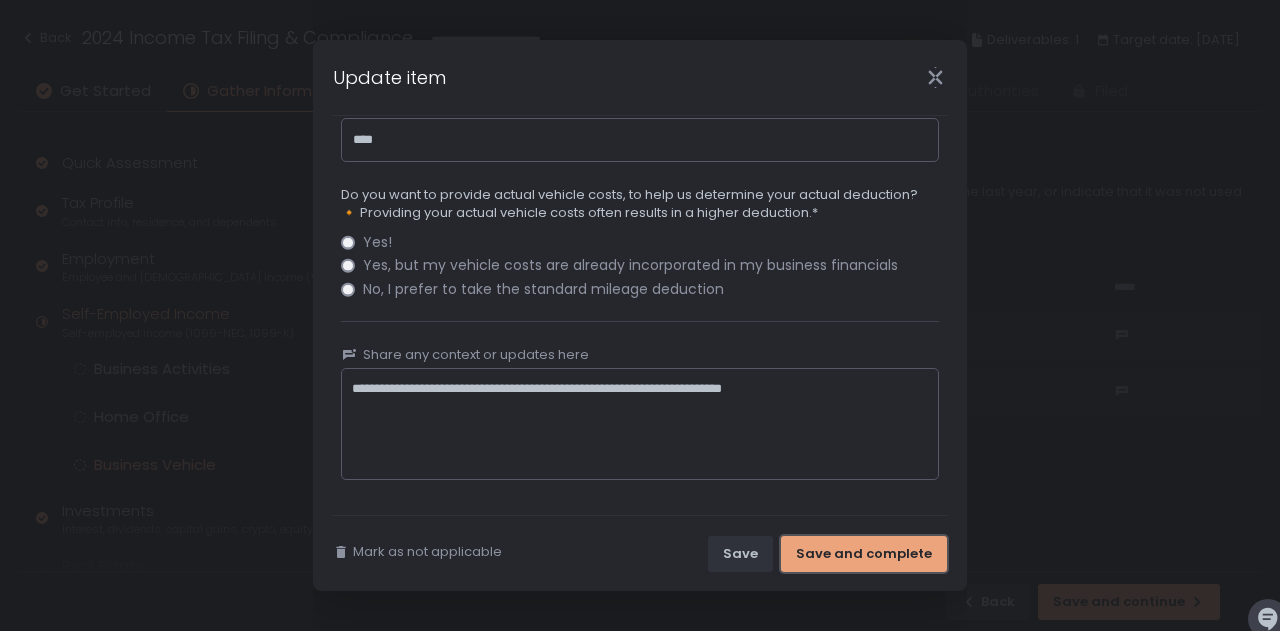 click on "Save and complete" at bounding box center (864, 554) 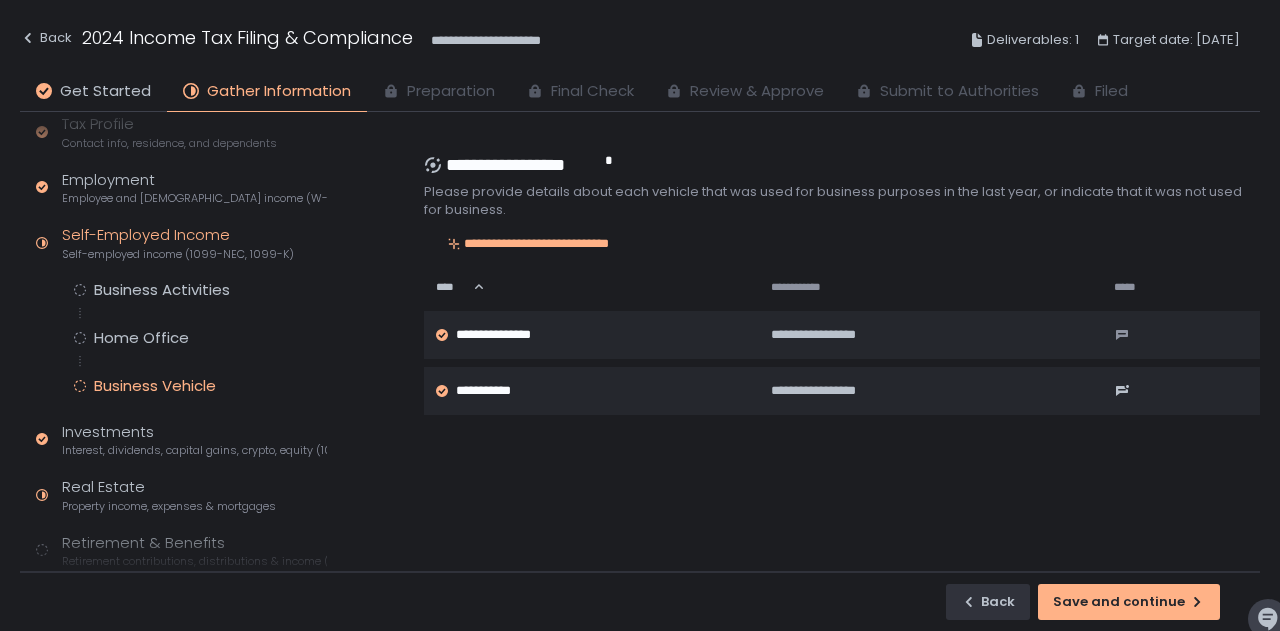 scroll, scrollTop: 0, scrollLeft: 0, axis: both 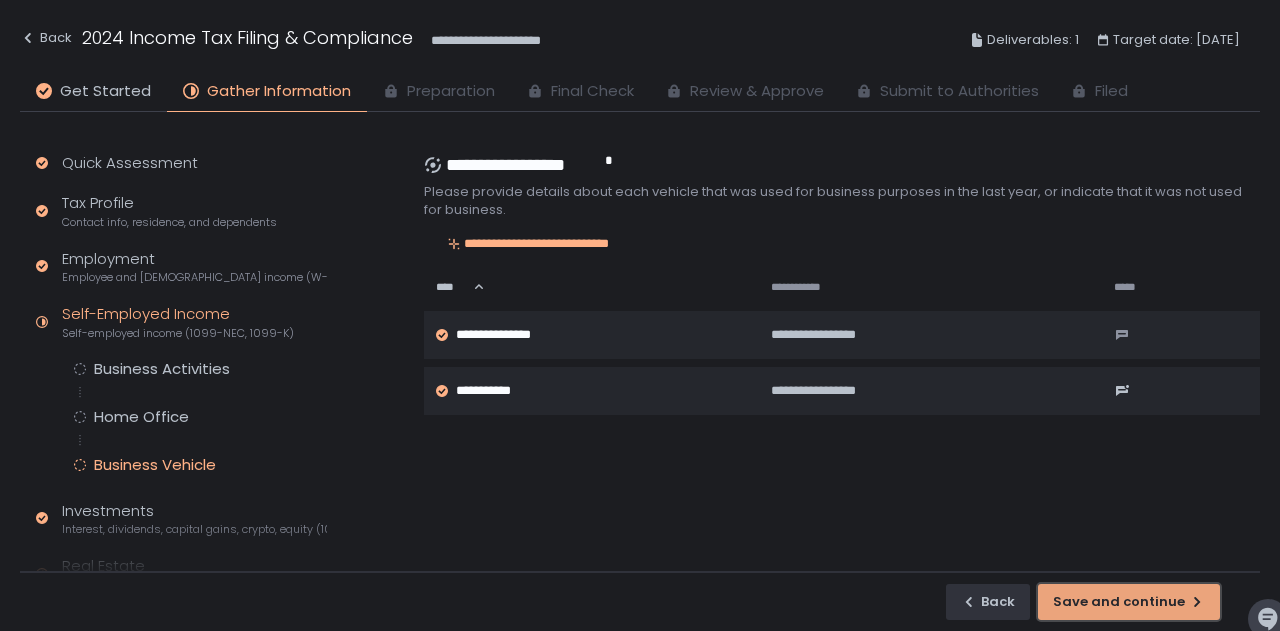 click on "Save and continue" at bounding box center (1129, 602) 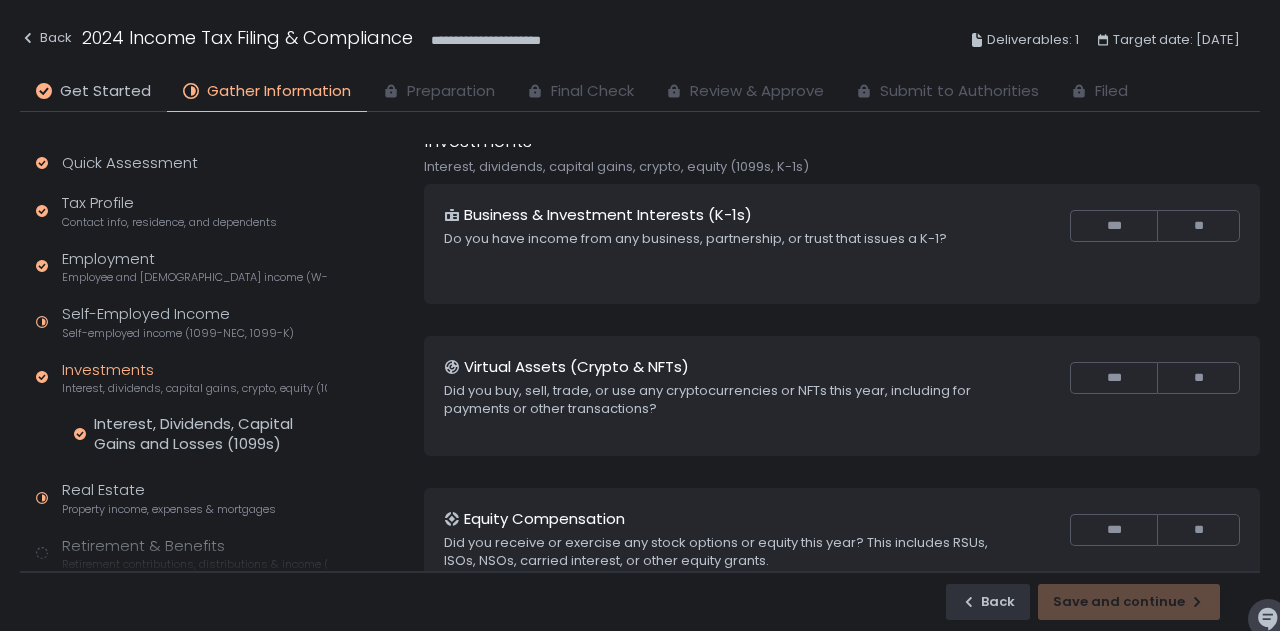 scroll, scrollTop: 0, scrollLeft: 0, axis: both 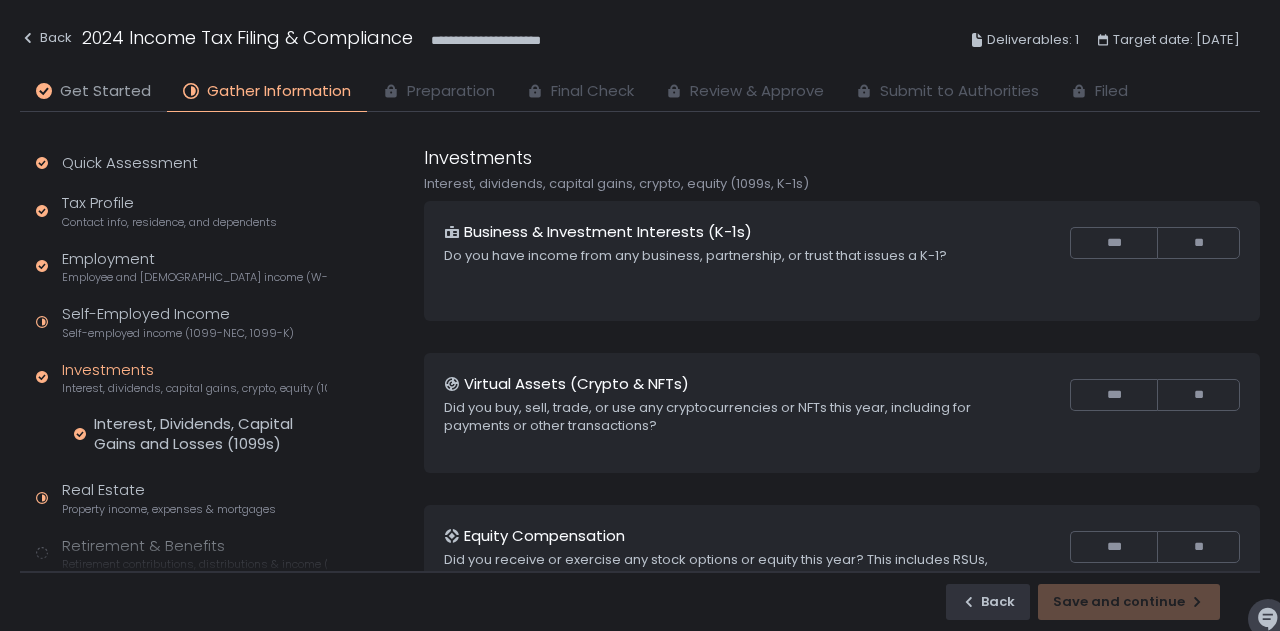 click on "Get Started" at bounding box center (105, 91) 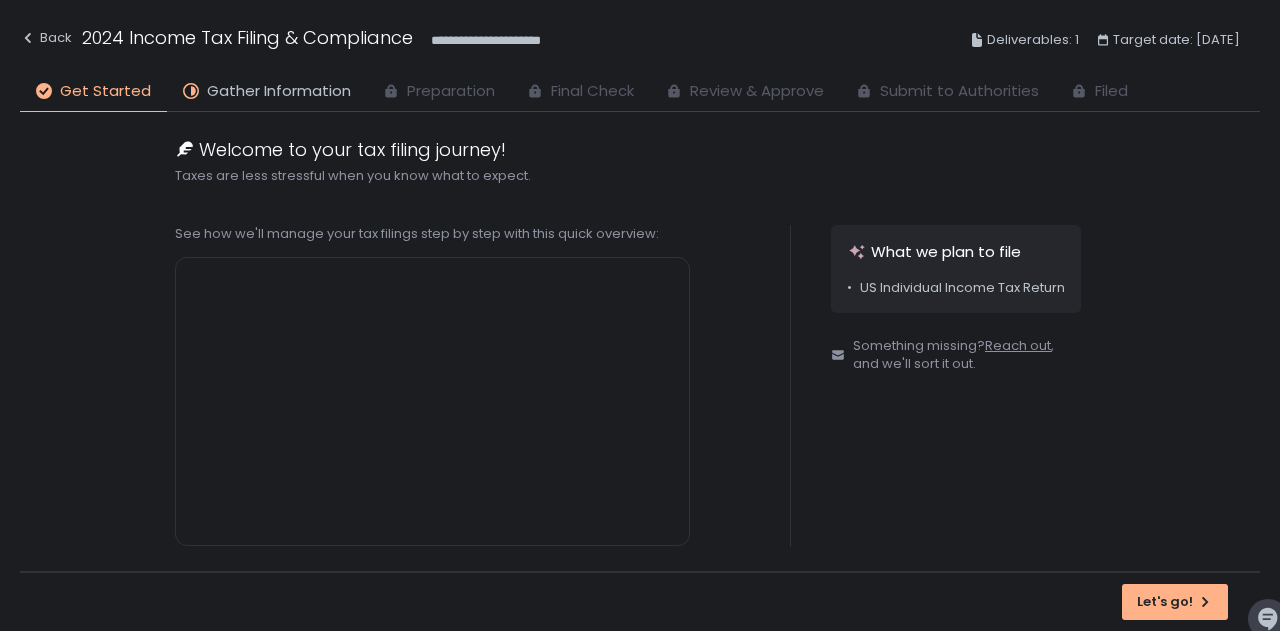 click on "2024 Income Tax Filing & Compliance" at bounding box center [247, 37] 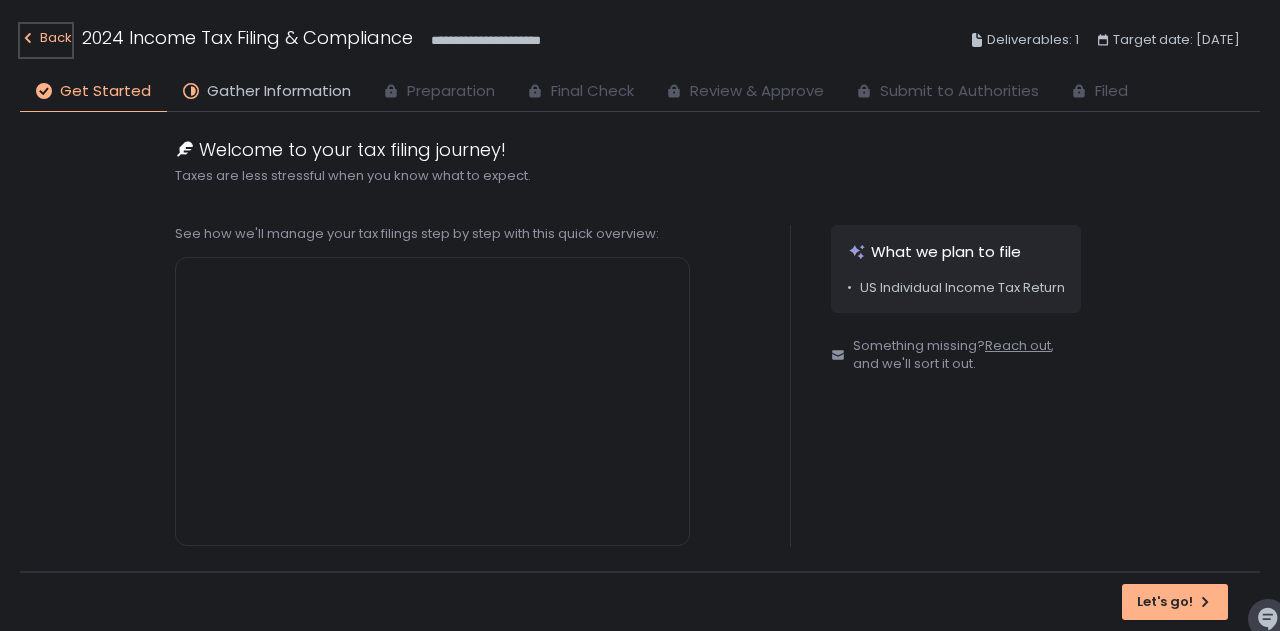 click on "Back" 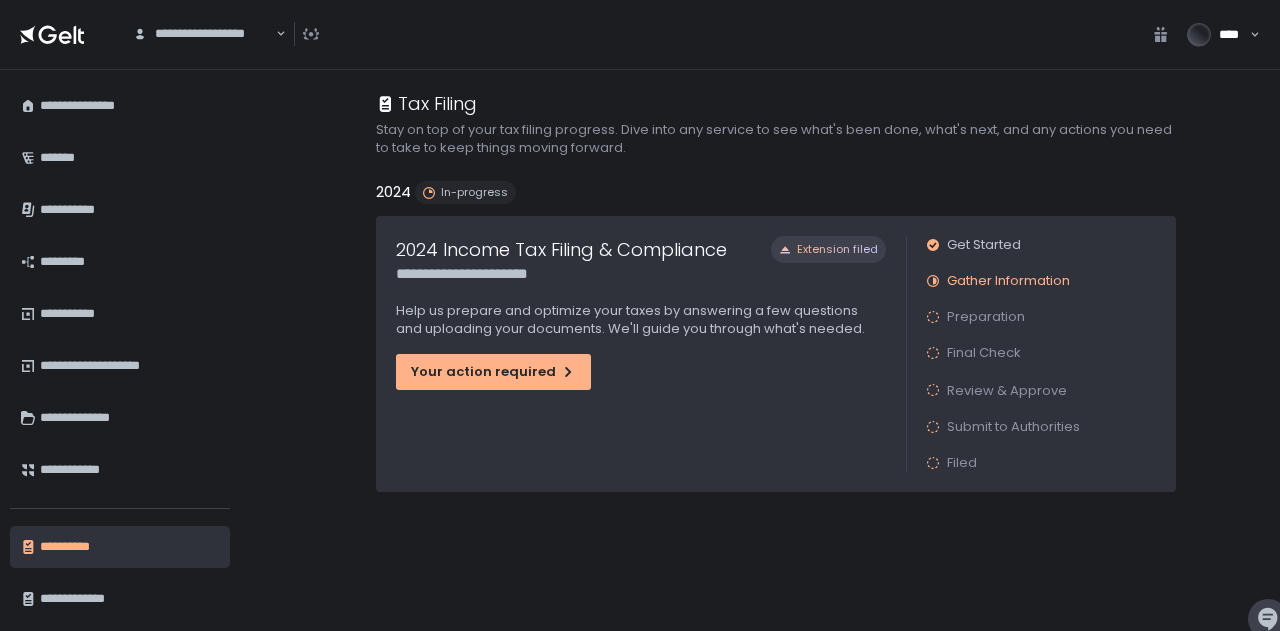 click on "**********" at bounding box center (127, 547) 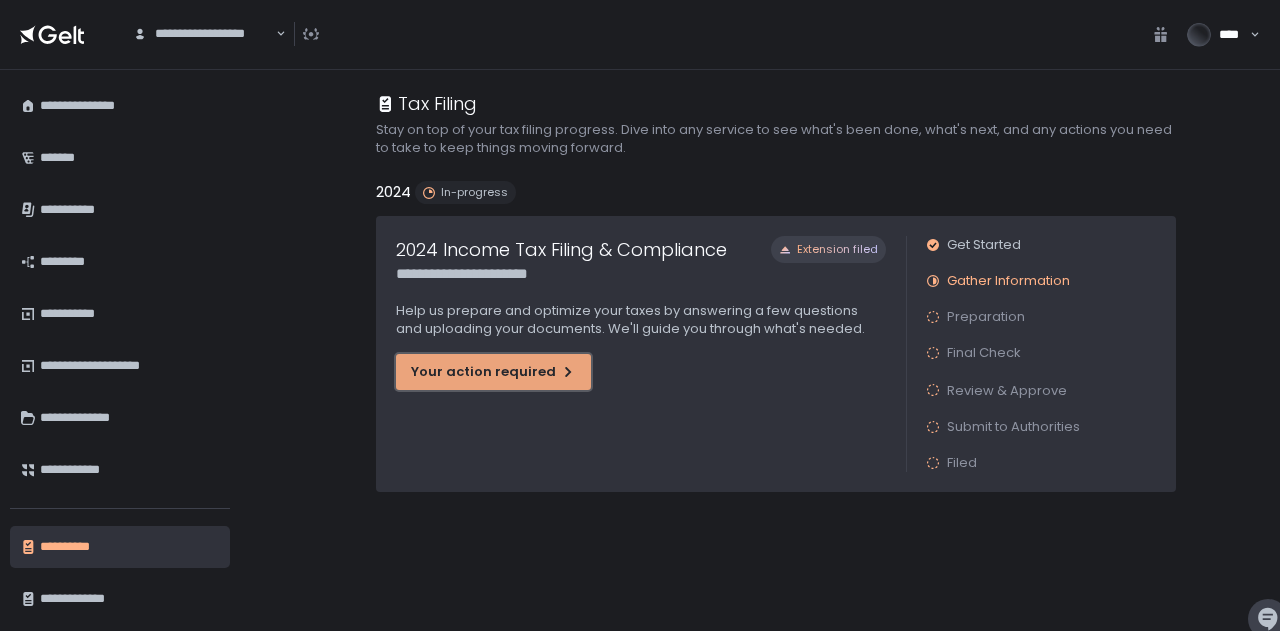 click on "Your action required" 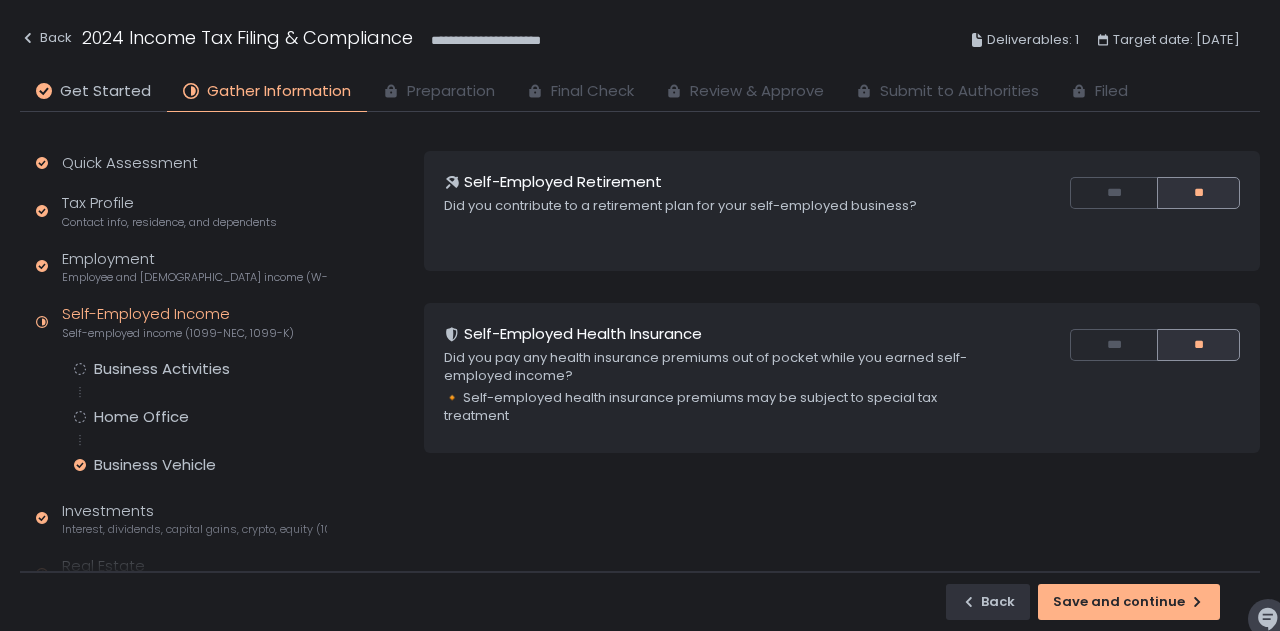 scroll, scrollTop: 435, scrollLeft: 0, axis: vertical 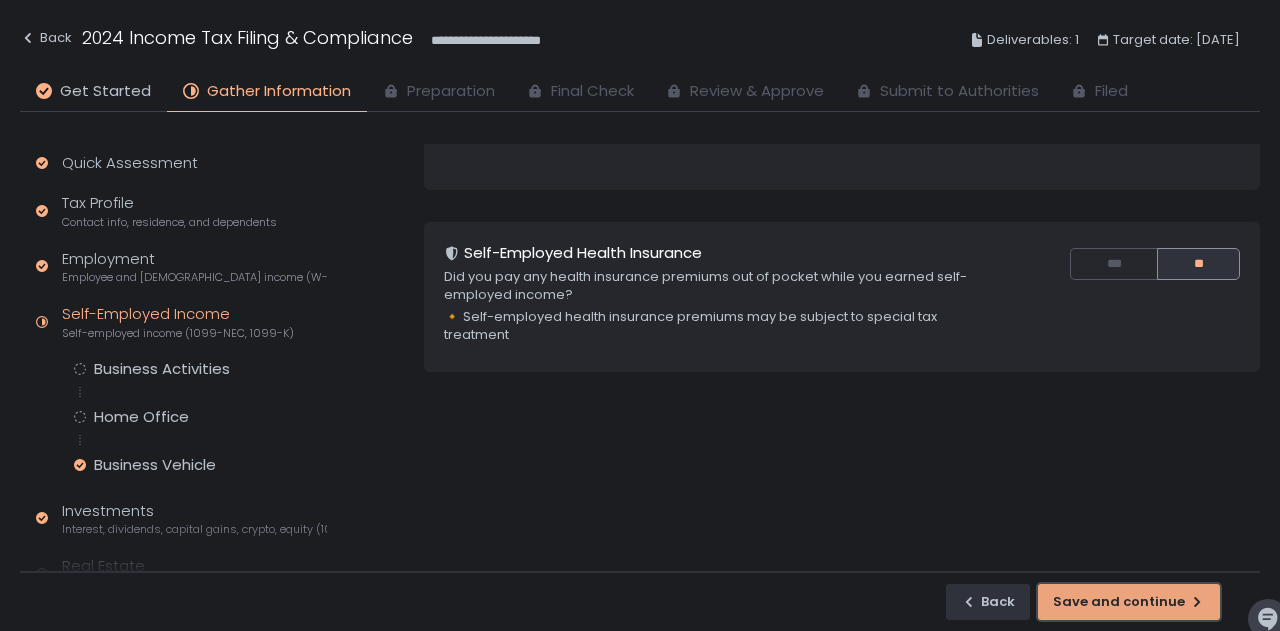 click on "Save and continue" 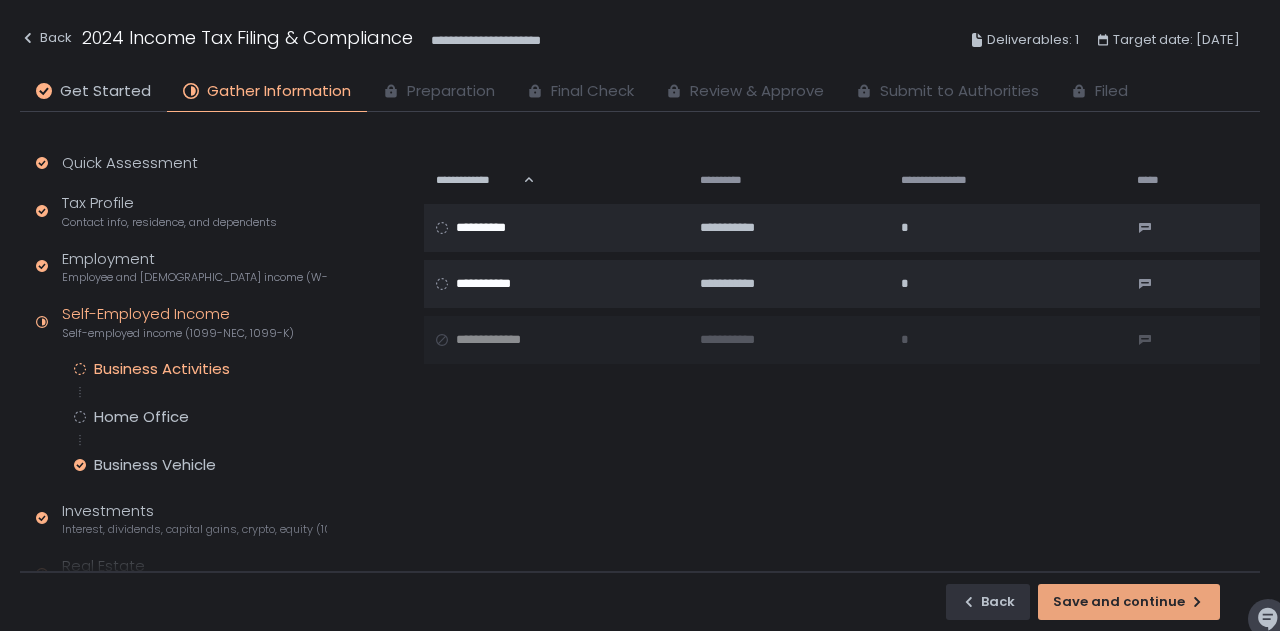 scroll, scrollTop: 0, scrollLeft: 0, axis: both 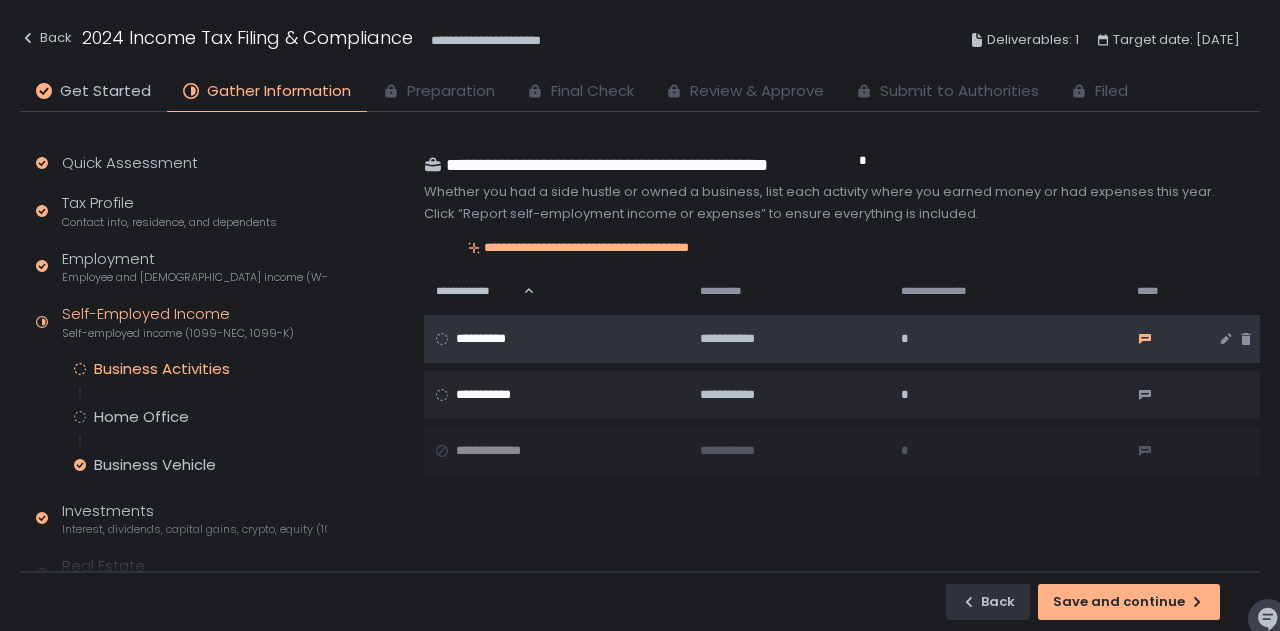 click 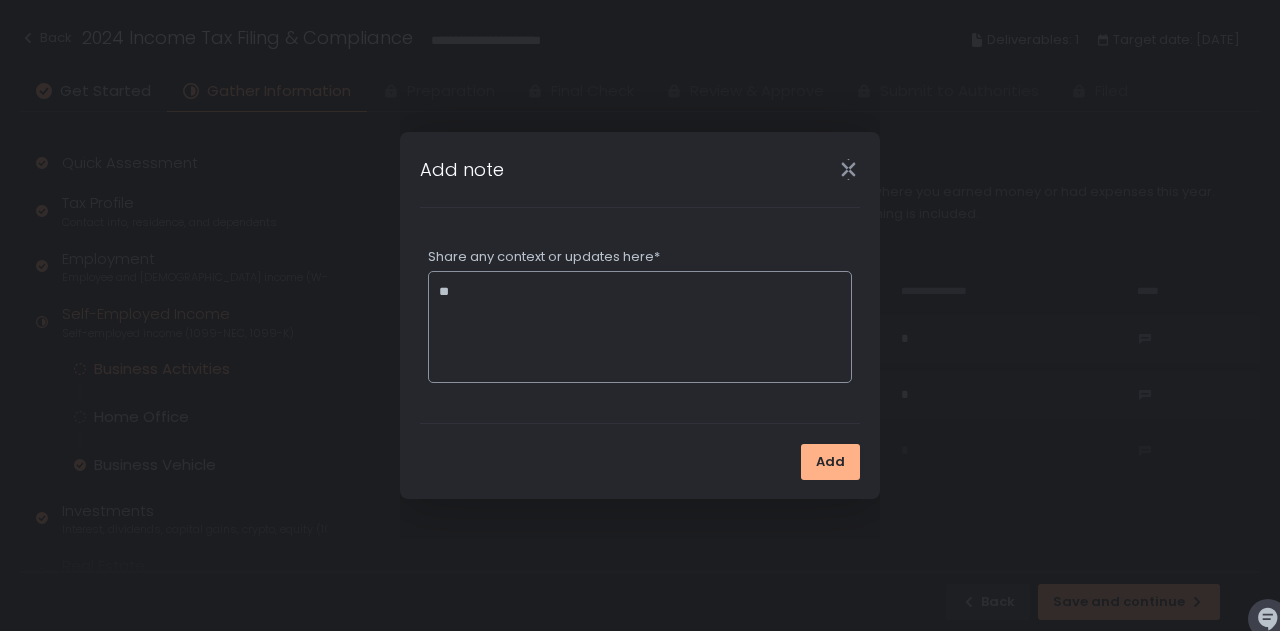 type on "*" 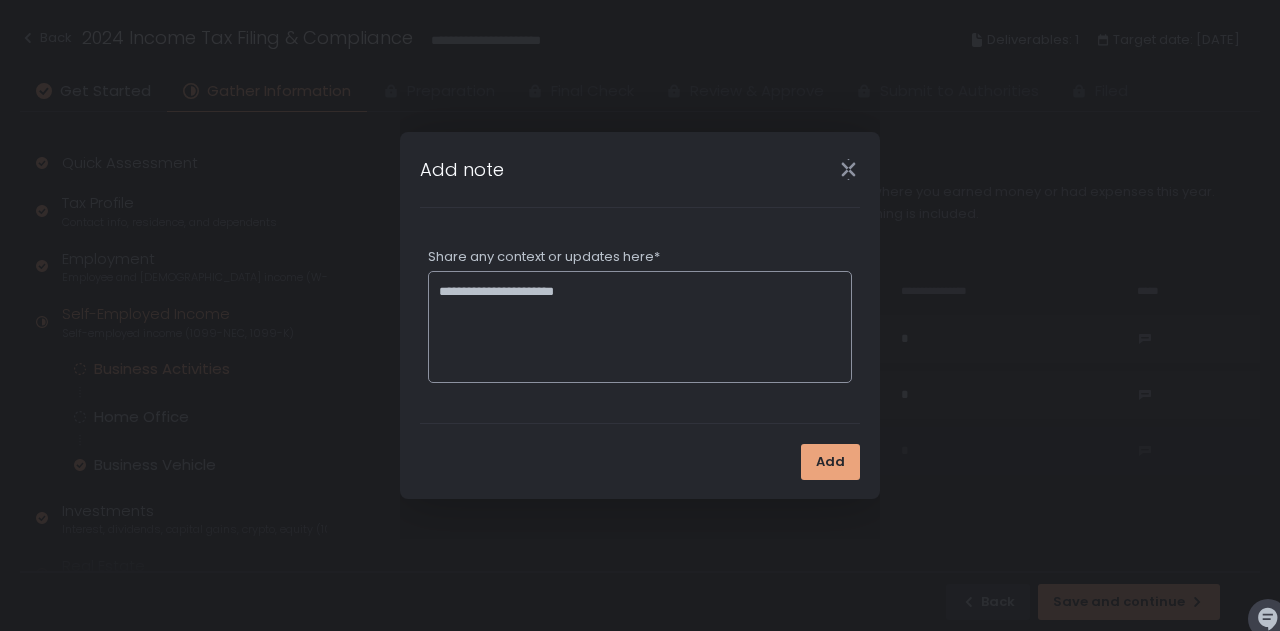 type on "**********" 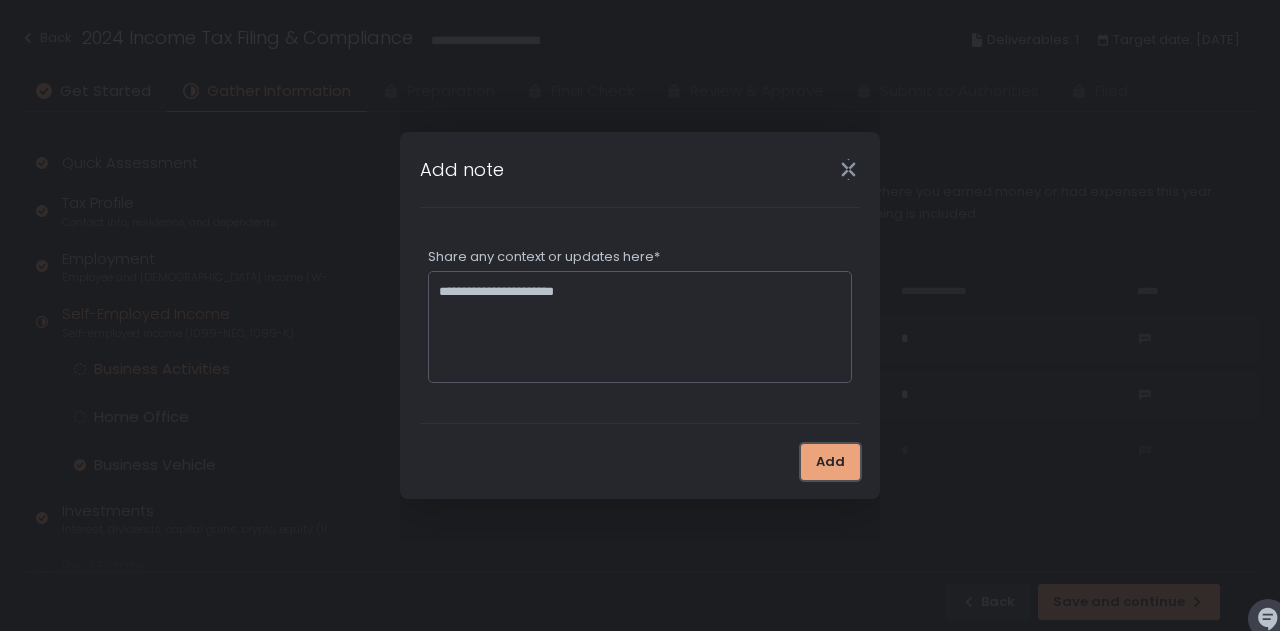 click on "Add" at bounding box center [830, 462] 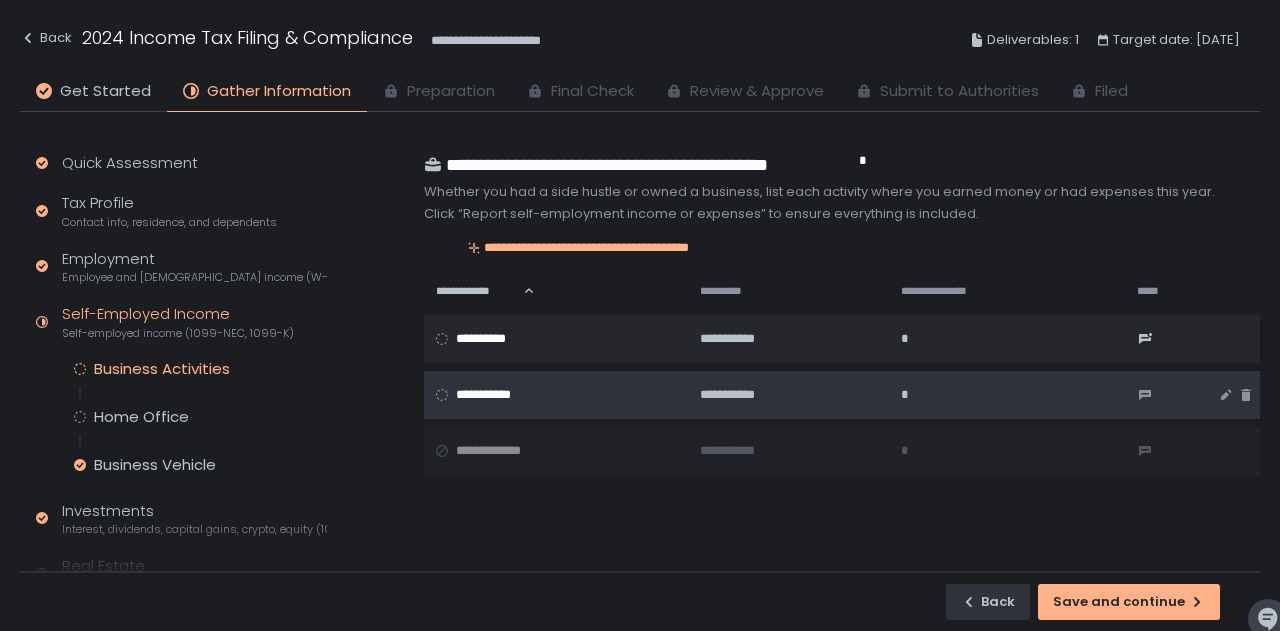 click 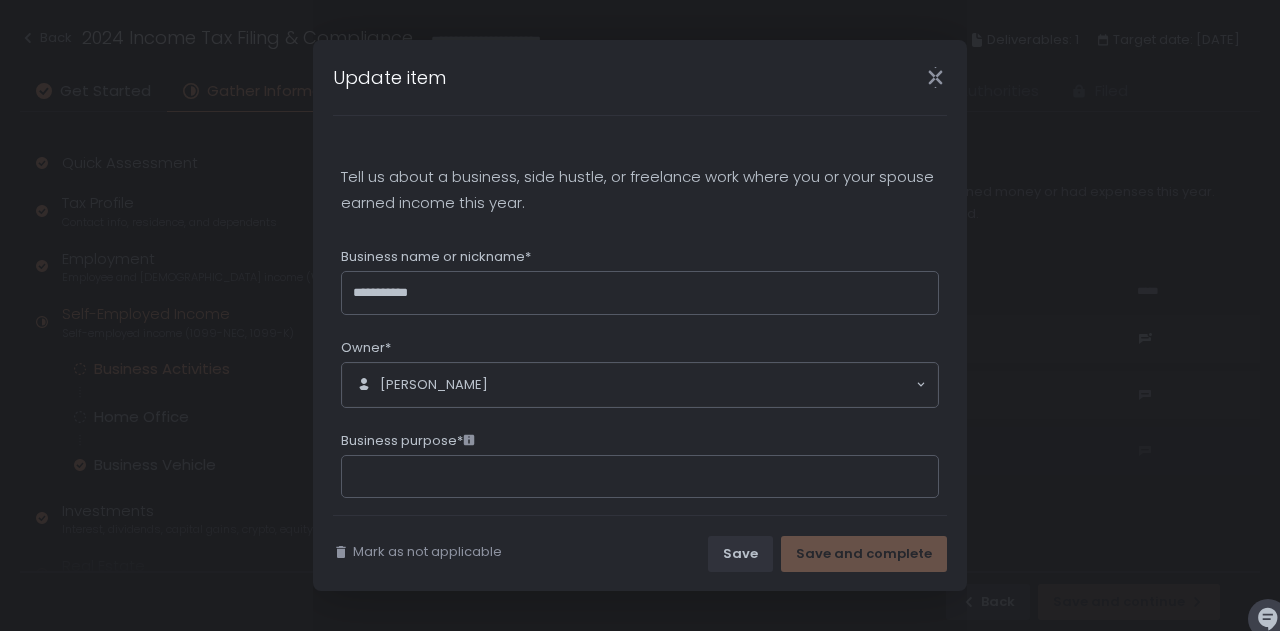 click 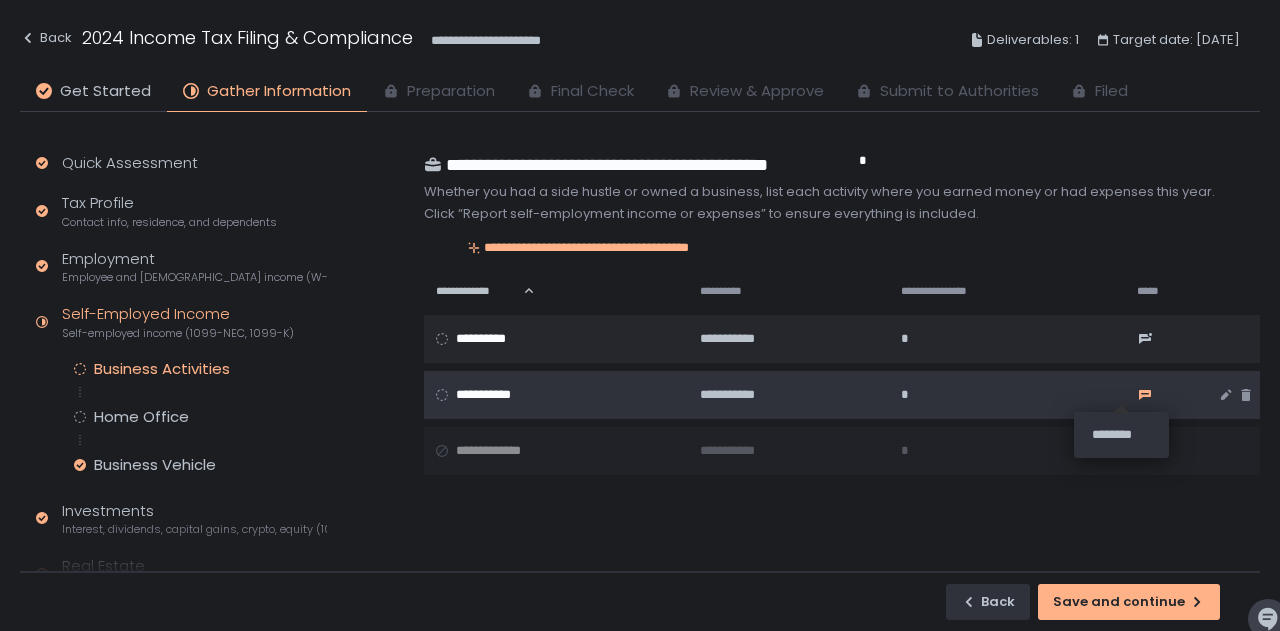 click 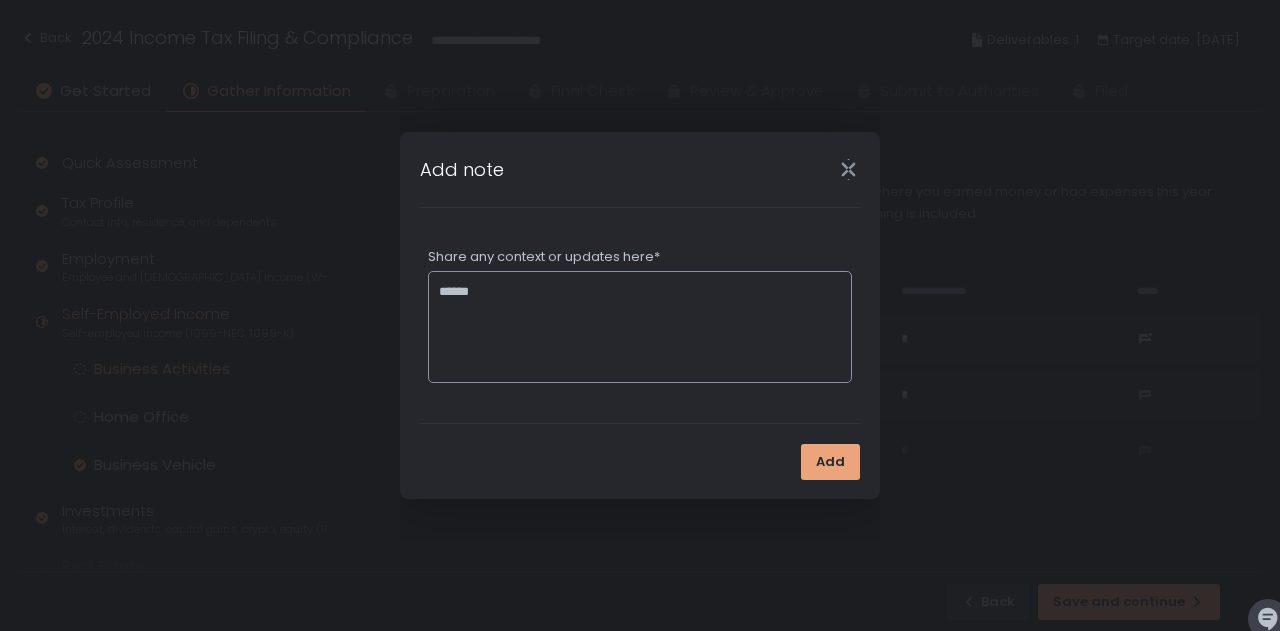 type on "******" 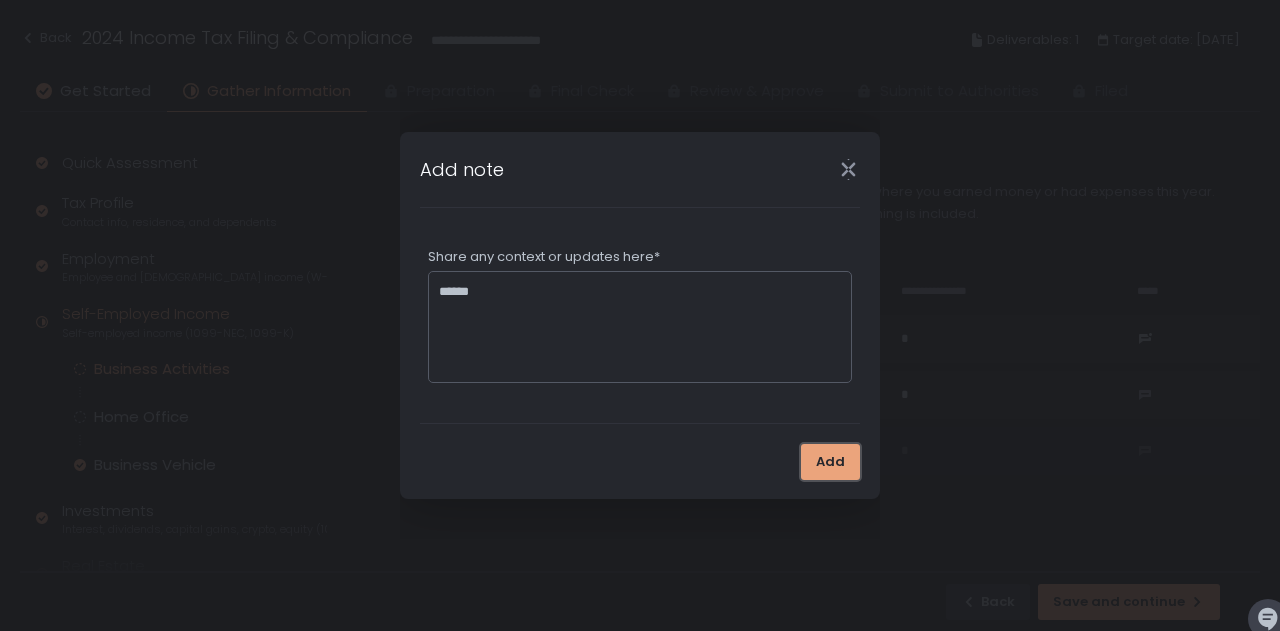 click on "Add" 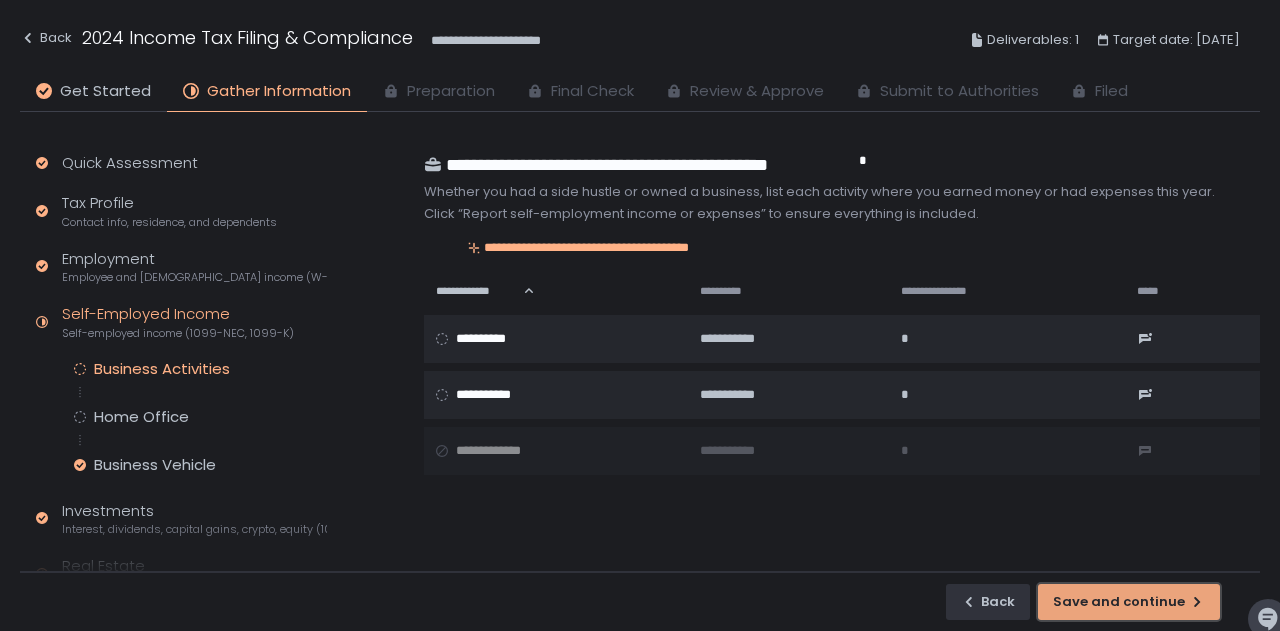 click on "Save and continue" at bounding box center [1129, 602] 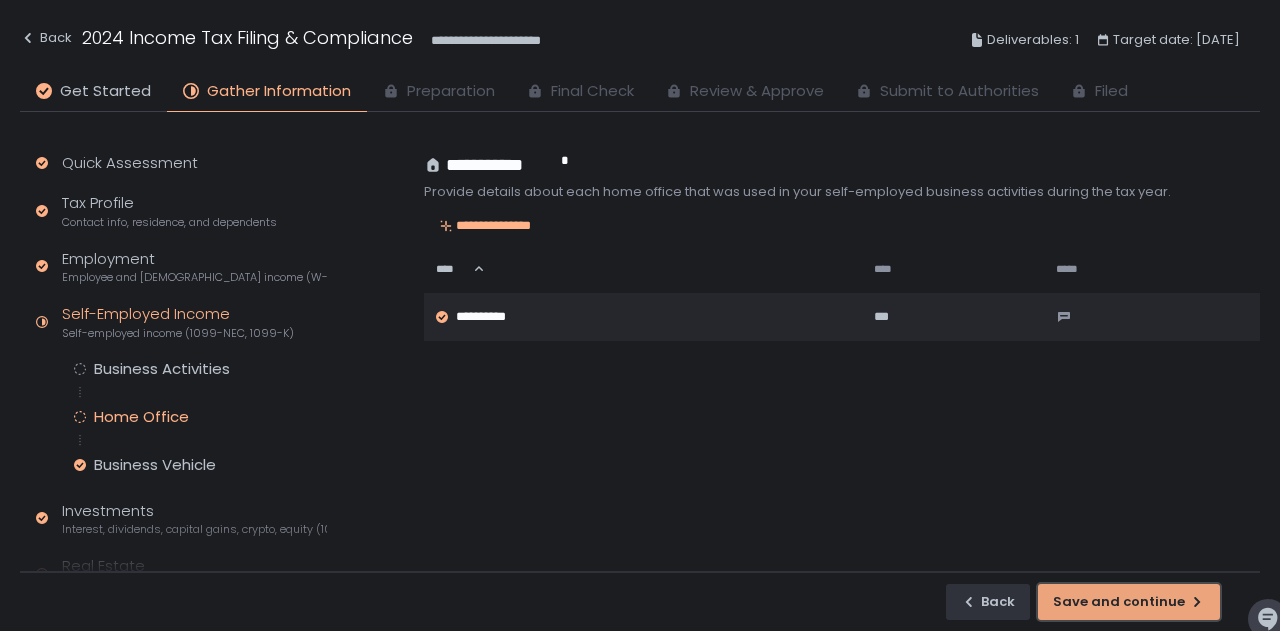 click on "Save and continue" 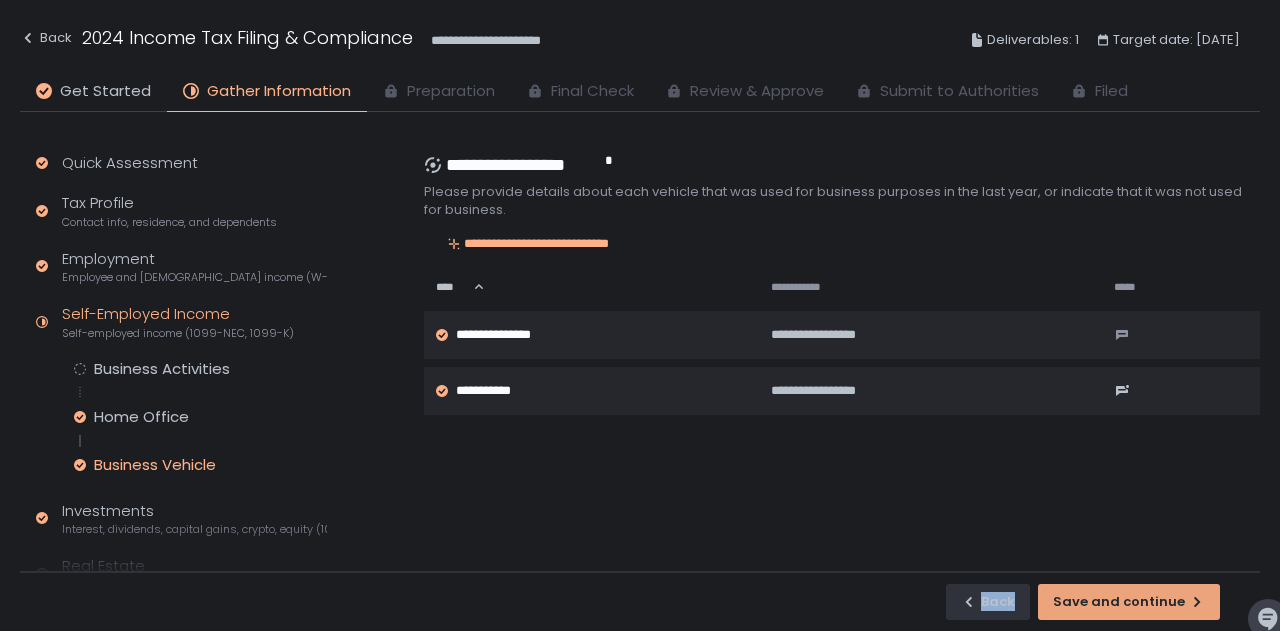 click on "Back Save and continue" at bounding box center (640, 601) 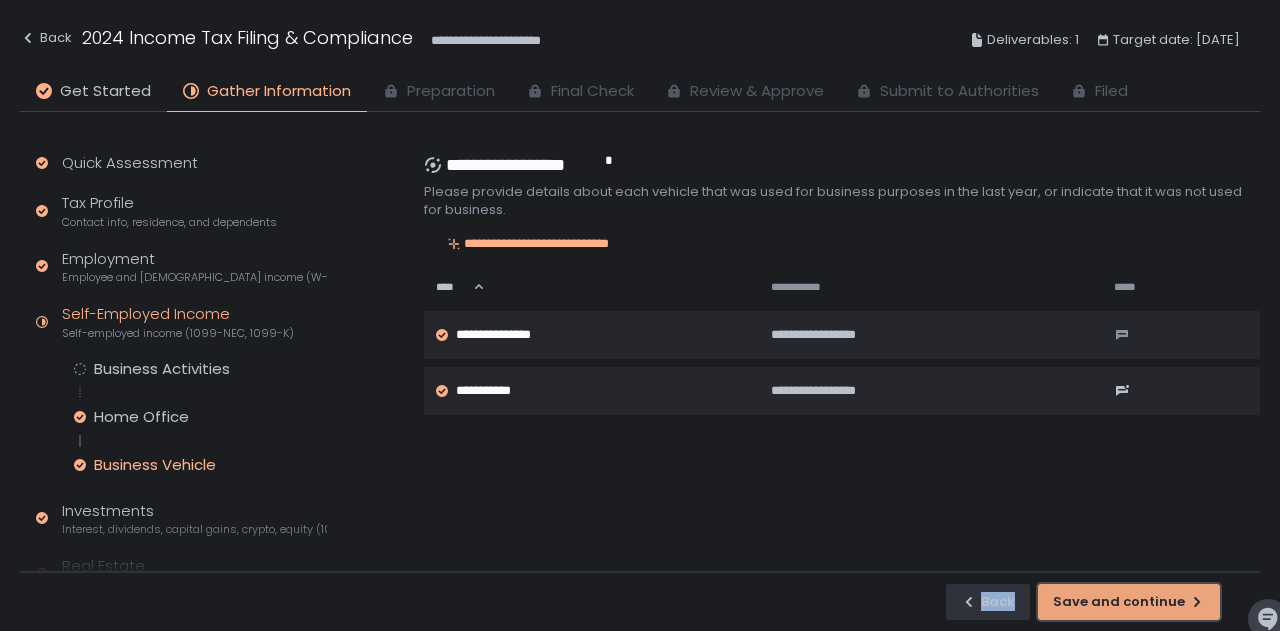 click on "Save and continue" 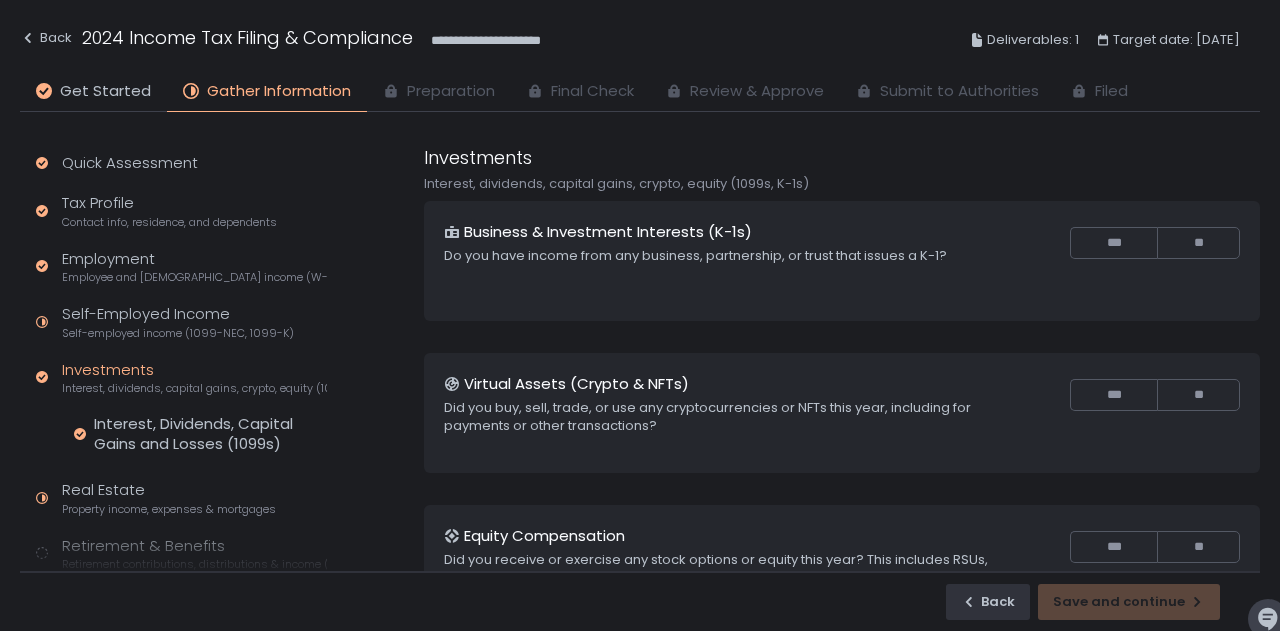 click on "Back Save and continue" at bounding box center (640, 601) 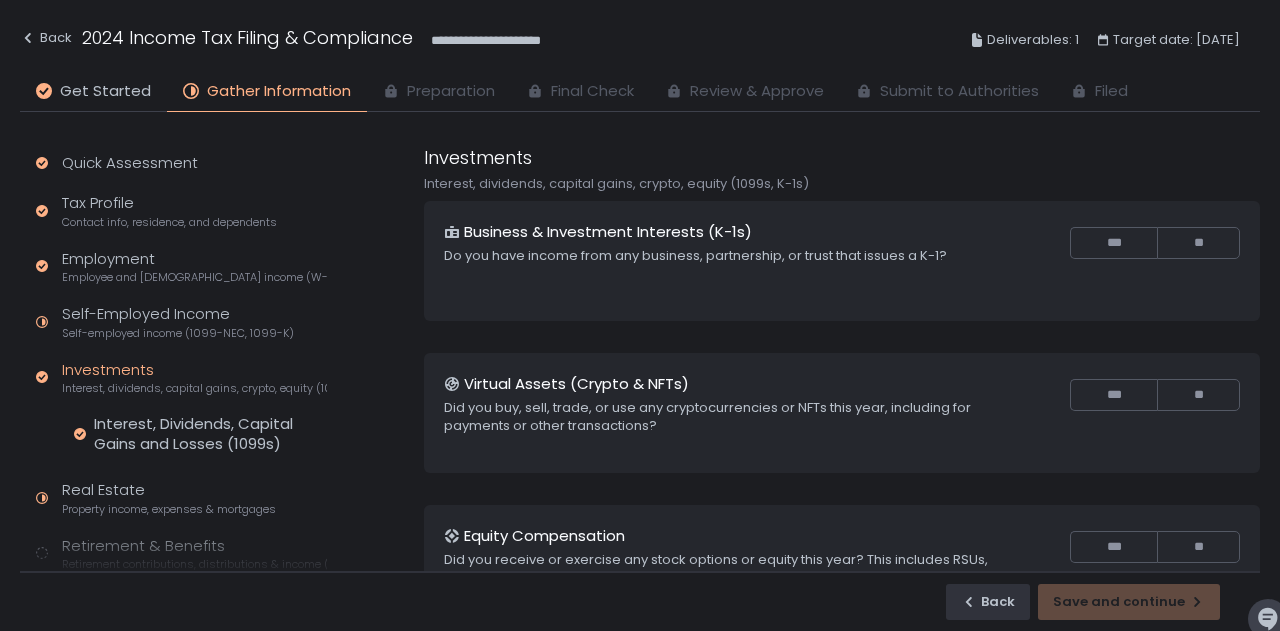 click on "Quick Assessment Tax Profile Contact info, residence, and dependents Employment Employee and [DEMOGRAPHIC_DATA] income (W-2s) Self-Employed Income Self-employed income (1099-NEC, 1099-K) Investments Interest, dividends, capital gains, crypto, equity (1099s, K-1s) Interest, Dividends, Capital Gains and Losses (1099s) Real Estate Property income, expenses & mortgages Retirement & Benefits Retirement contributions, distributions & income (1099-R, 5498) Charitable Giving Charitable donations and gifts Family & Education Tuition & loans, childcare, household, 529 plans Healthcare Health insurance, HSAs & medical expenses Special Situations Additional income and deductions Tax Payments & Refunds Estimated payments and banking info Submit for Preparation" 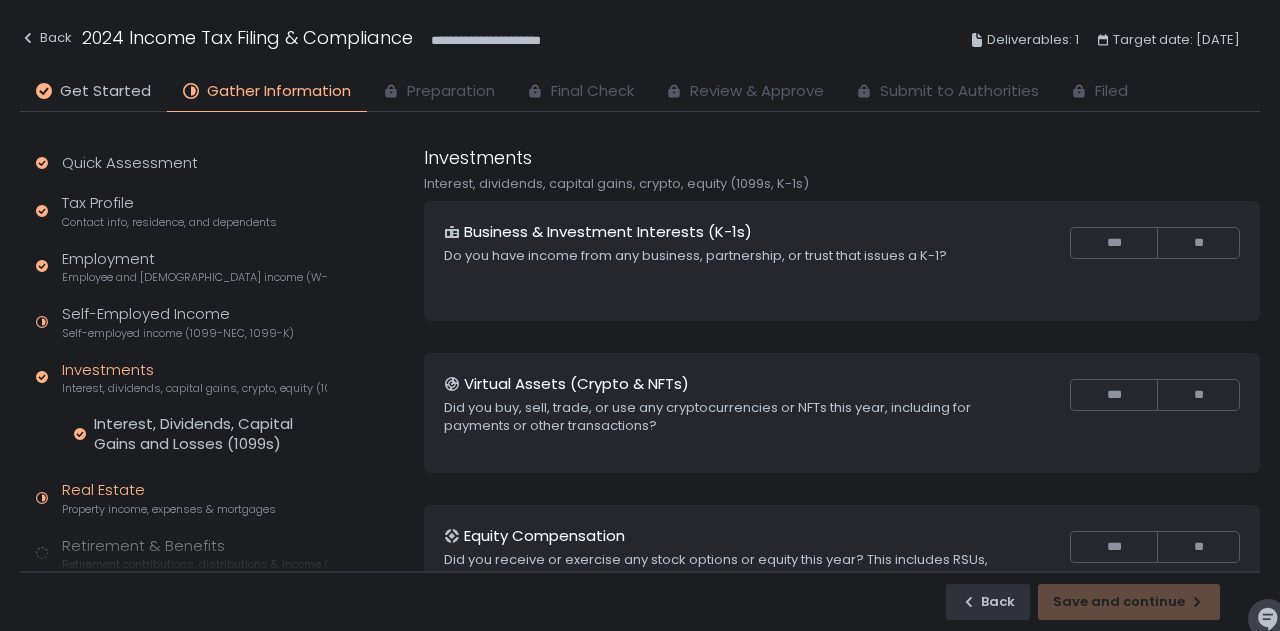 click on "Property income, expenses & mortgages" 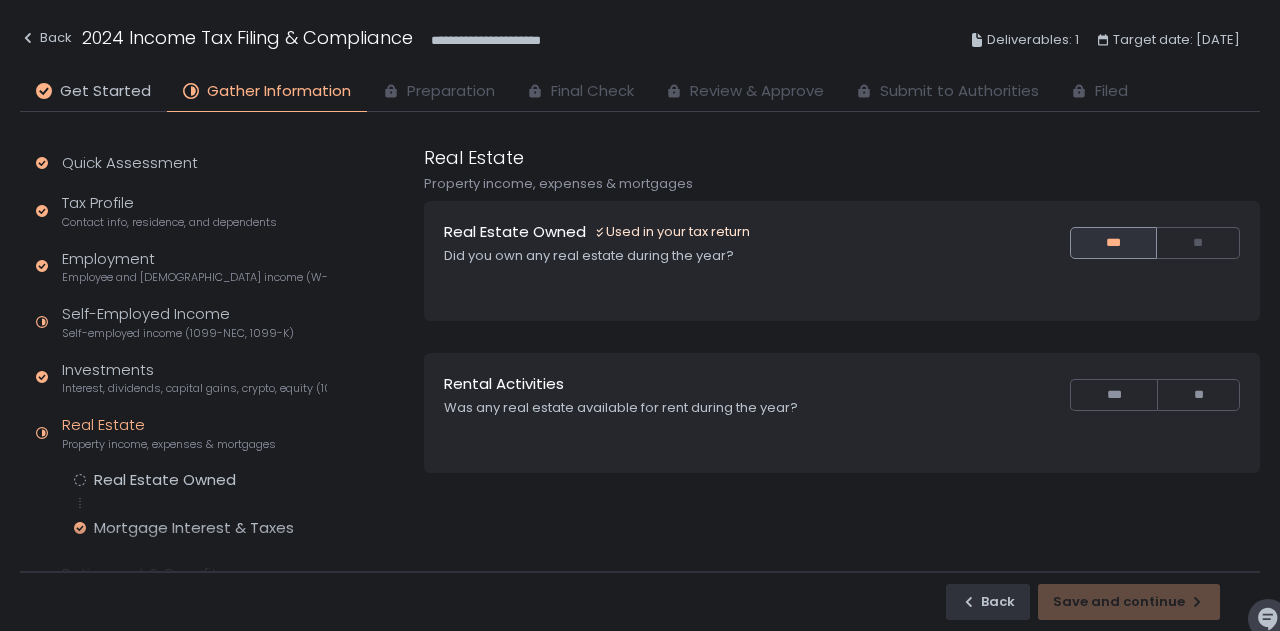 drag, startPoint x: 1260, startPoint y: 257, endPoint x: 1257, endPoint y: 297, distance: 40.112343 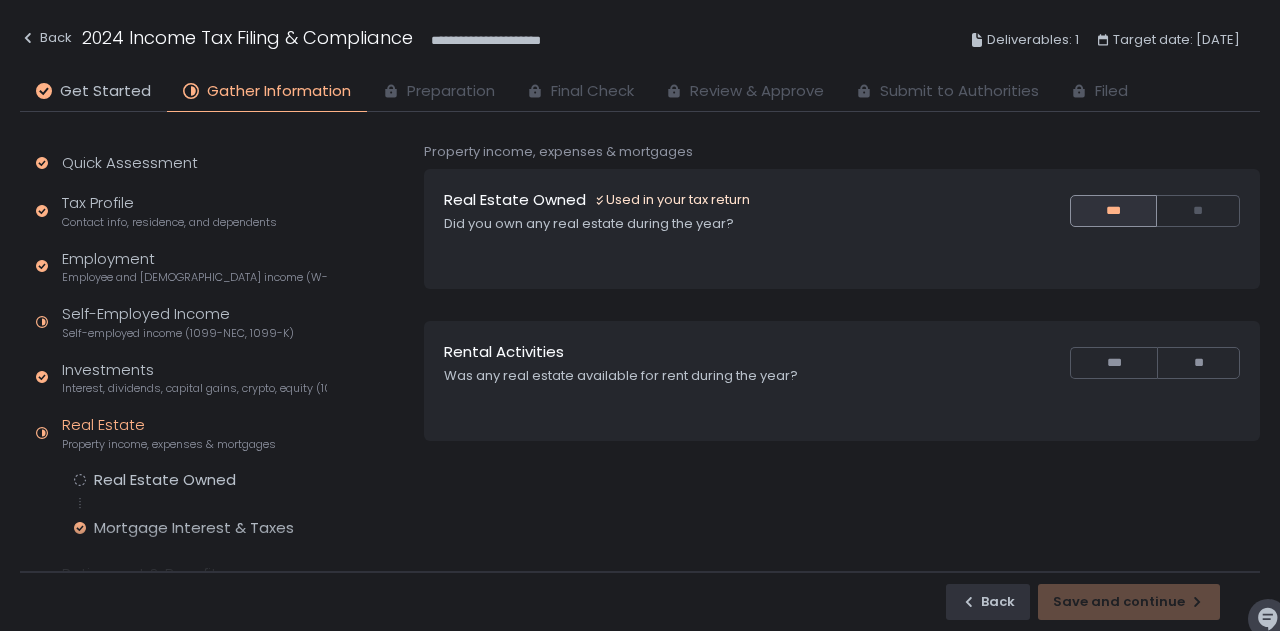 scroll, scrollTop: 30, scrollLeft: 0, axis: vertical 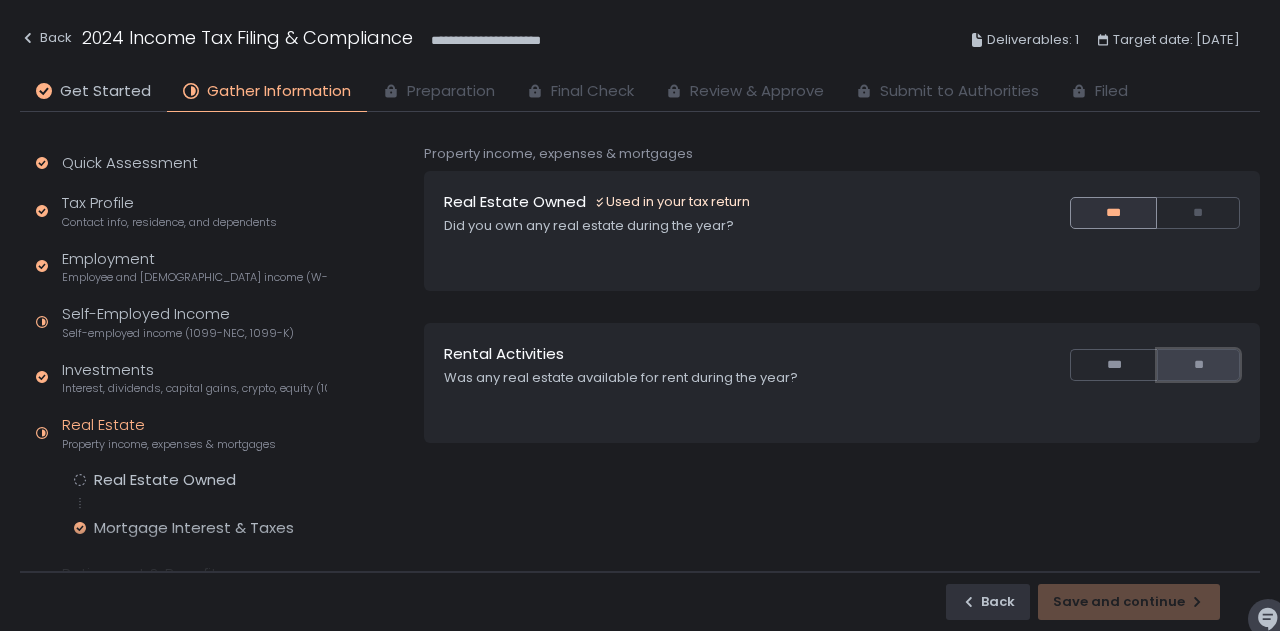 click on "**" at bounding box center [1198, 365] 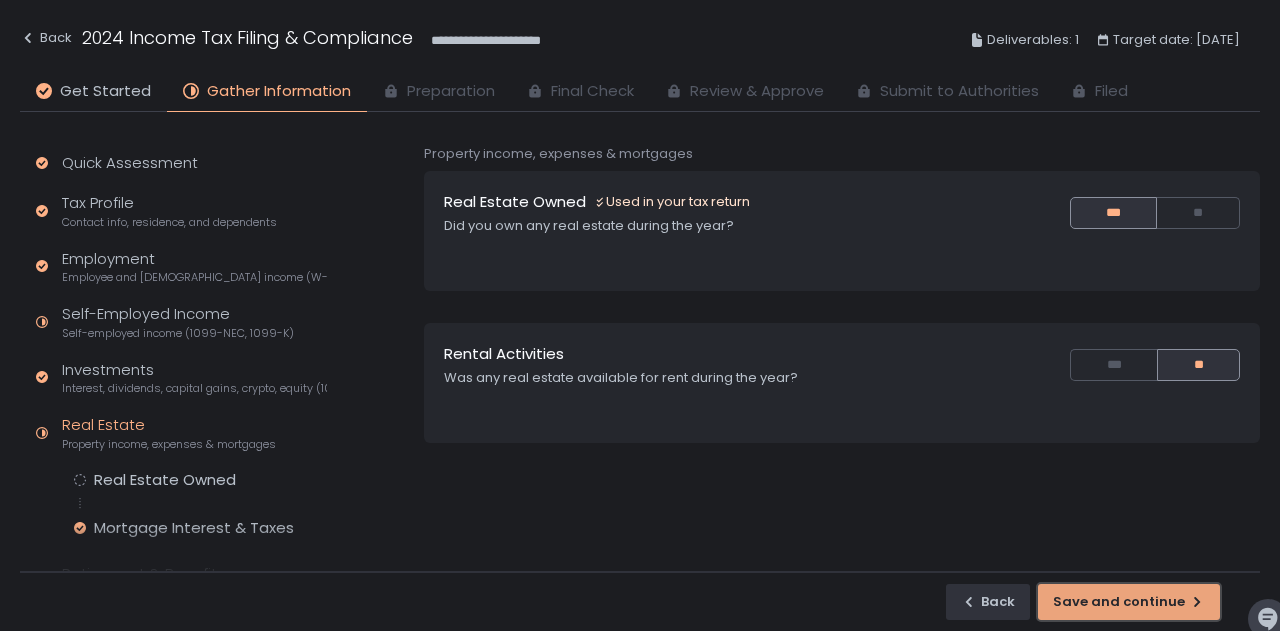 click on "Save and continue" 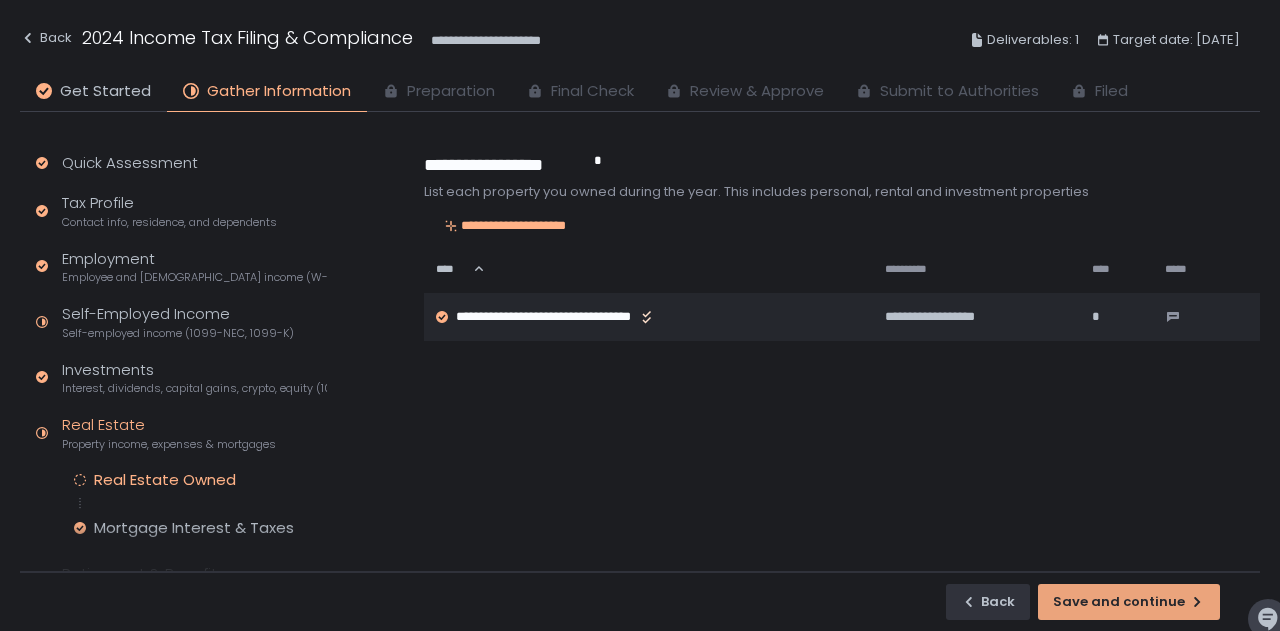 scroll, scrollTop: 0, scrollLeft: 0, axis: both 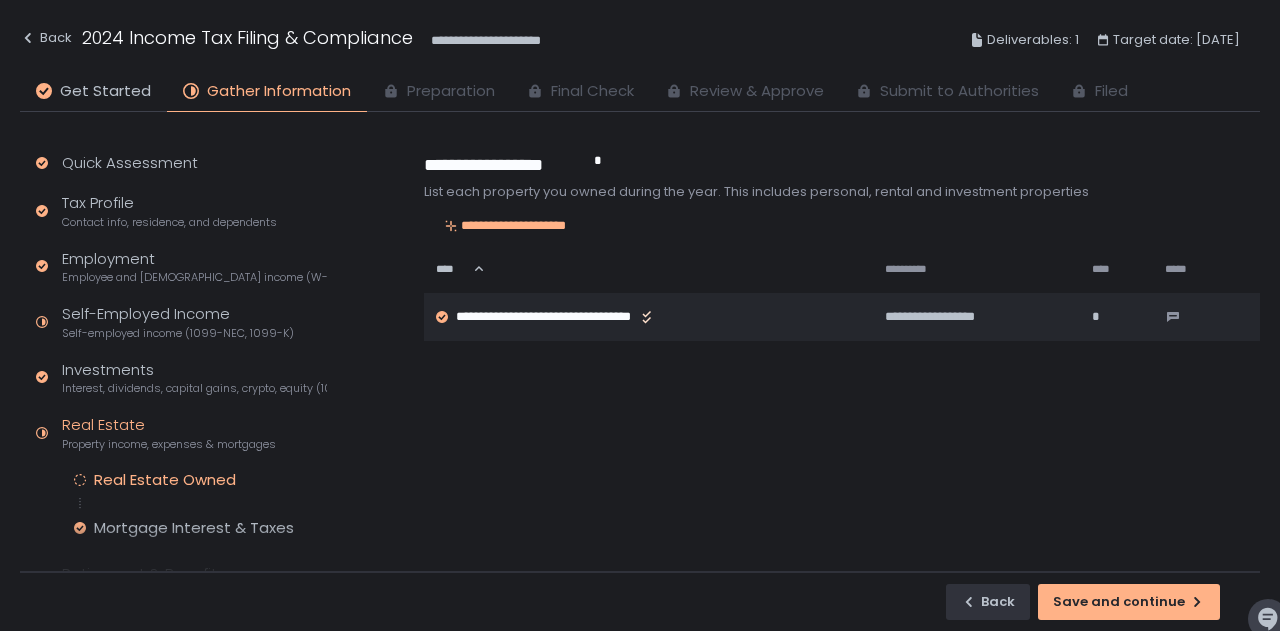 click on "Real Estate Owned" 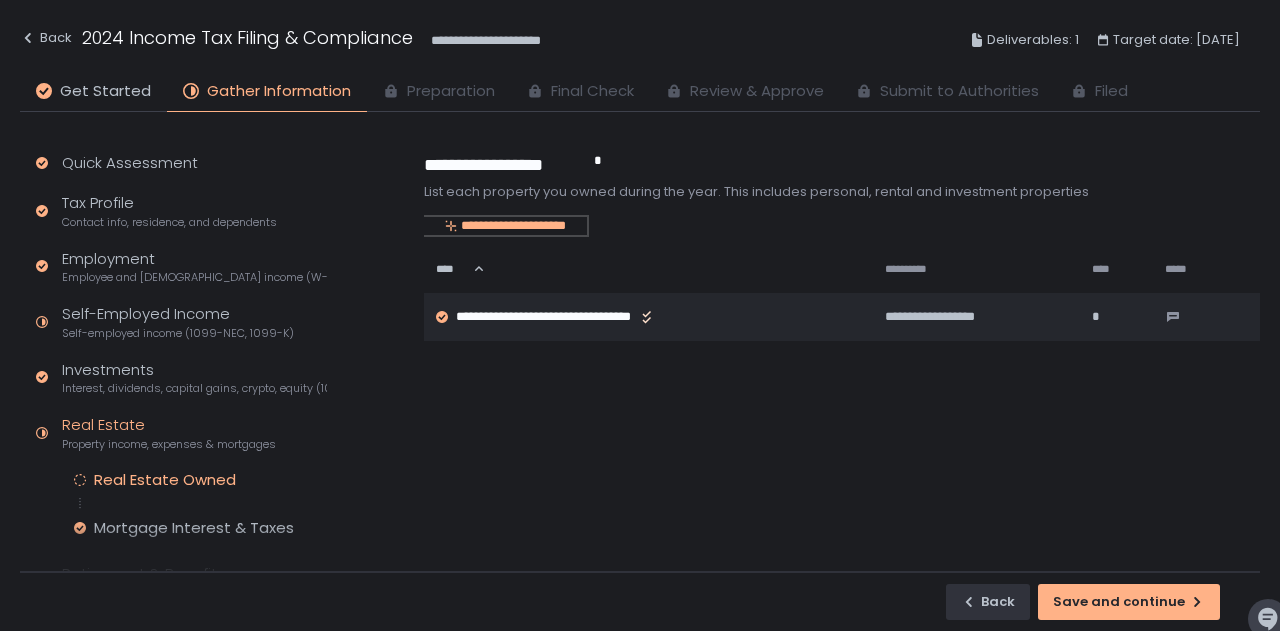 click on "**********" 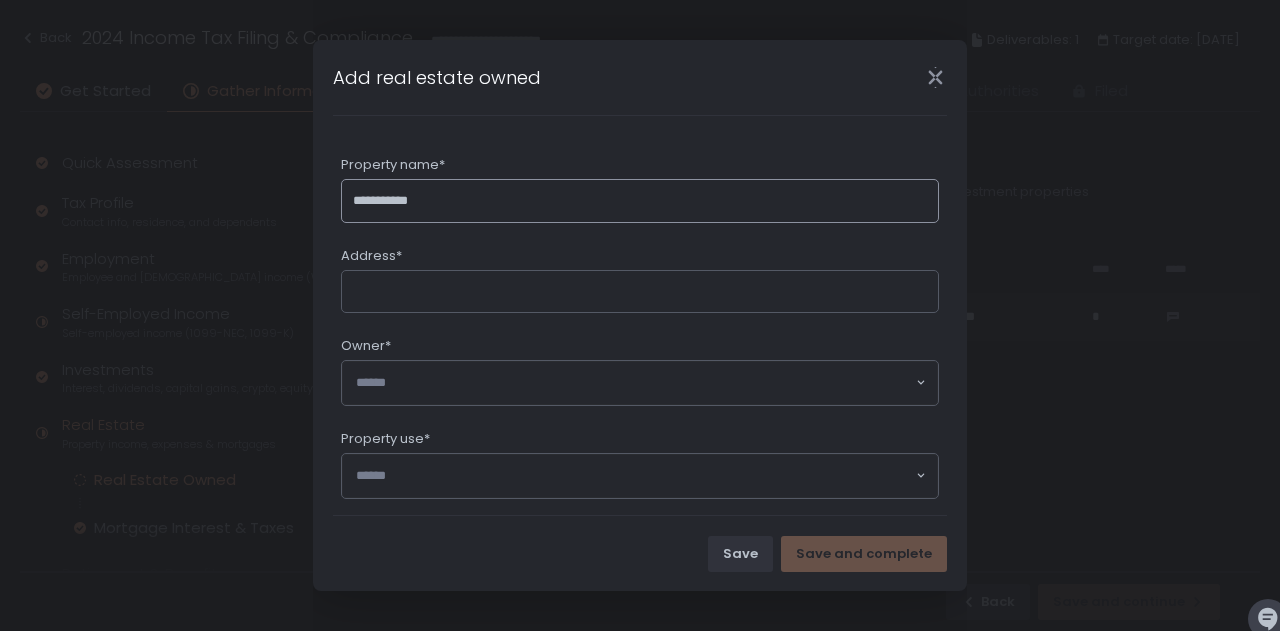 type on "**********" 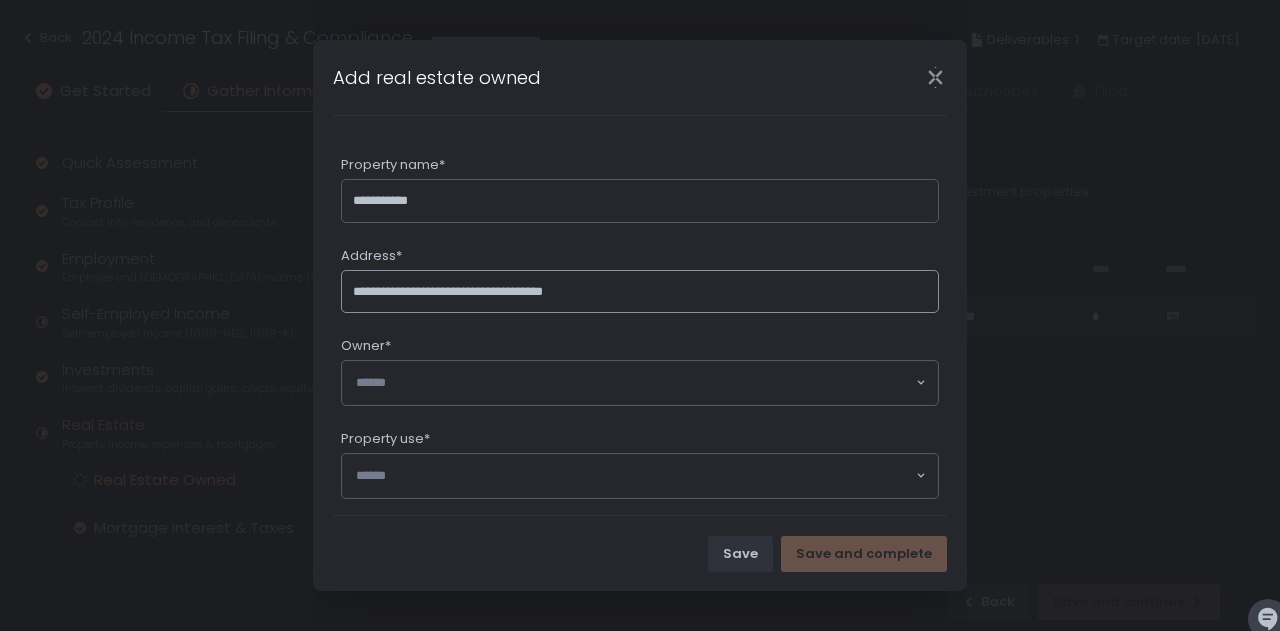 type on "**********" 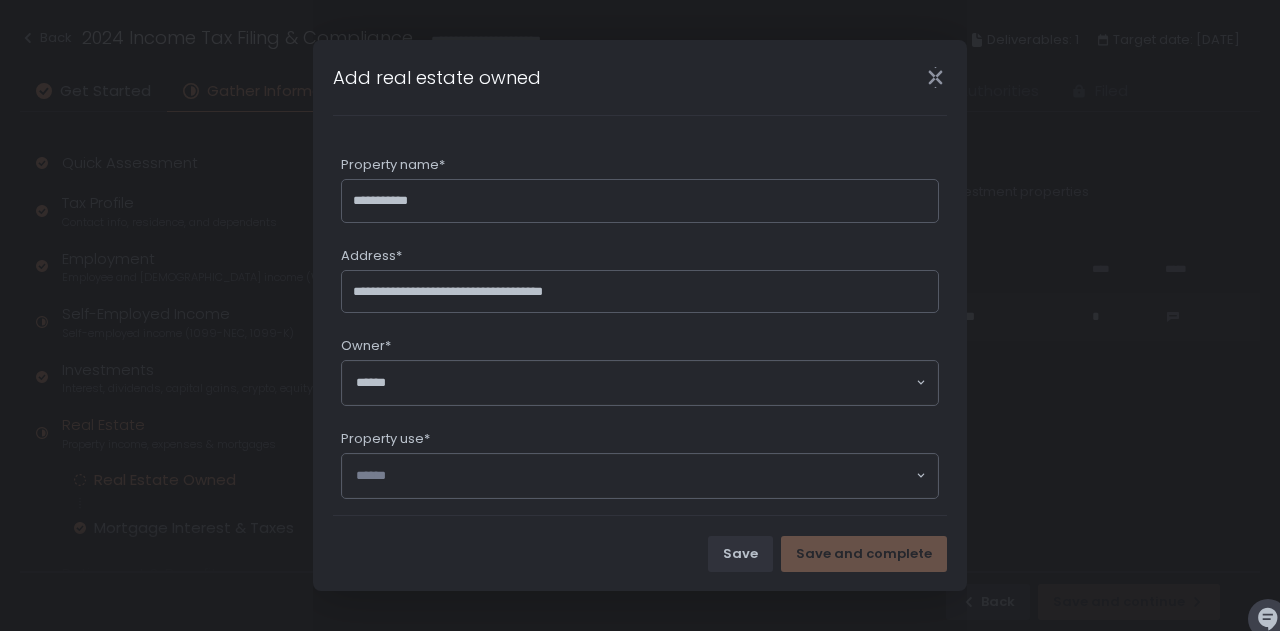click 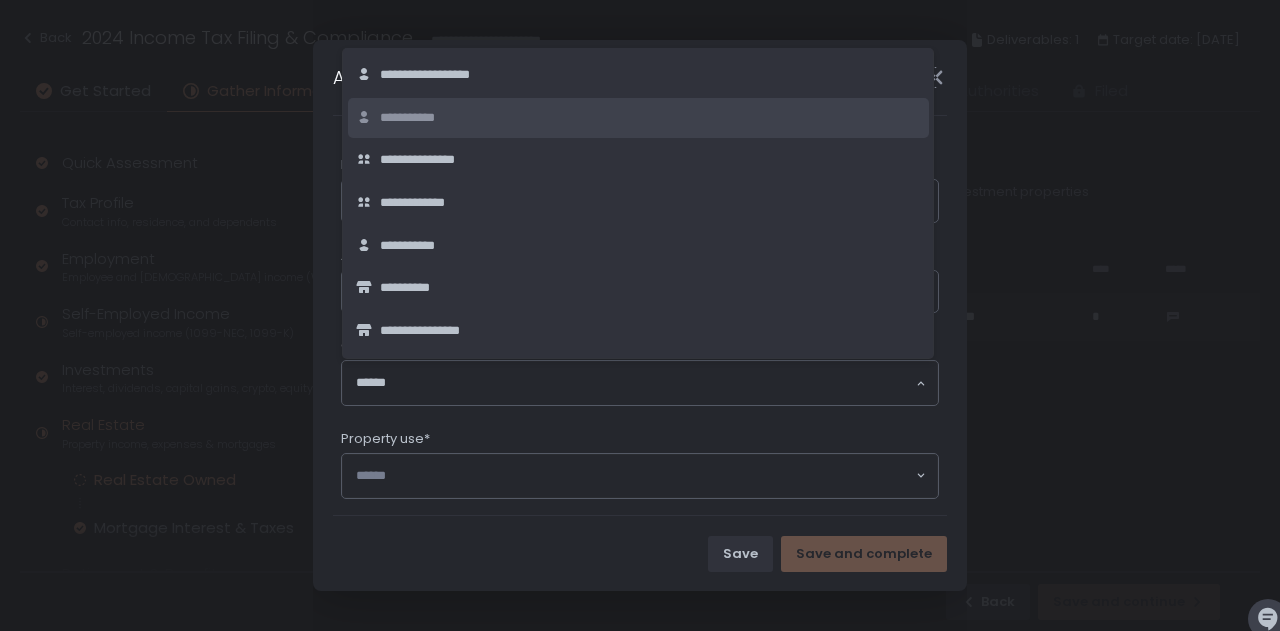 click on "**********" 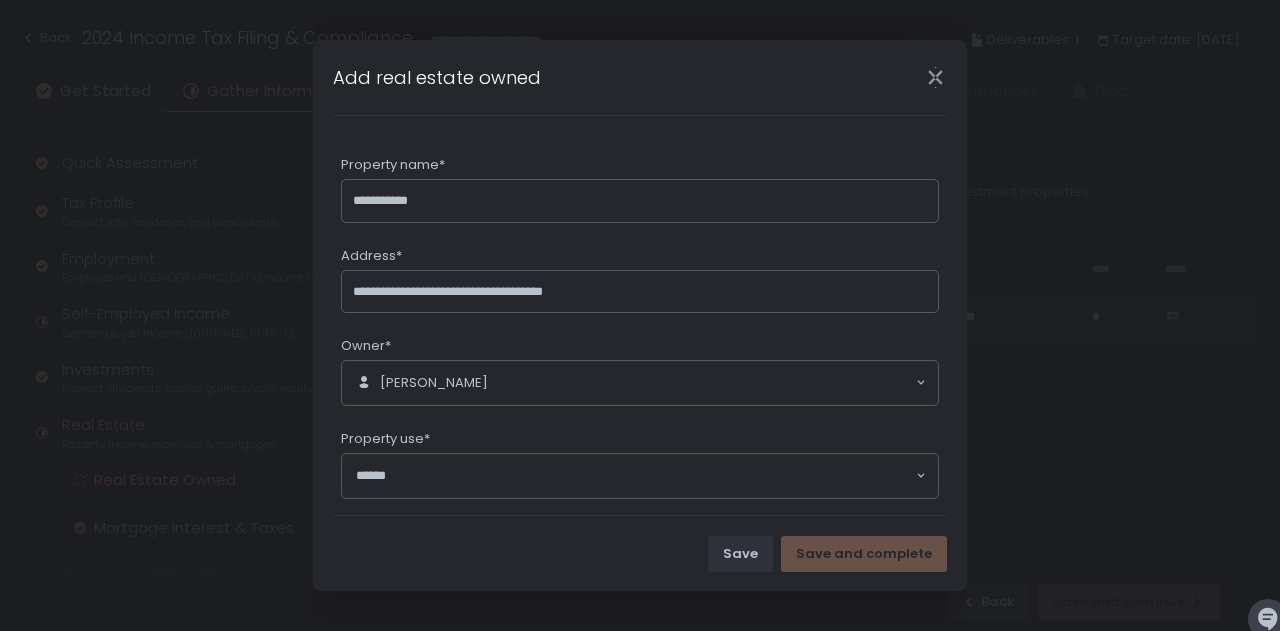 click 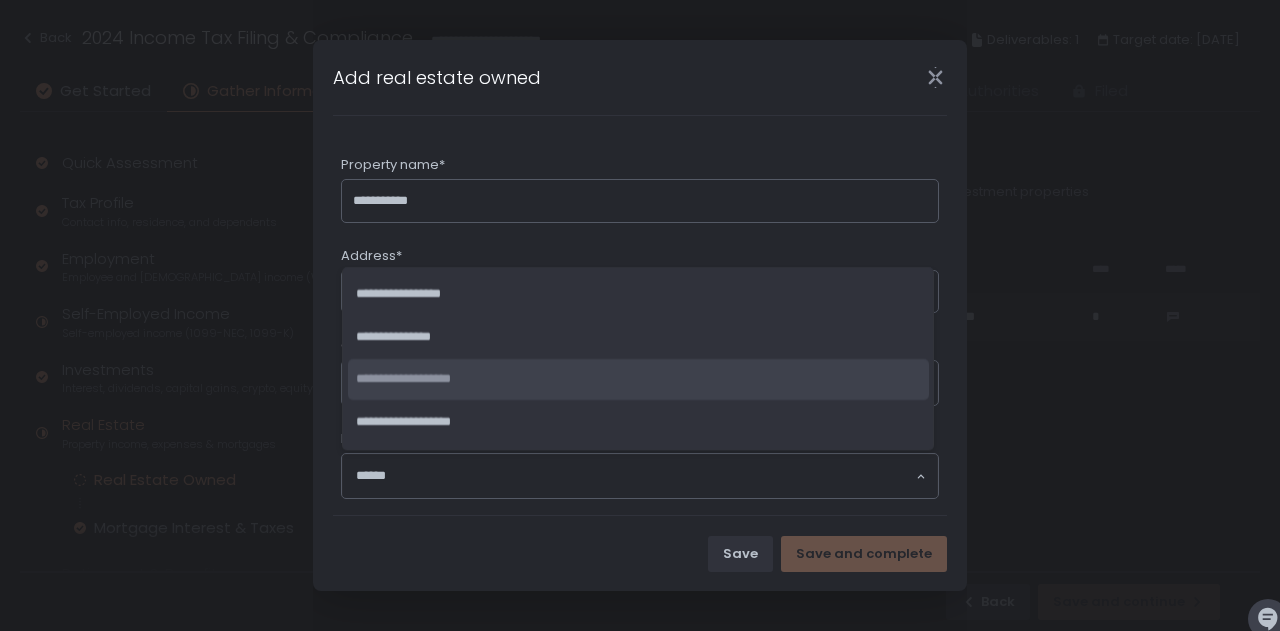 click on "**********" 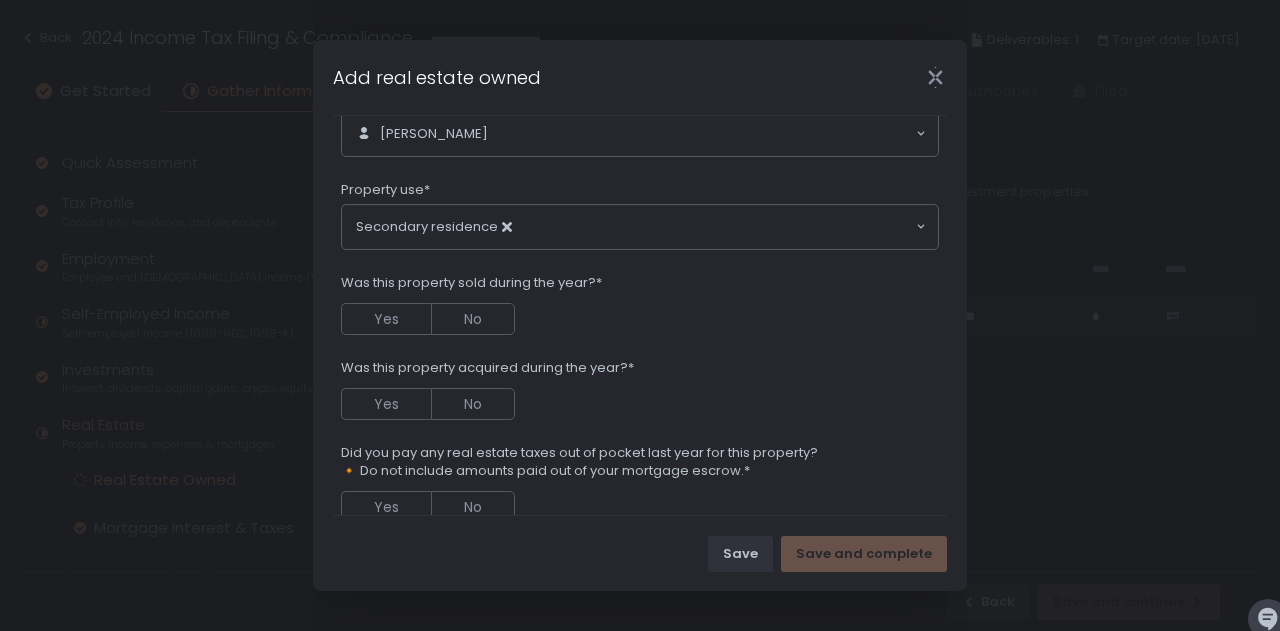 scroll, scrollTop: 267, scrollLeft: 0, axis: vertical 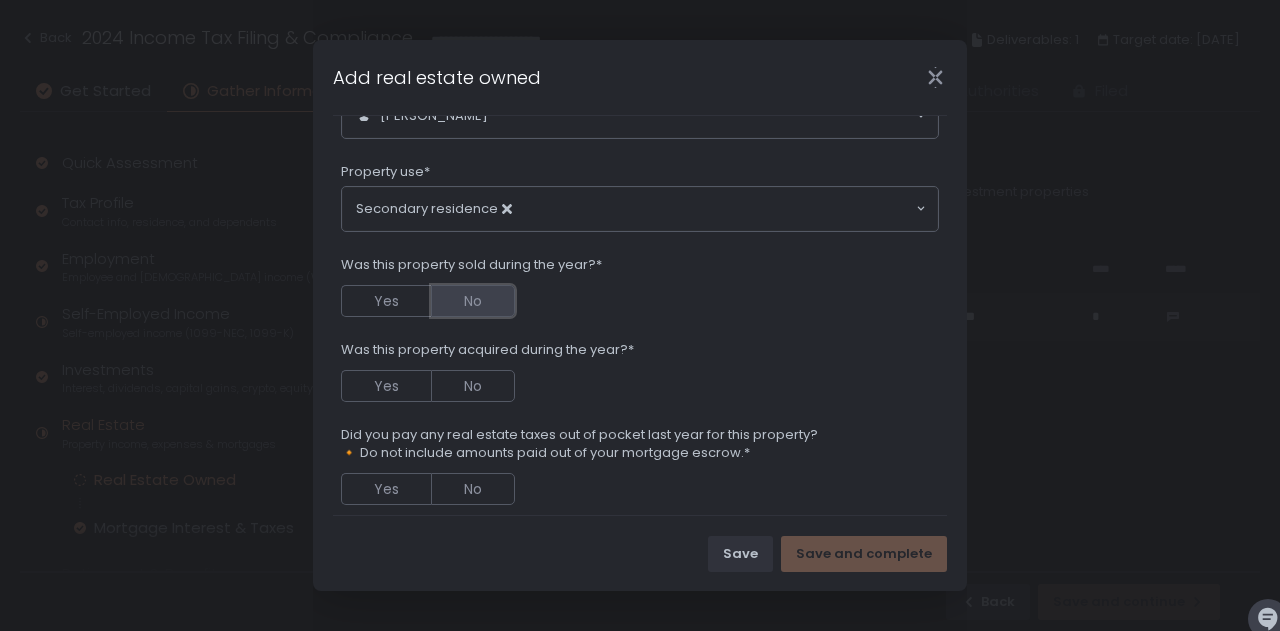 click on "No" at bounding box center [473, 301] 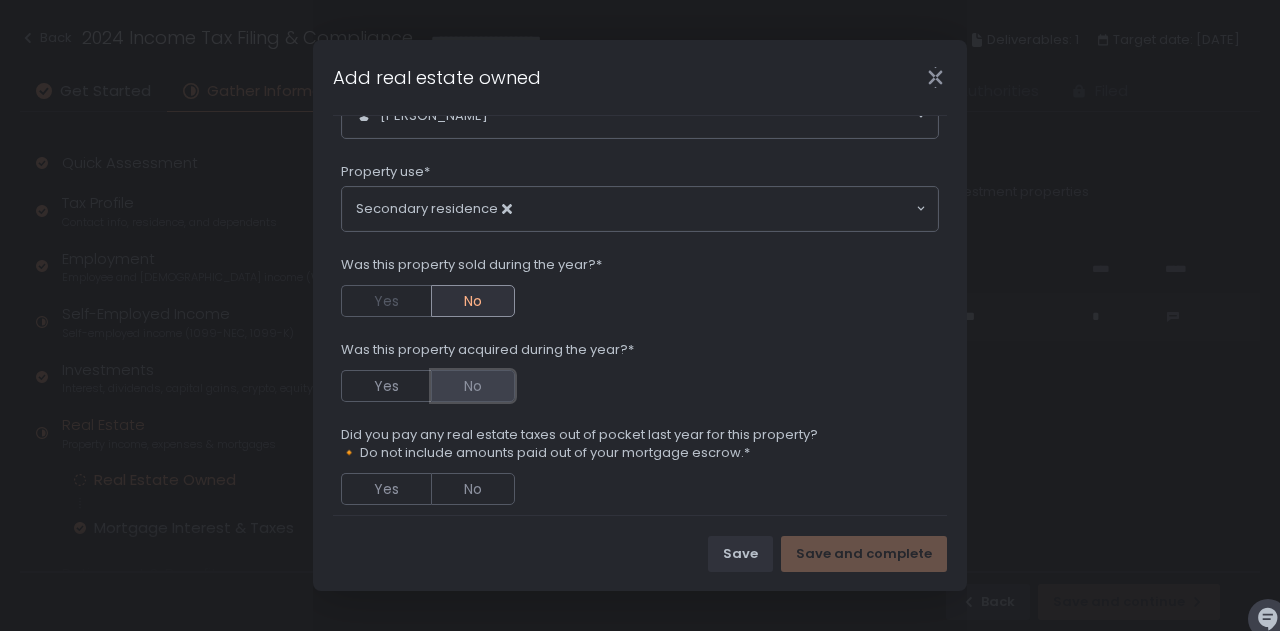 click on "No" at bounding box center [473, 386] 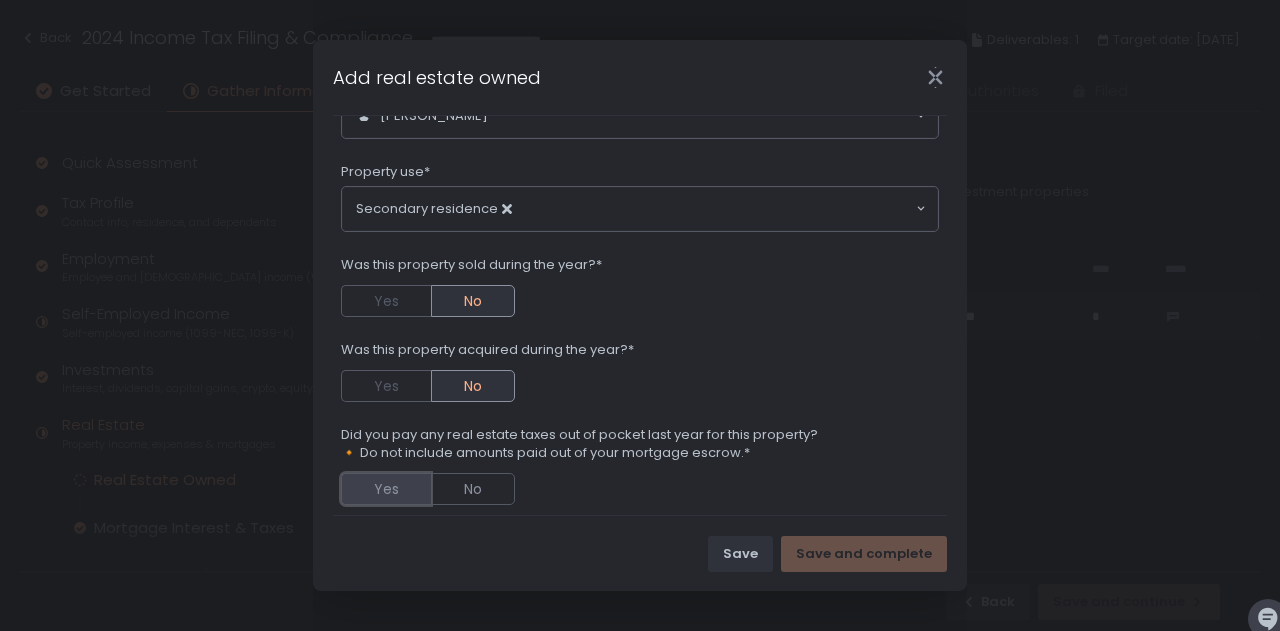 click on "Yes" at bounding box center (386, 489) 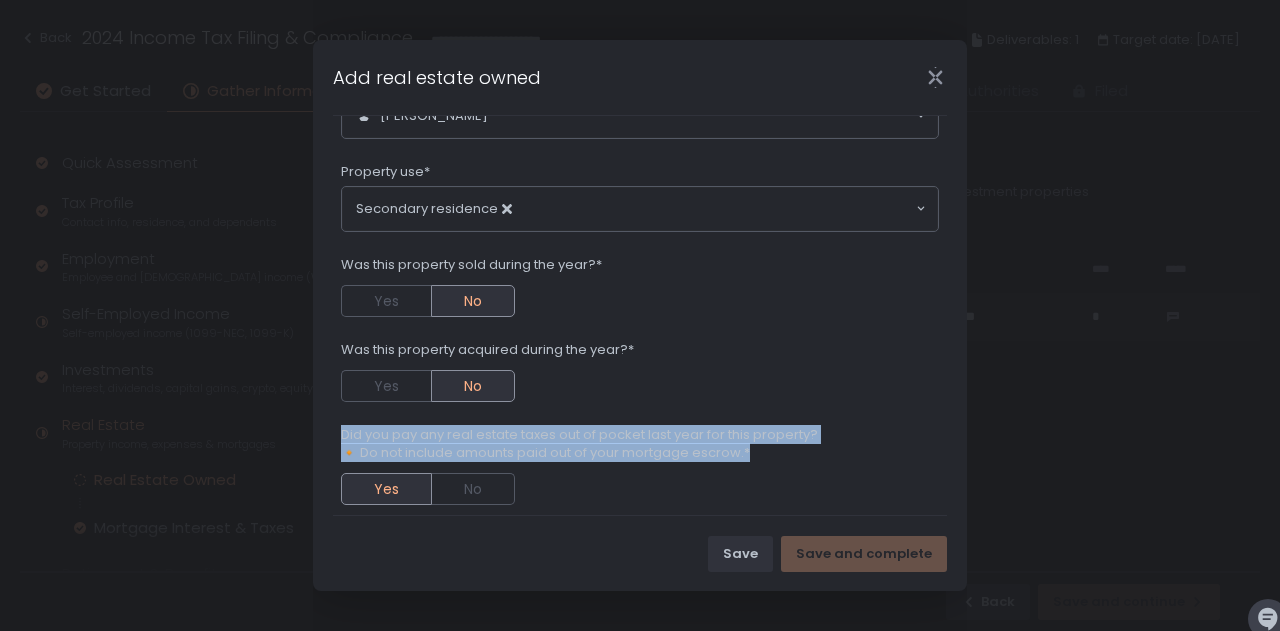 drag, startPoint x: 946, startPoint y: 388, endPoint x: 950, endPoint y: 455, distance: 67.11929 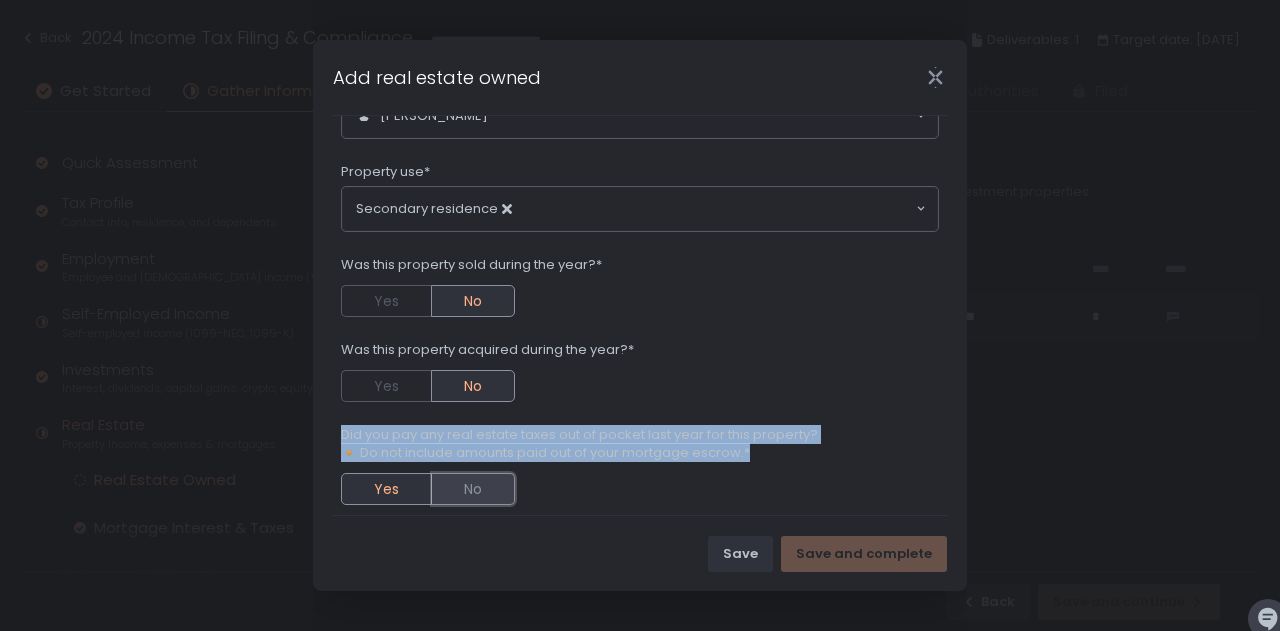 click on "No" at bounding box center [473, 489] 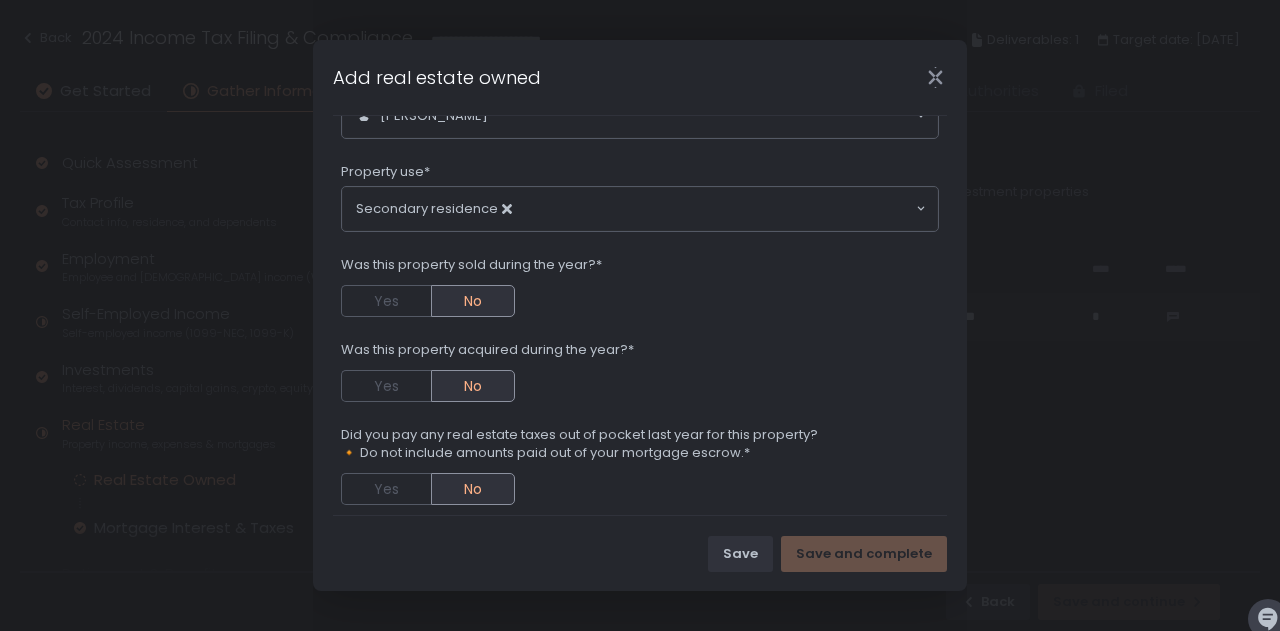 click on "**********" at bounding box center [640, 273] 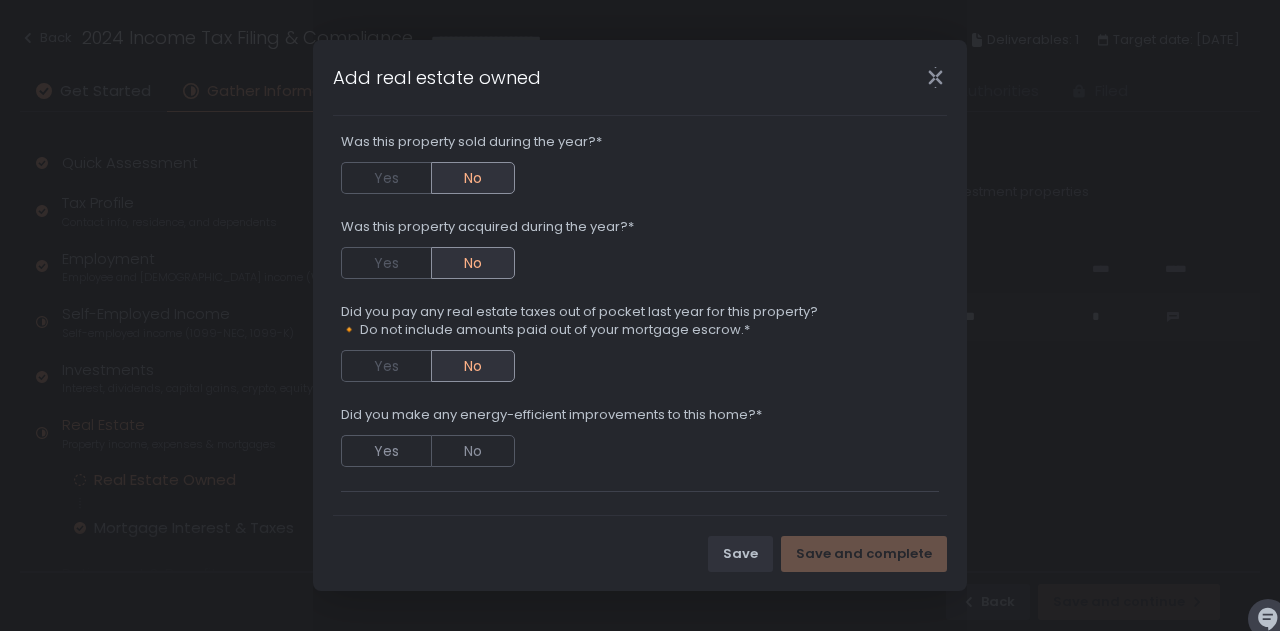 scroll, scrollTop: 442, scrollLeft: 0, axis: vertical 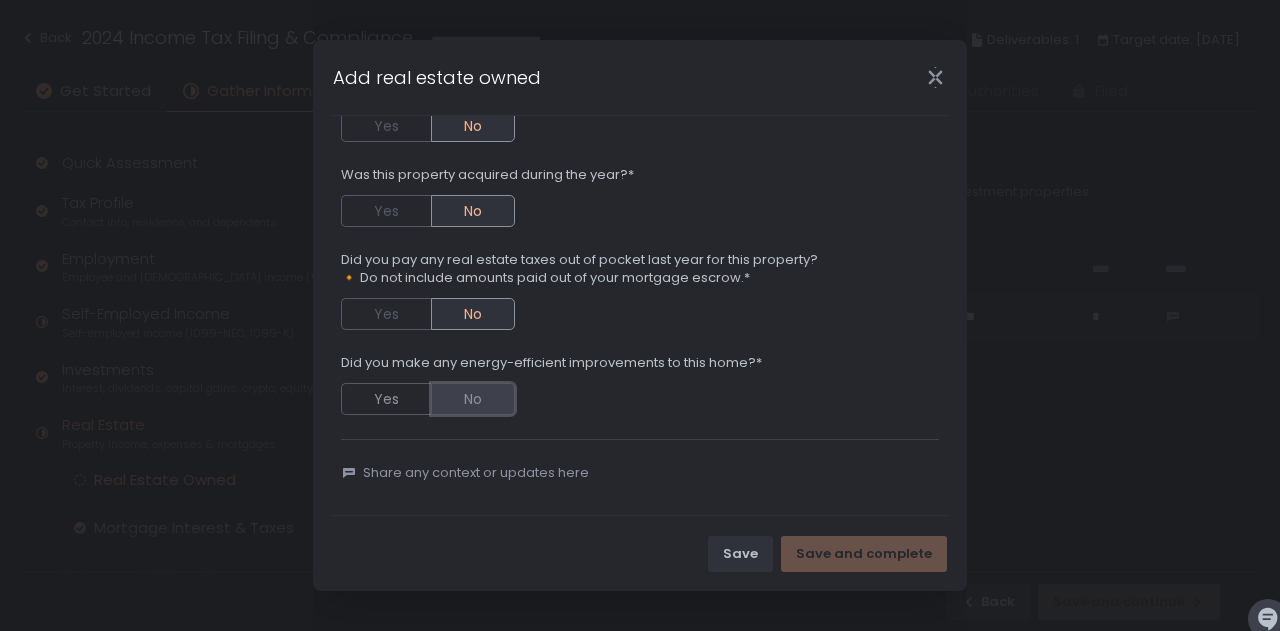 click on "No" at bounding box center (473, 399) 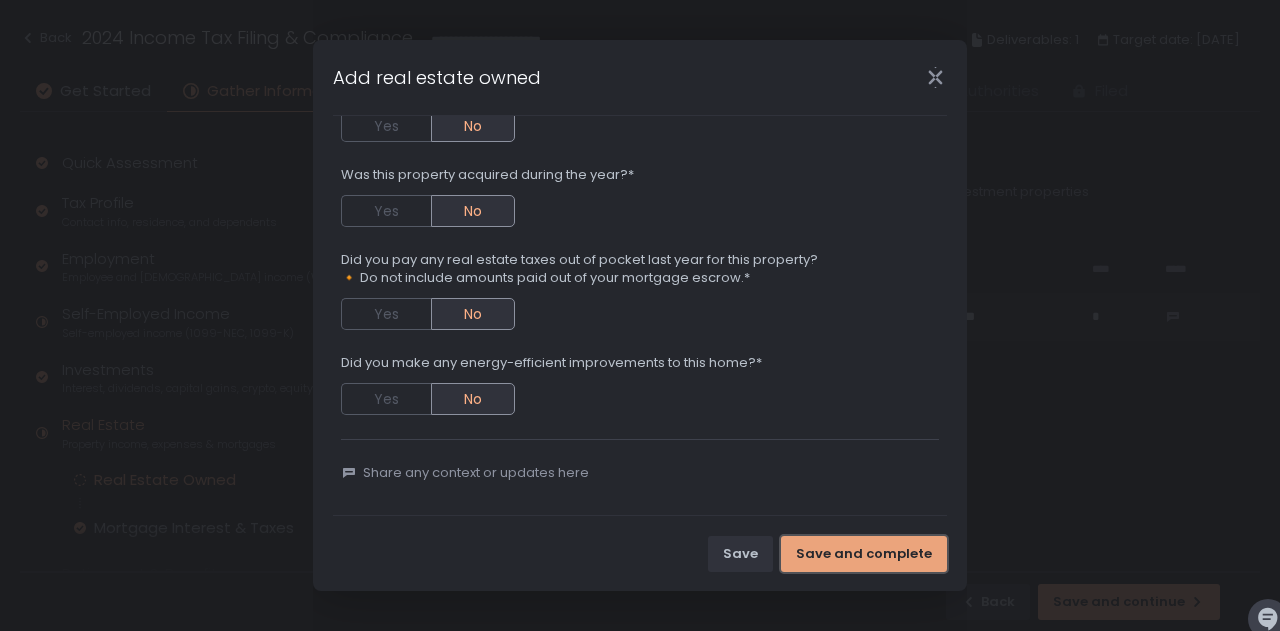 click on "Save and complete" at bounding box center [864, 554] 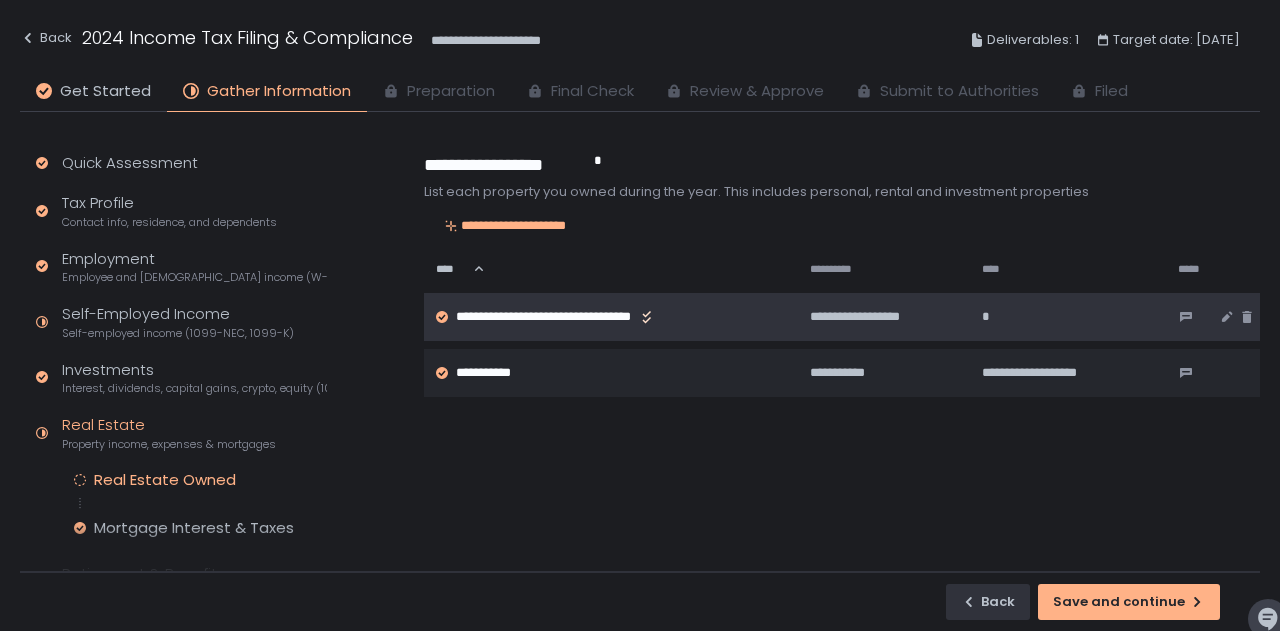 click on "*" at bounding box center [1067, 317] 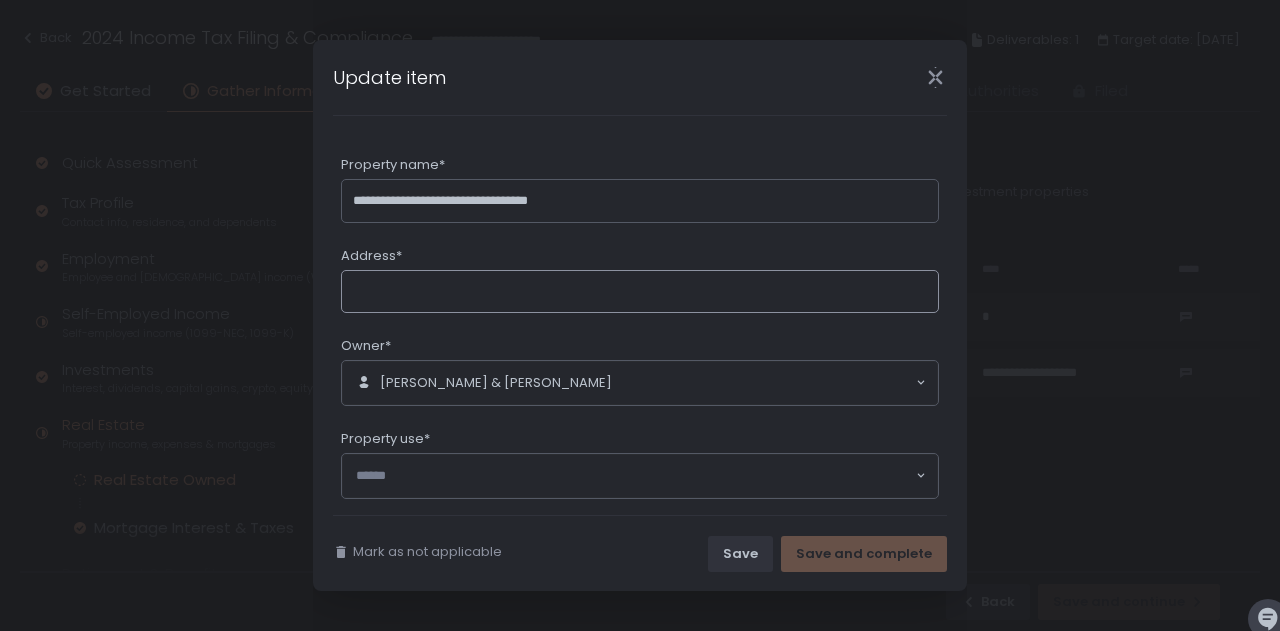 click on "Address*" 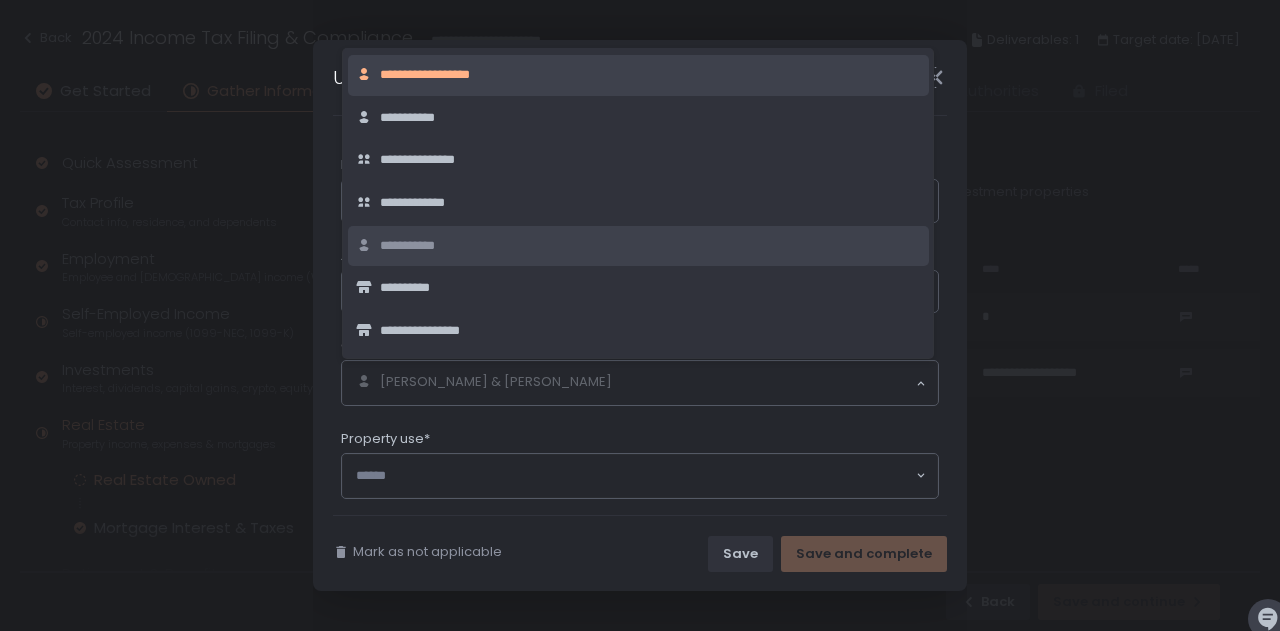 click on "**********" at bounding box center (640, 315) 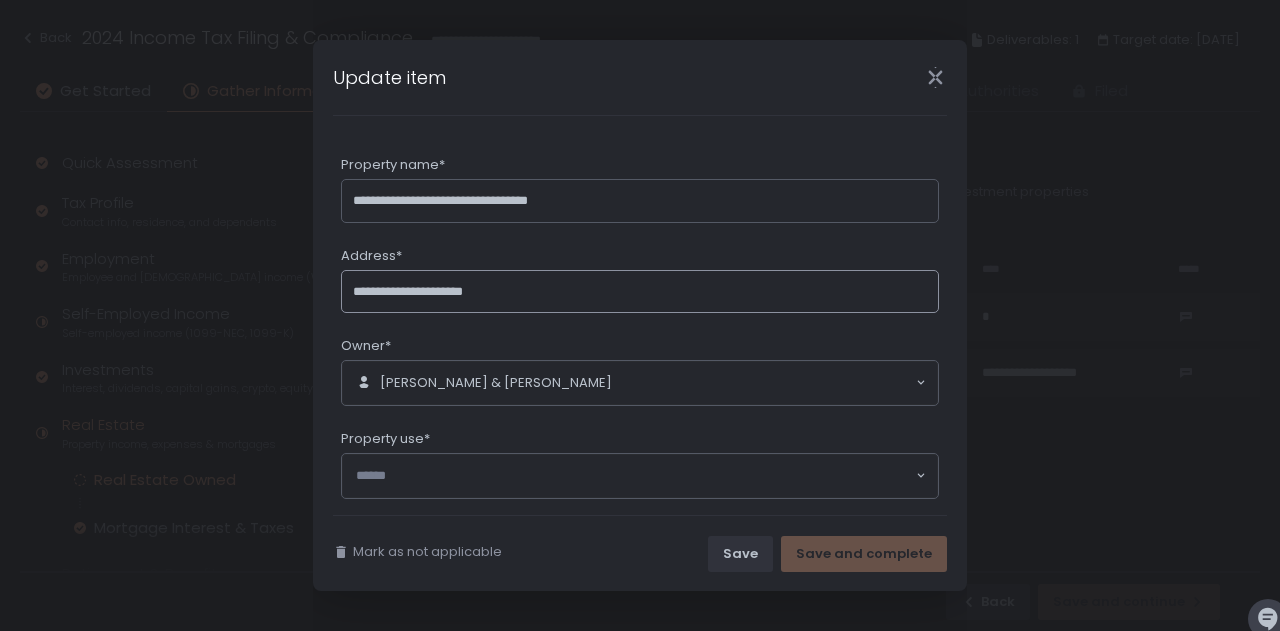 click on "**********" 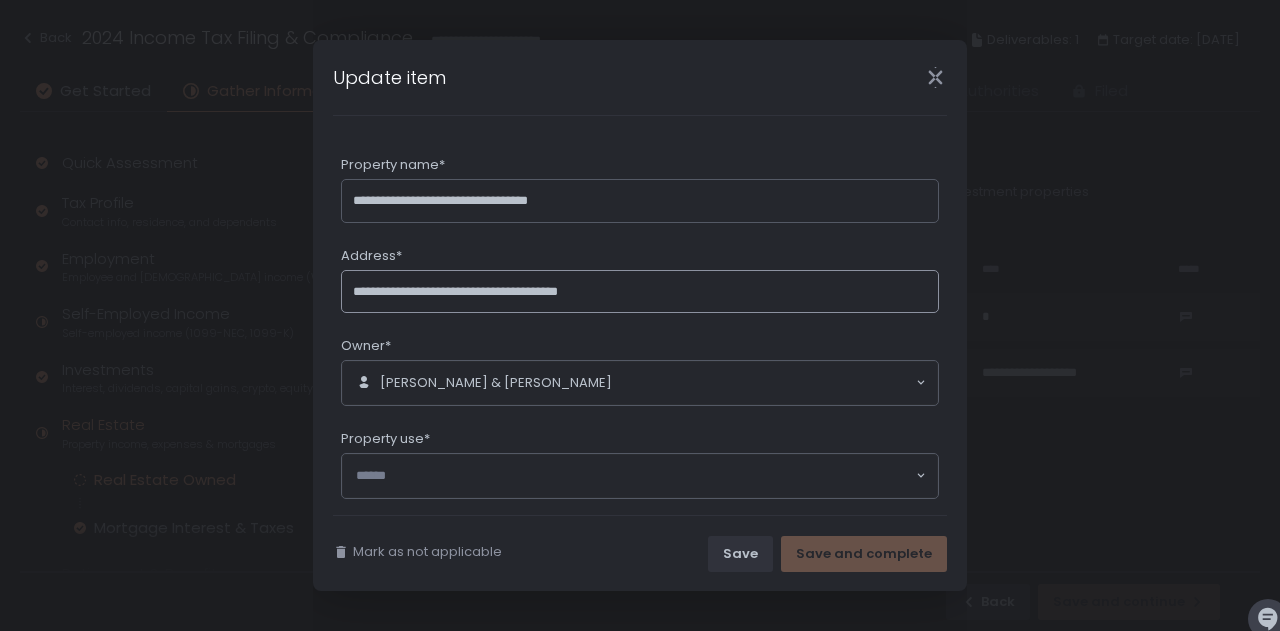 type on "**********" 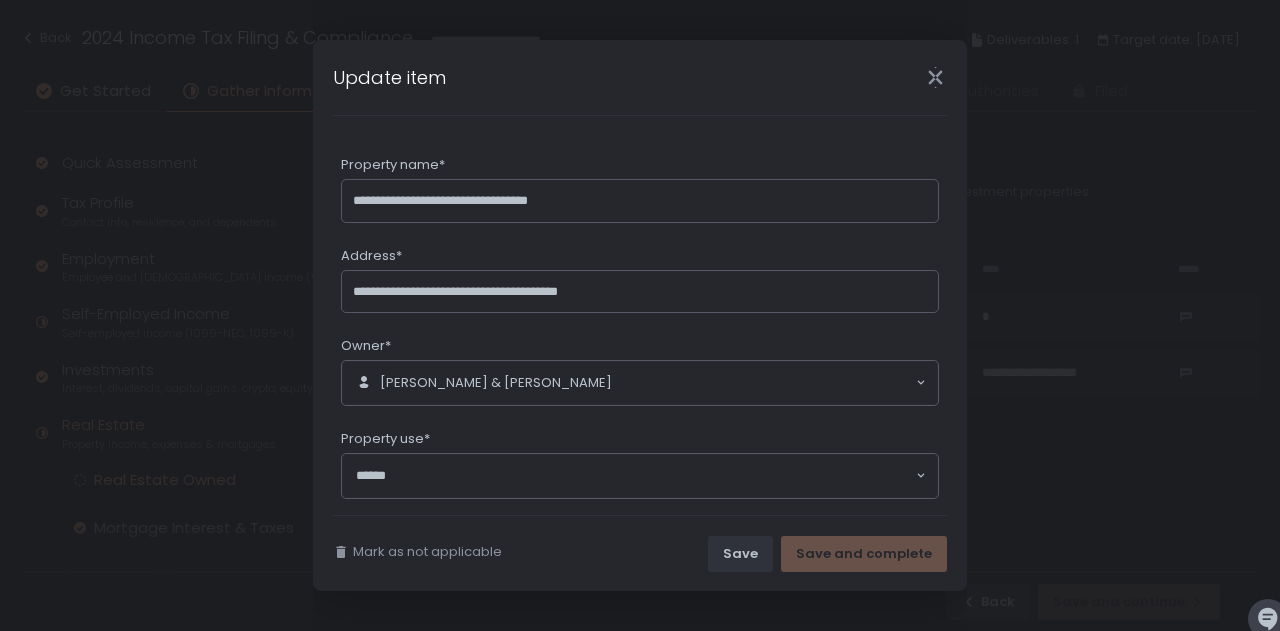 click 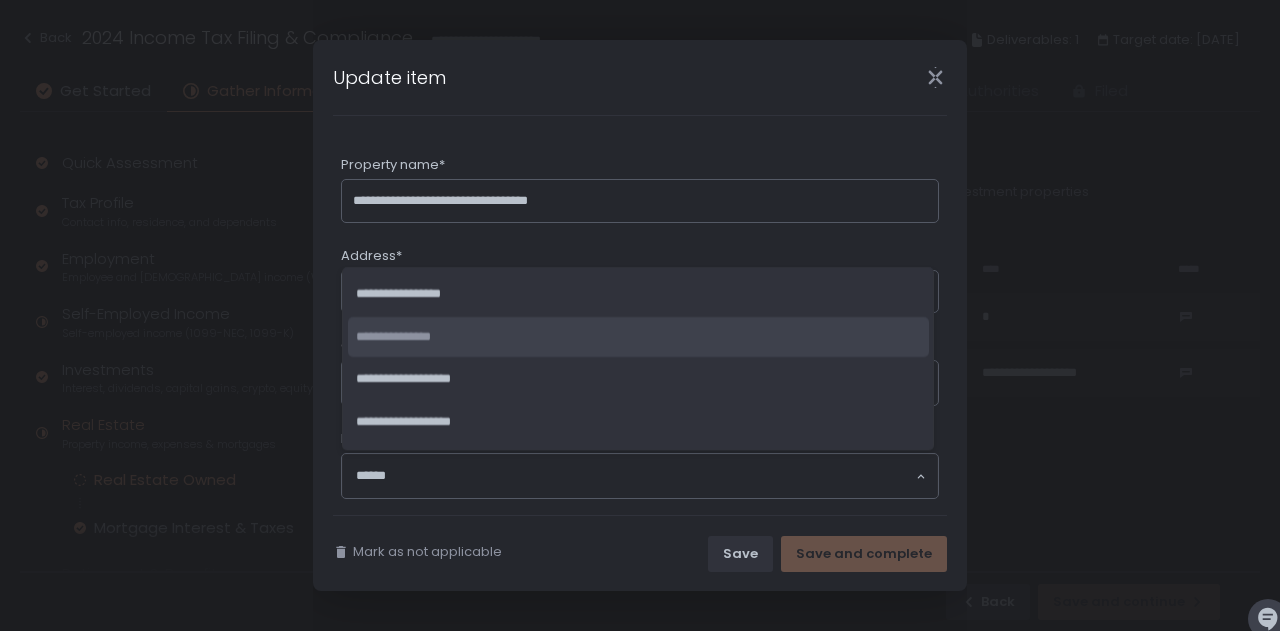 click on "**********" 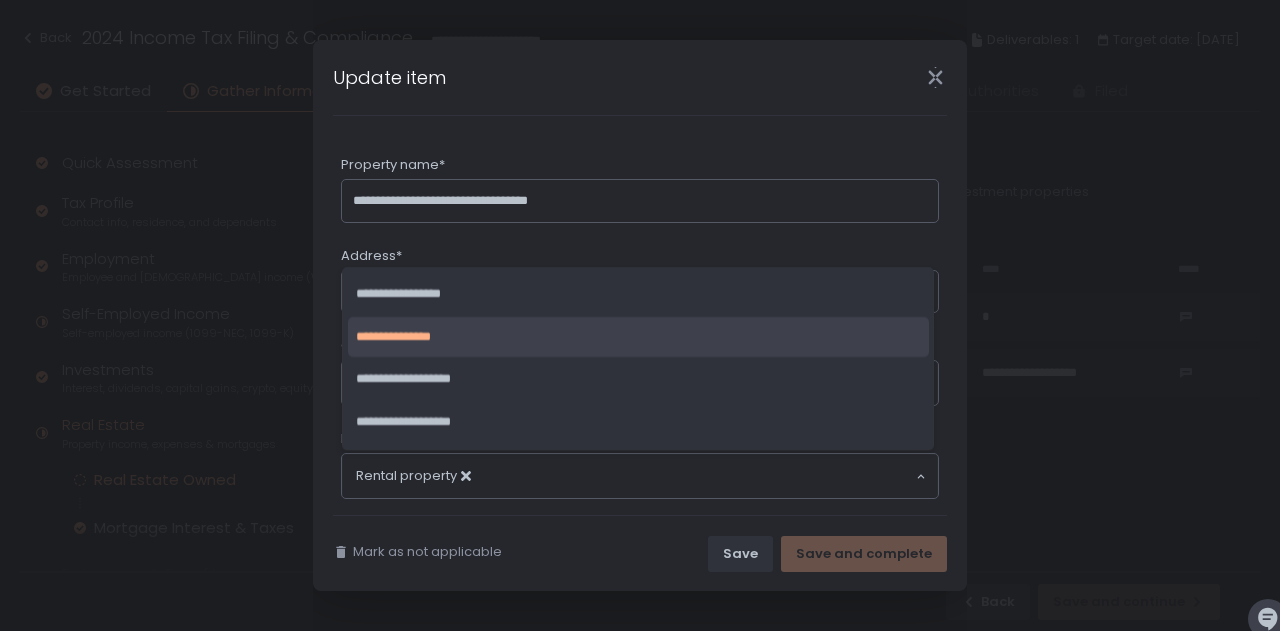 click 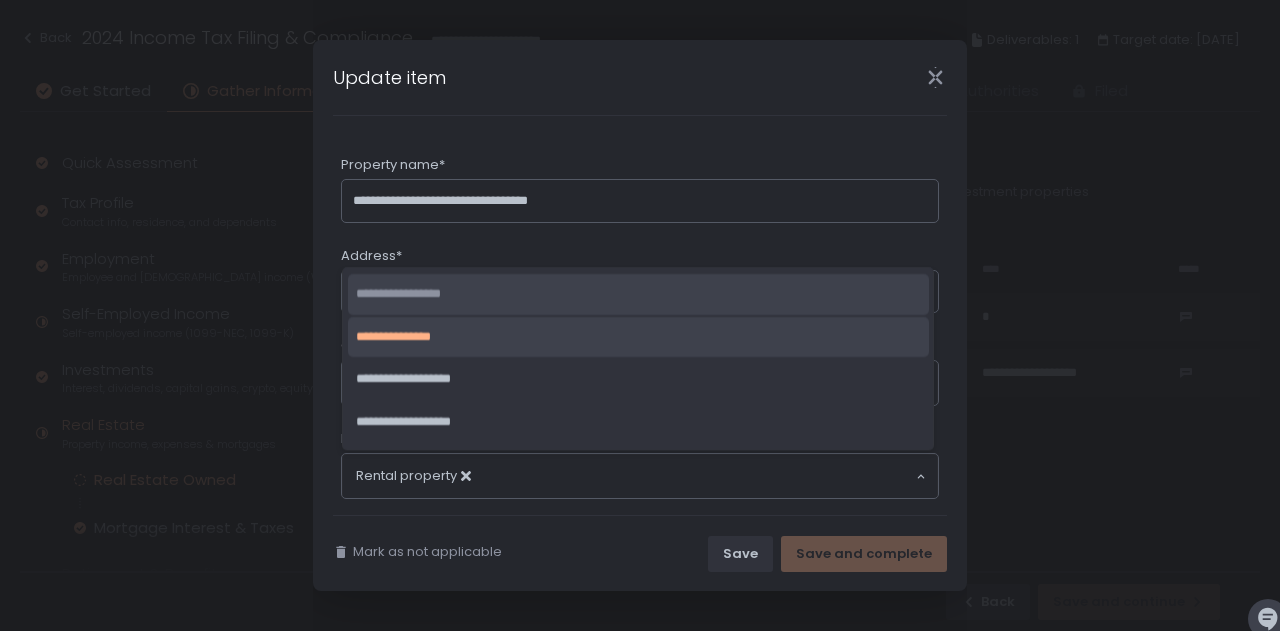 click on "**********" 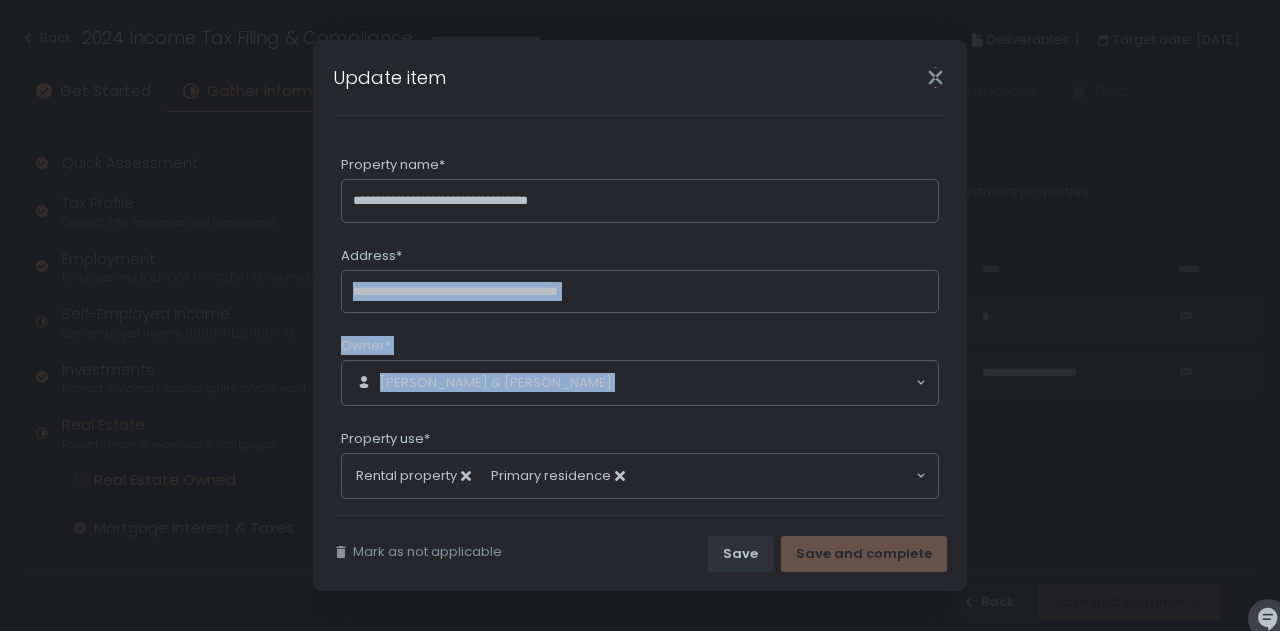 drag, startPoint x: 942, startPoint y: 298, endPoint x: 943, endPoint y: 363, distance: 65.00769 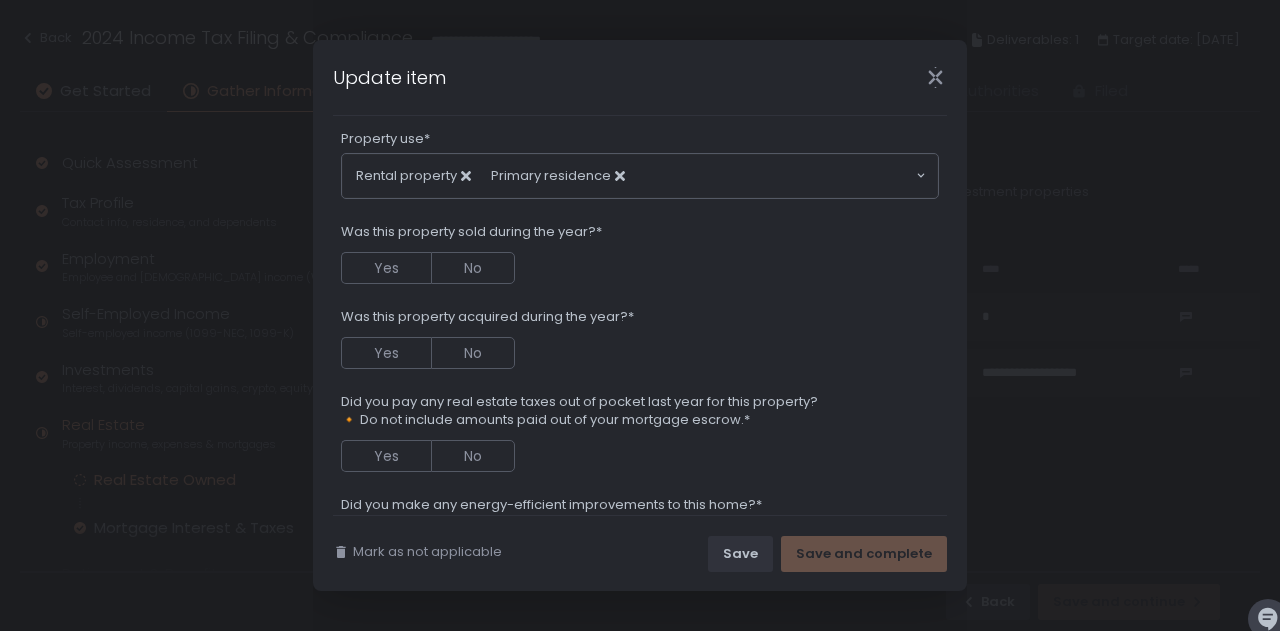 scroll, scrollTop: 350, scrollLeft: 0, axis: vertical 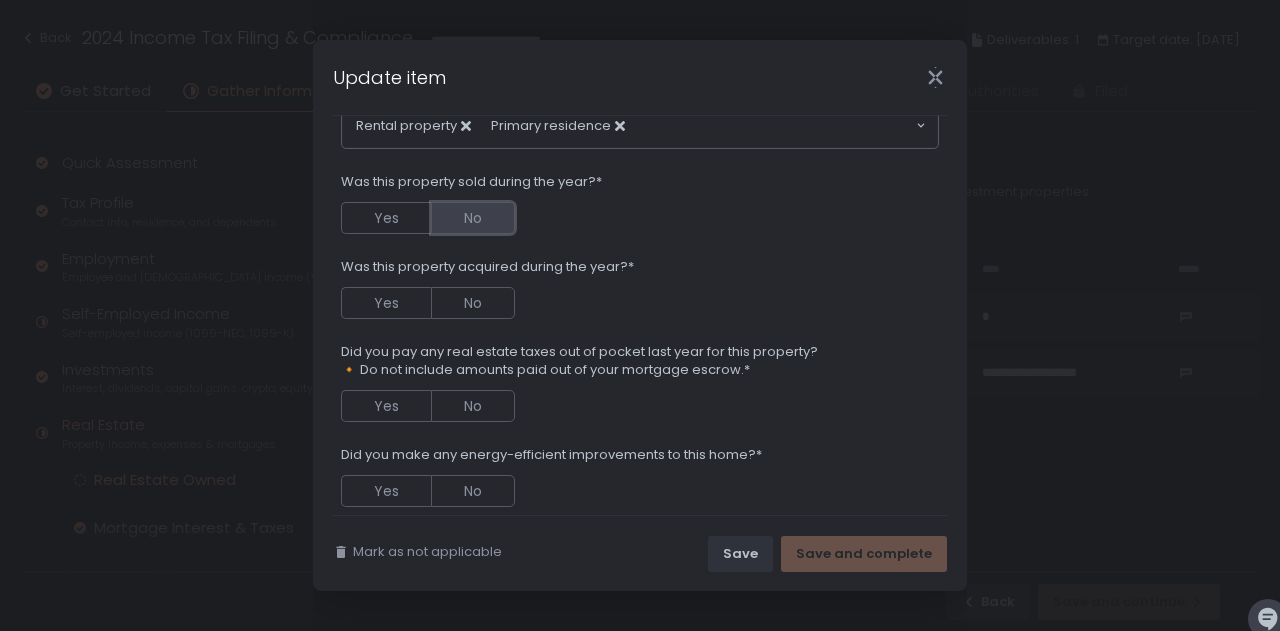 click on "No" at bounding box center (473, 218) 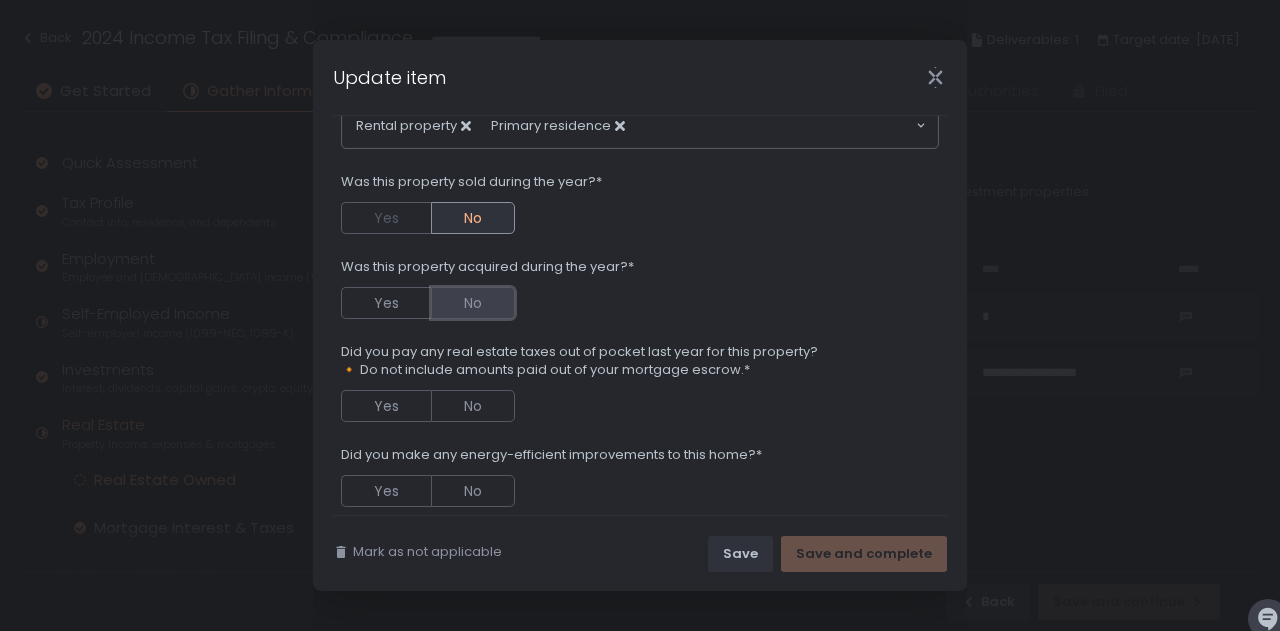 click on "No" at bounding box center [473, 303] 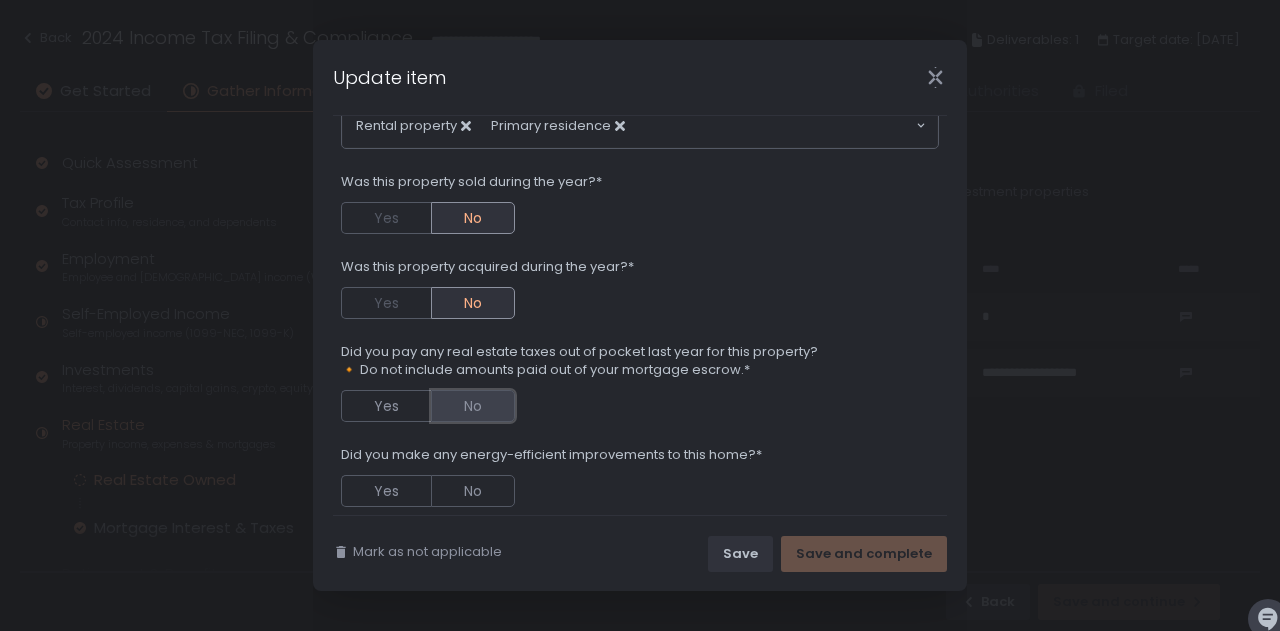 click on "No" at bounding box center [473, 406] 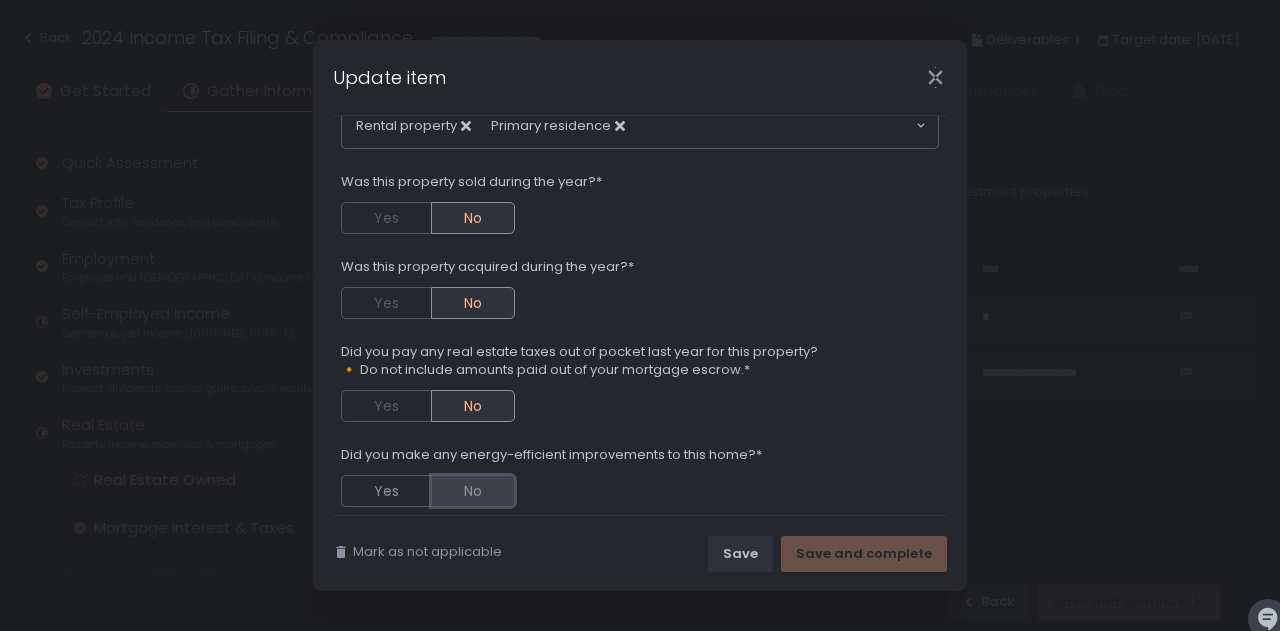 click on "No" at bounding box center [473, 491] 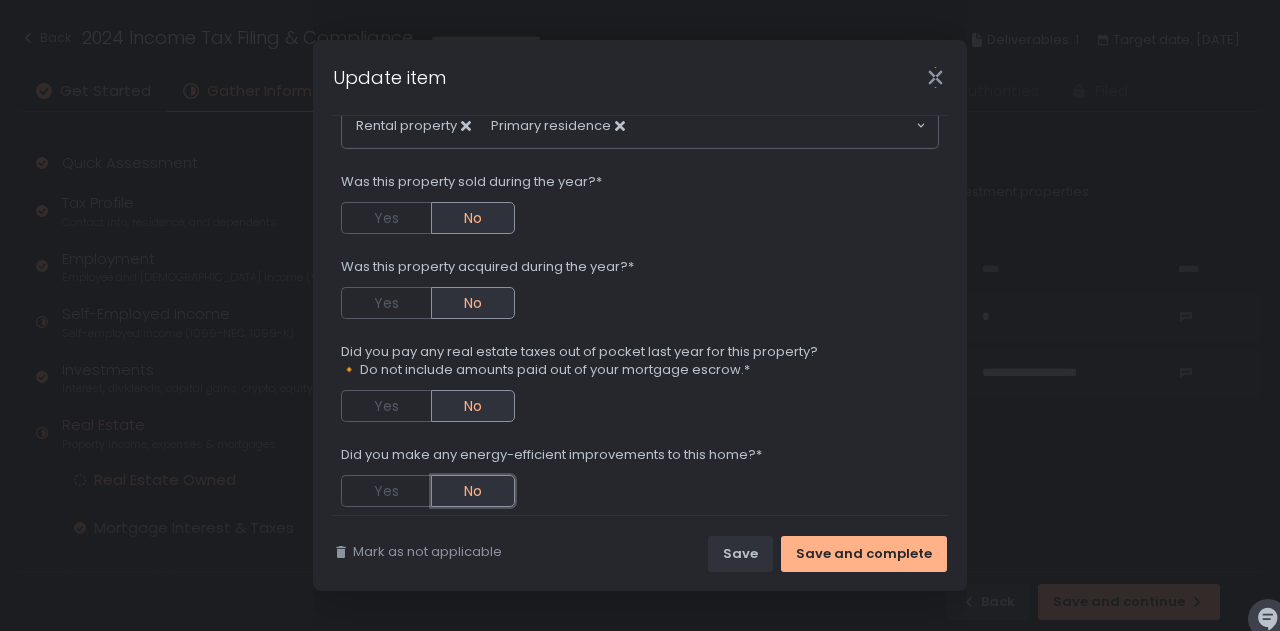 scroll, scrollTop: 442, scrollLeft: 0, axis: vertical 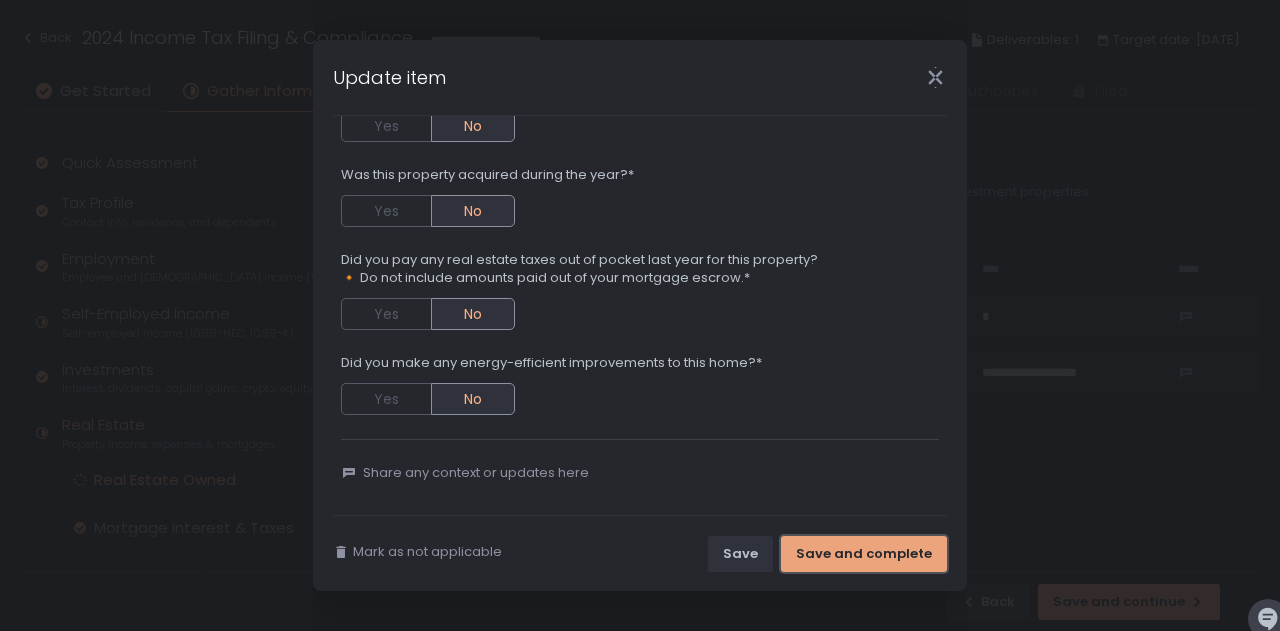 click on "Save and complete" at bounding box center [864, 554] 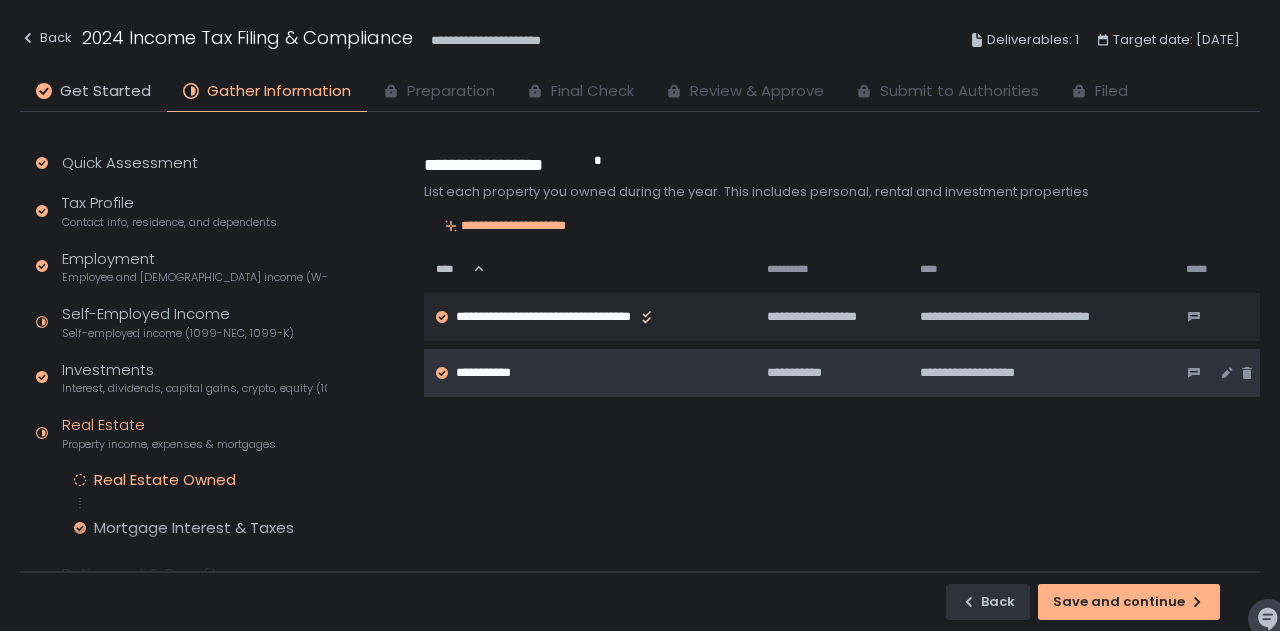 click on "**********" at bounding box center (830, 373) 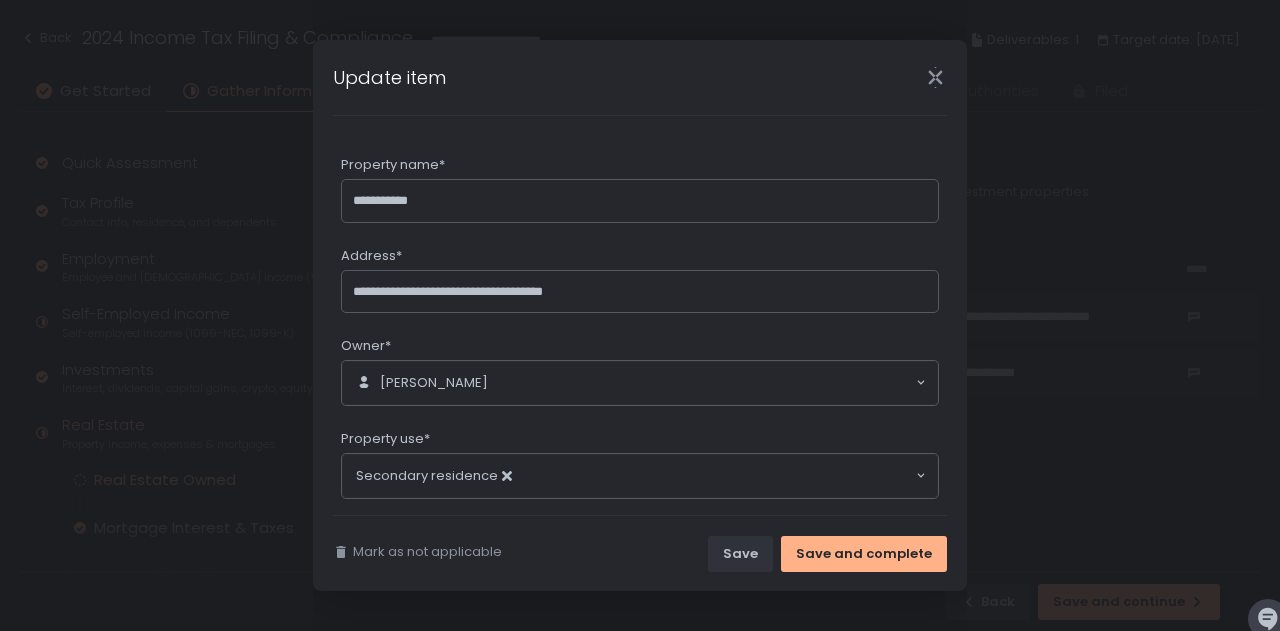 click 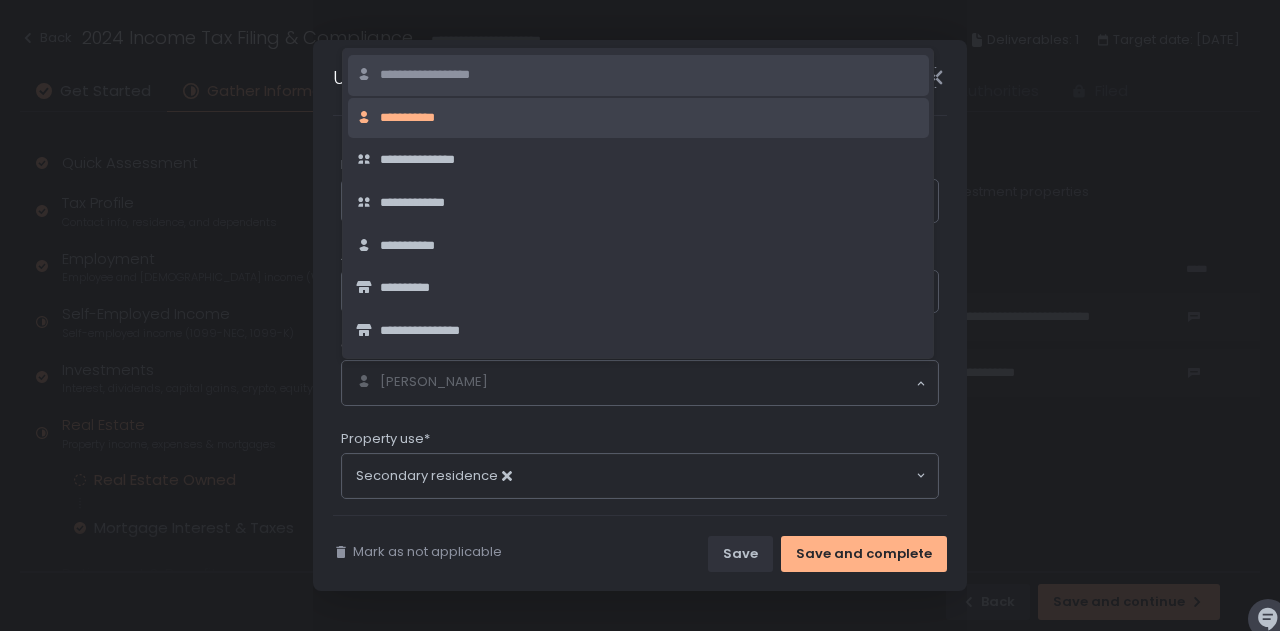 click on "**********" 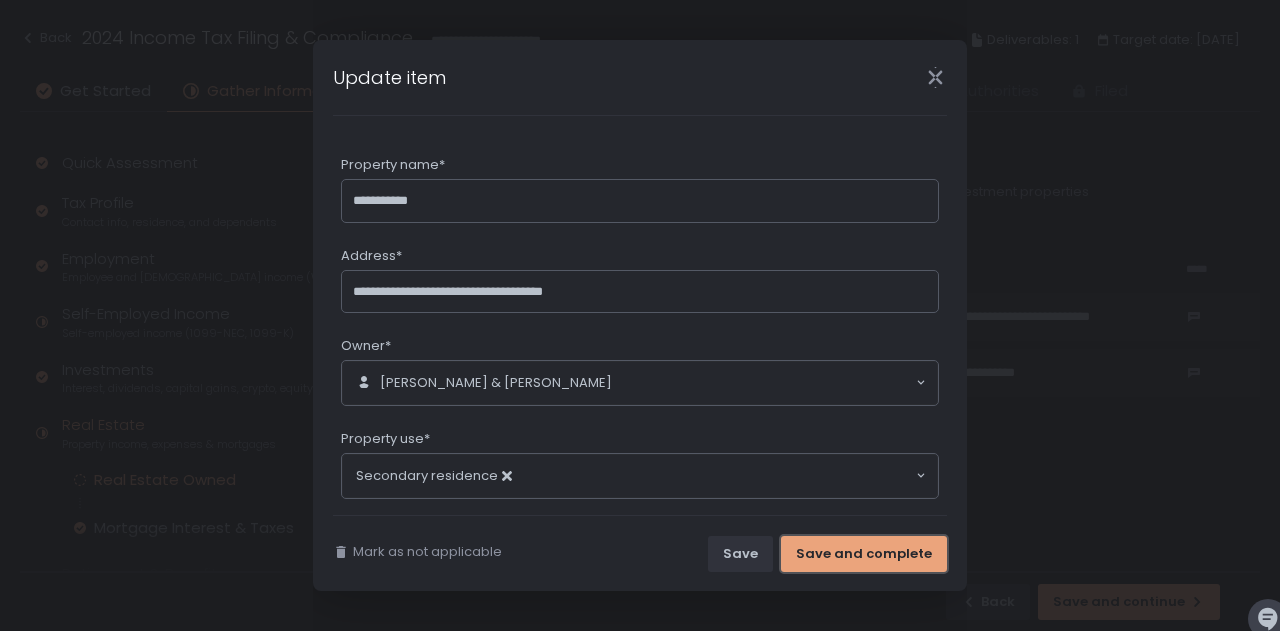 click on "Save and complete" at bounding box center (864, 554) 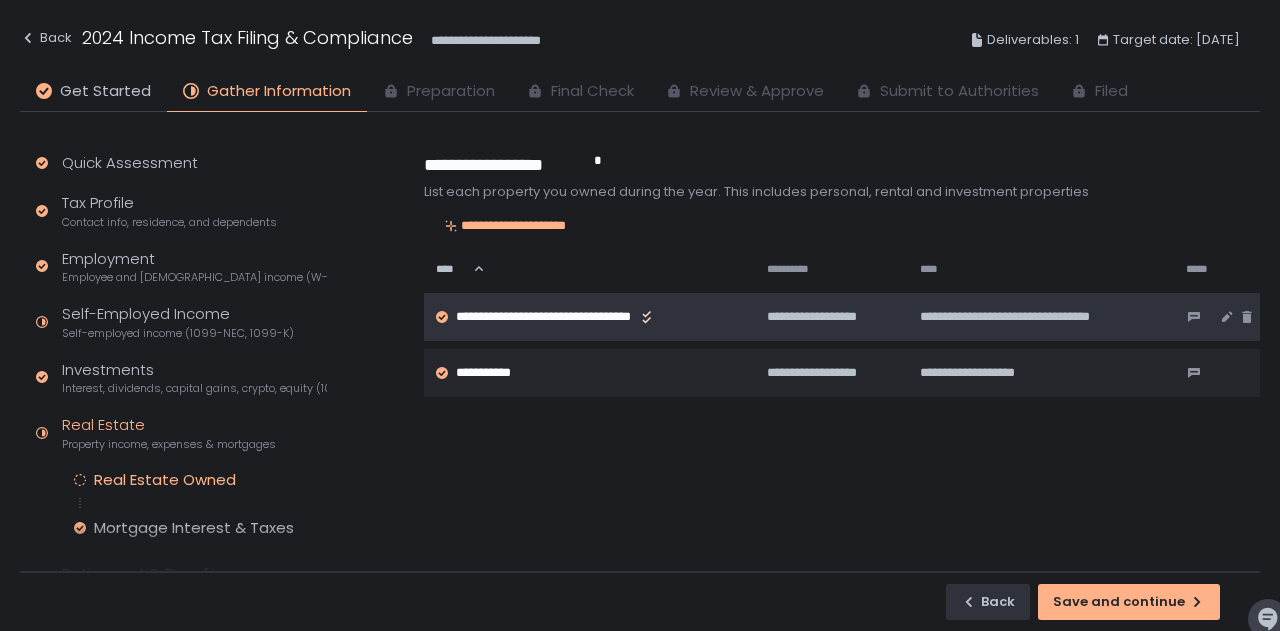 click on "**********" at bounding box center [1032, 317] 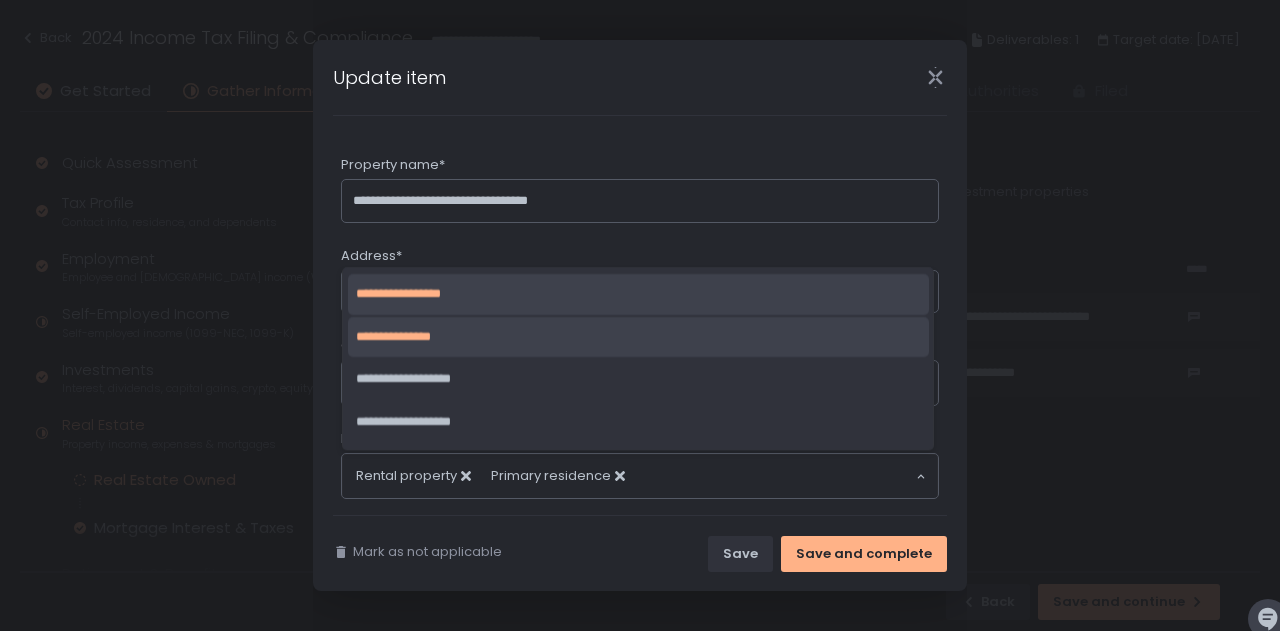 click on "Rental property Primary residence Loading..." 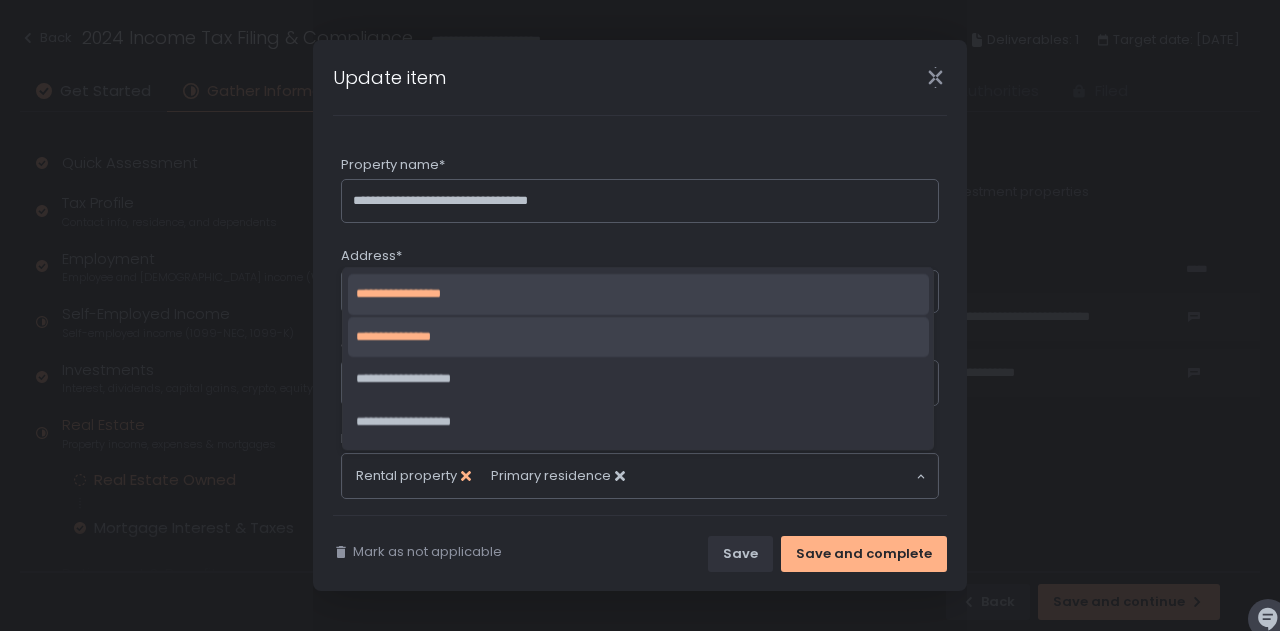 click 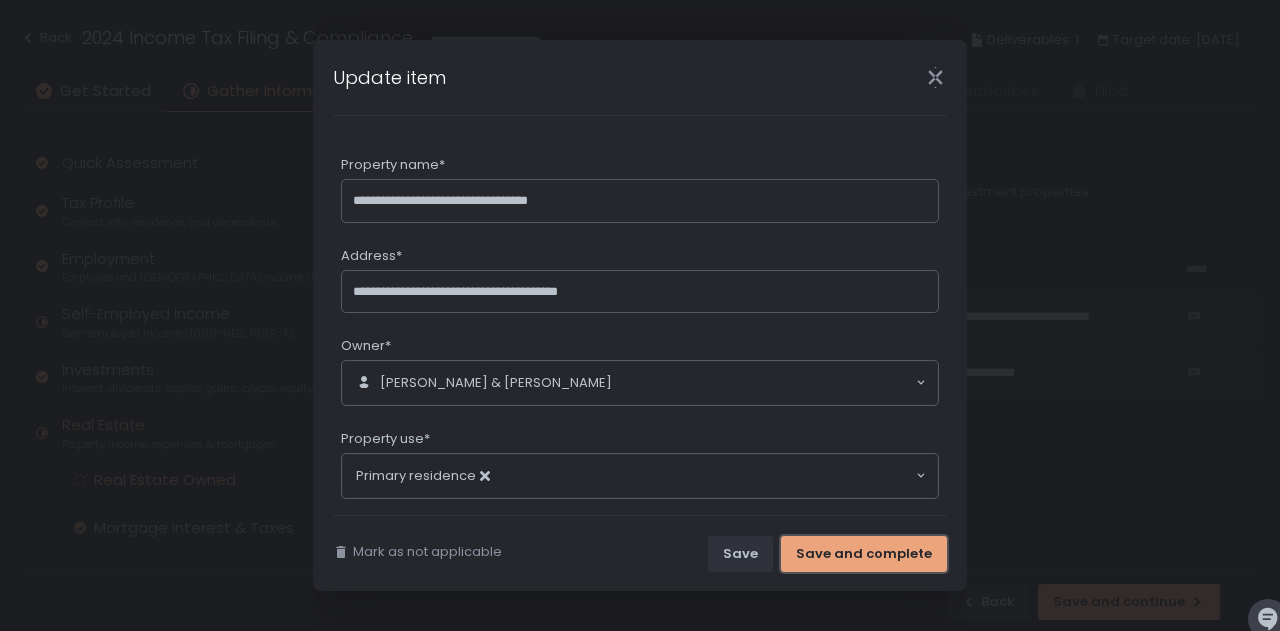 click on "Save and complete" at bounding box center (864, 554) 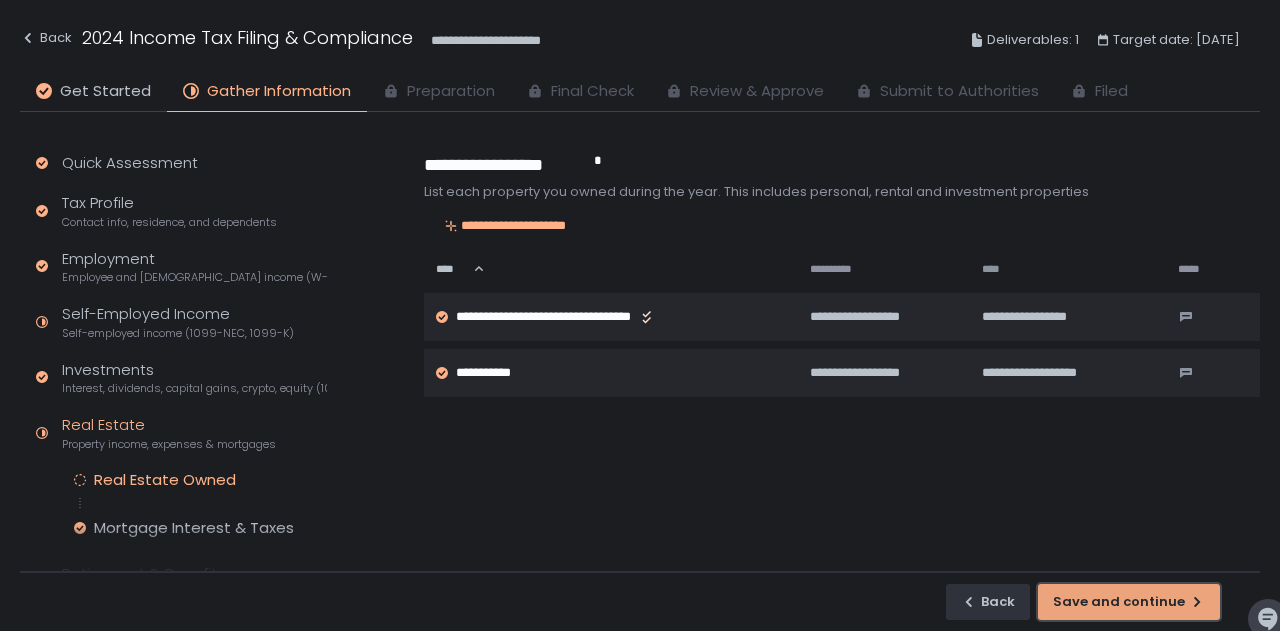 click on "Save and continue" 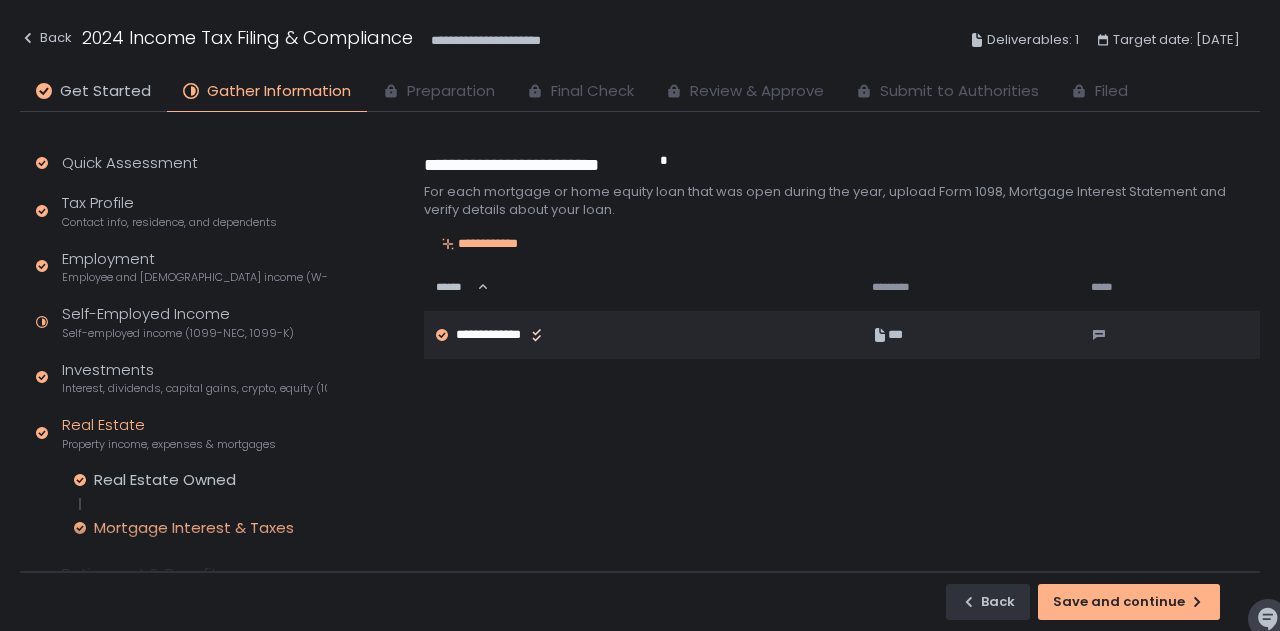 click on "**********" at bounding box center (840, 358) 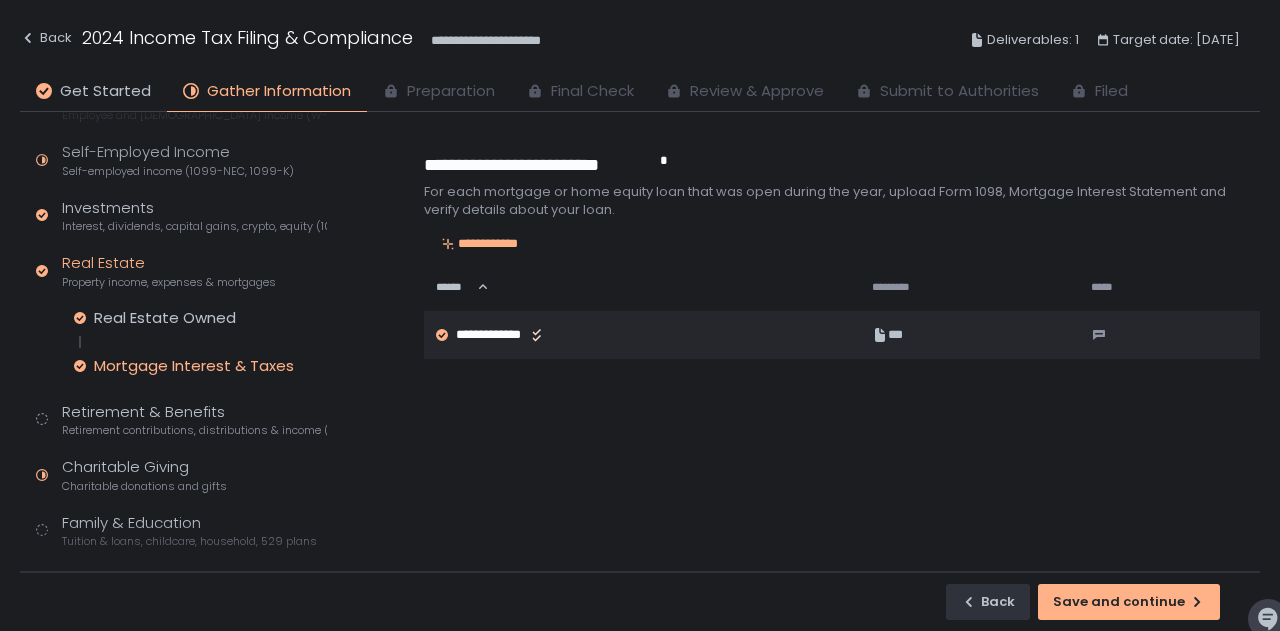 scroll, scrollTop: 0, scrollLeft: 0, axis: both 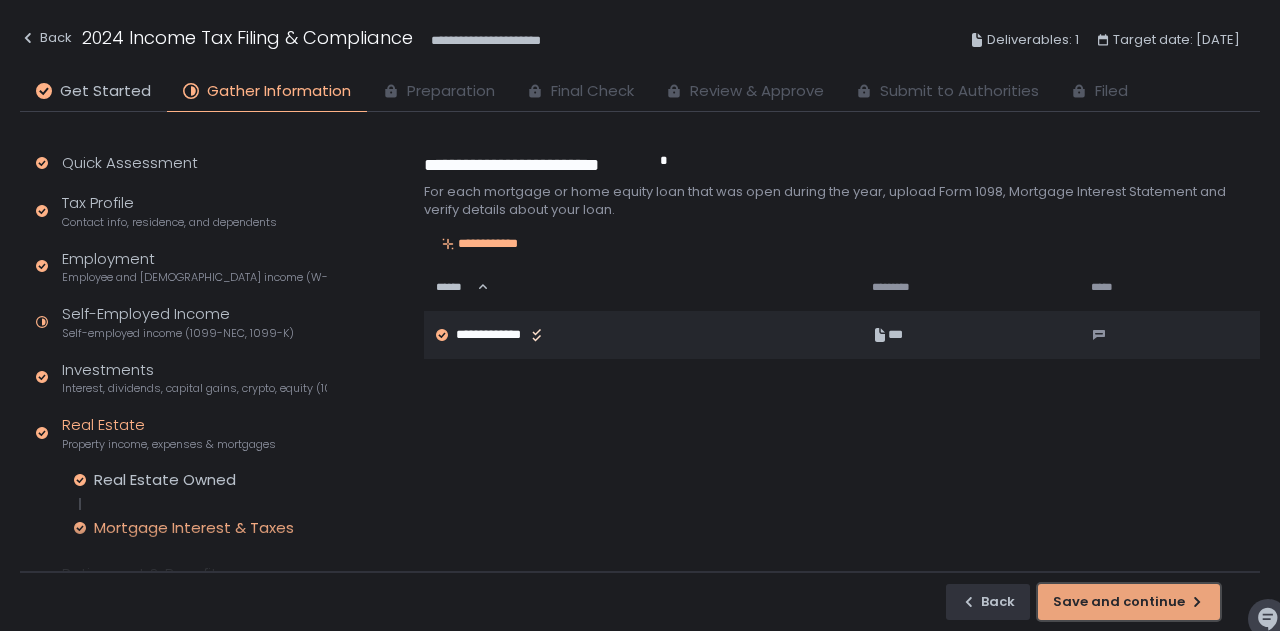 click on "Save and continue" 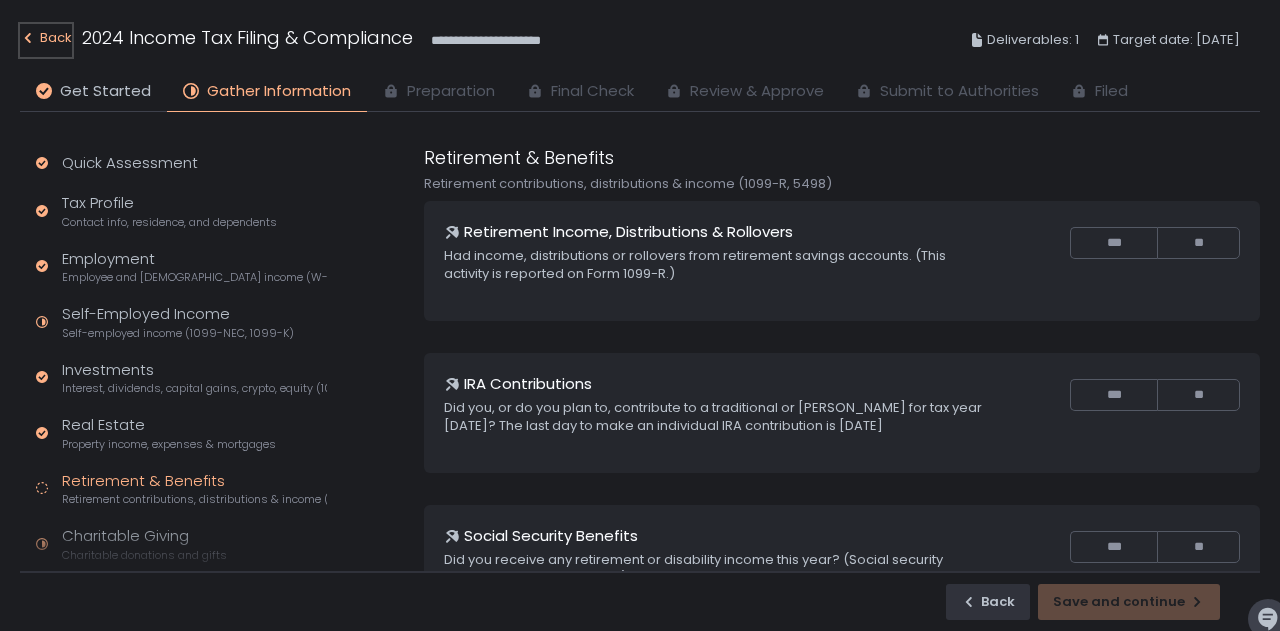 click on "Back" 